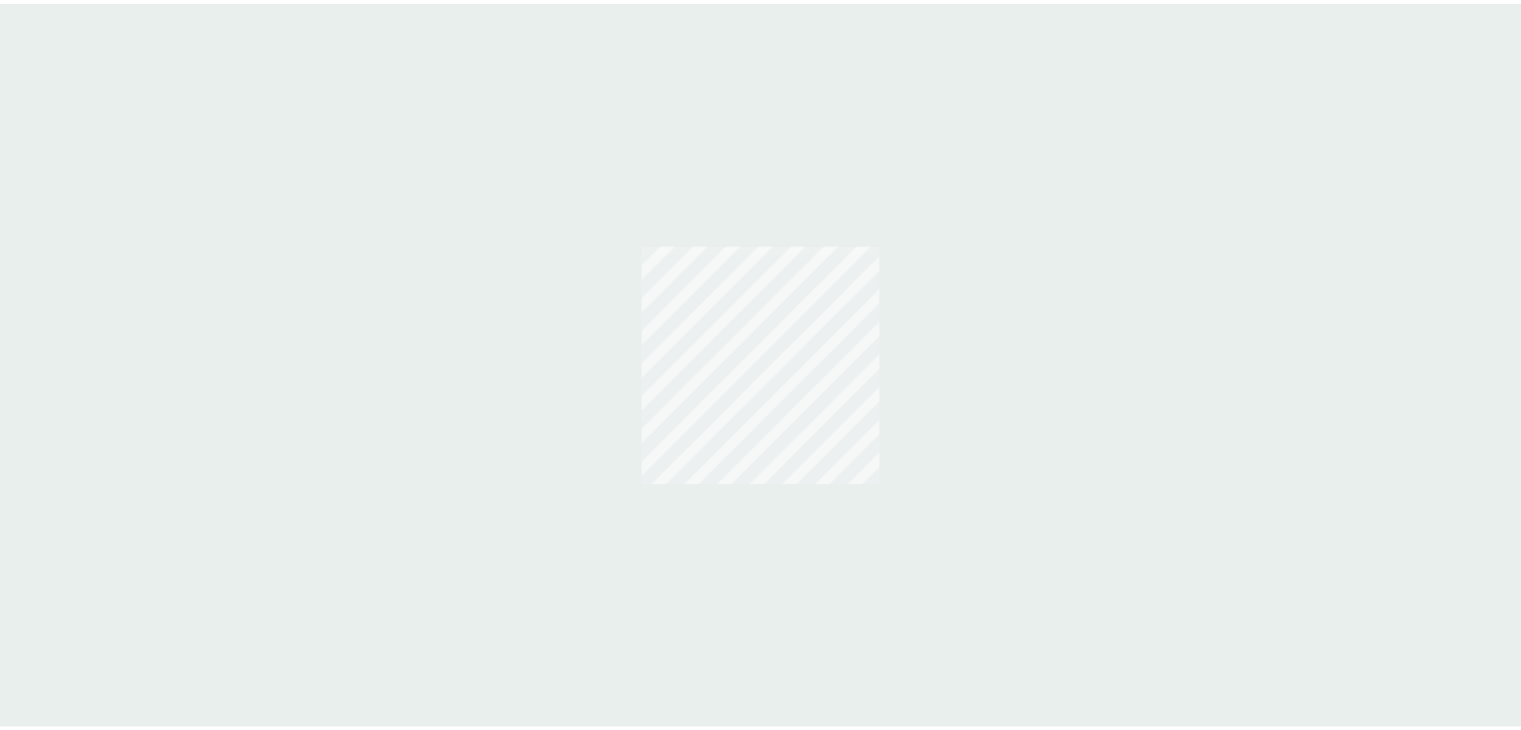 scroll, scrollTop: 0, scrollLeft: 0, axis: both 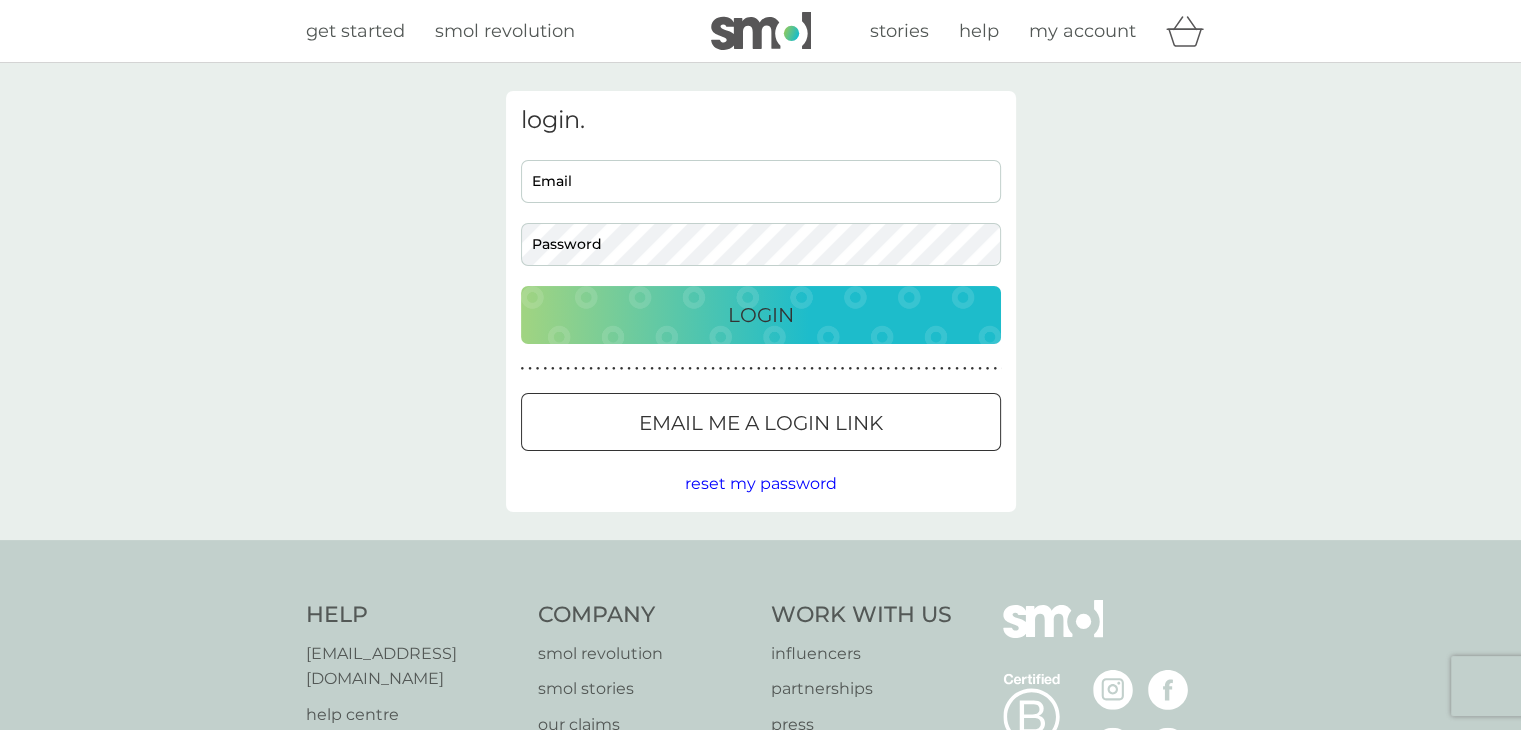 click on "Email" at bounding box center (761, 181) 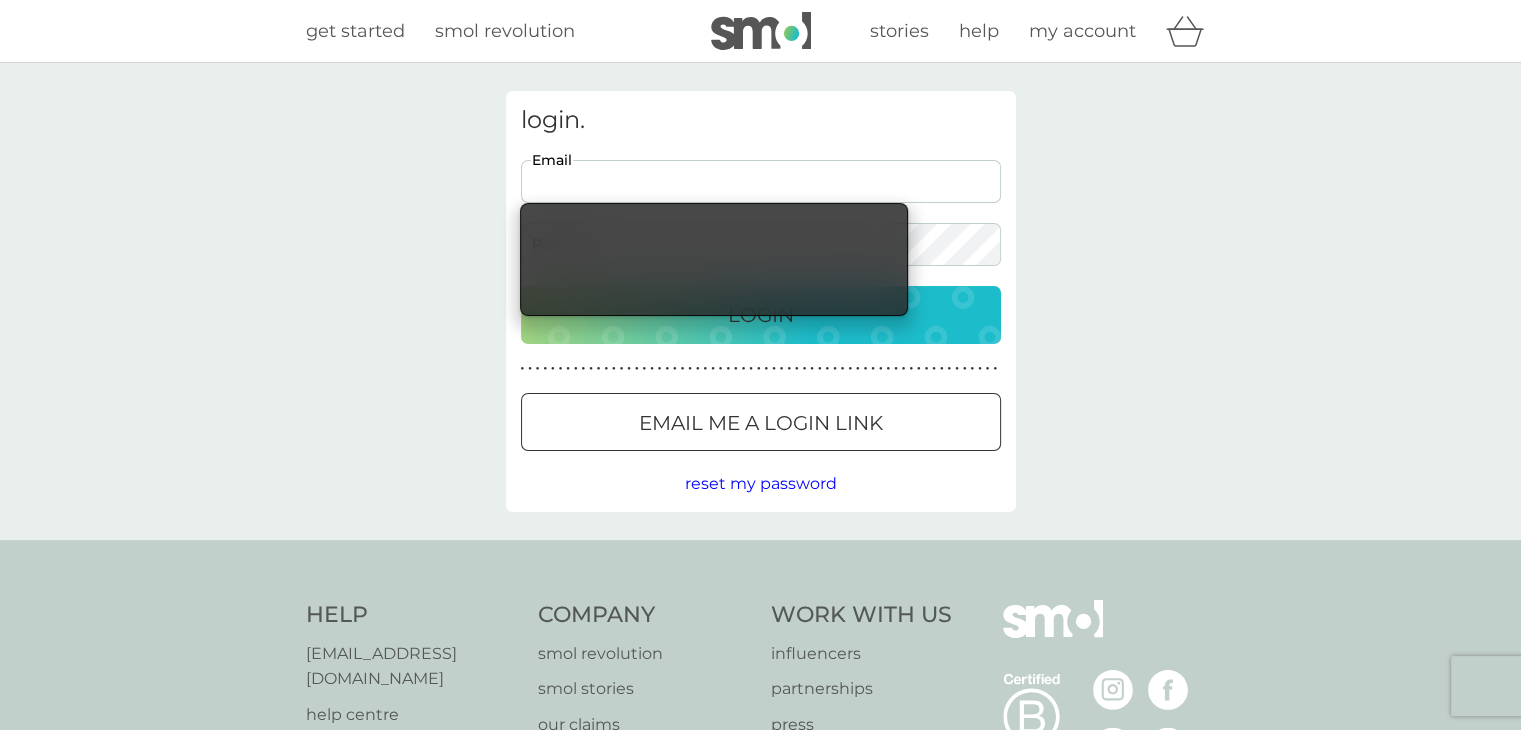 scroll, scrollTop: 0, scrollLeft: 0, axis: both 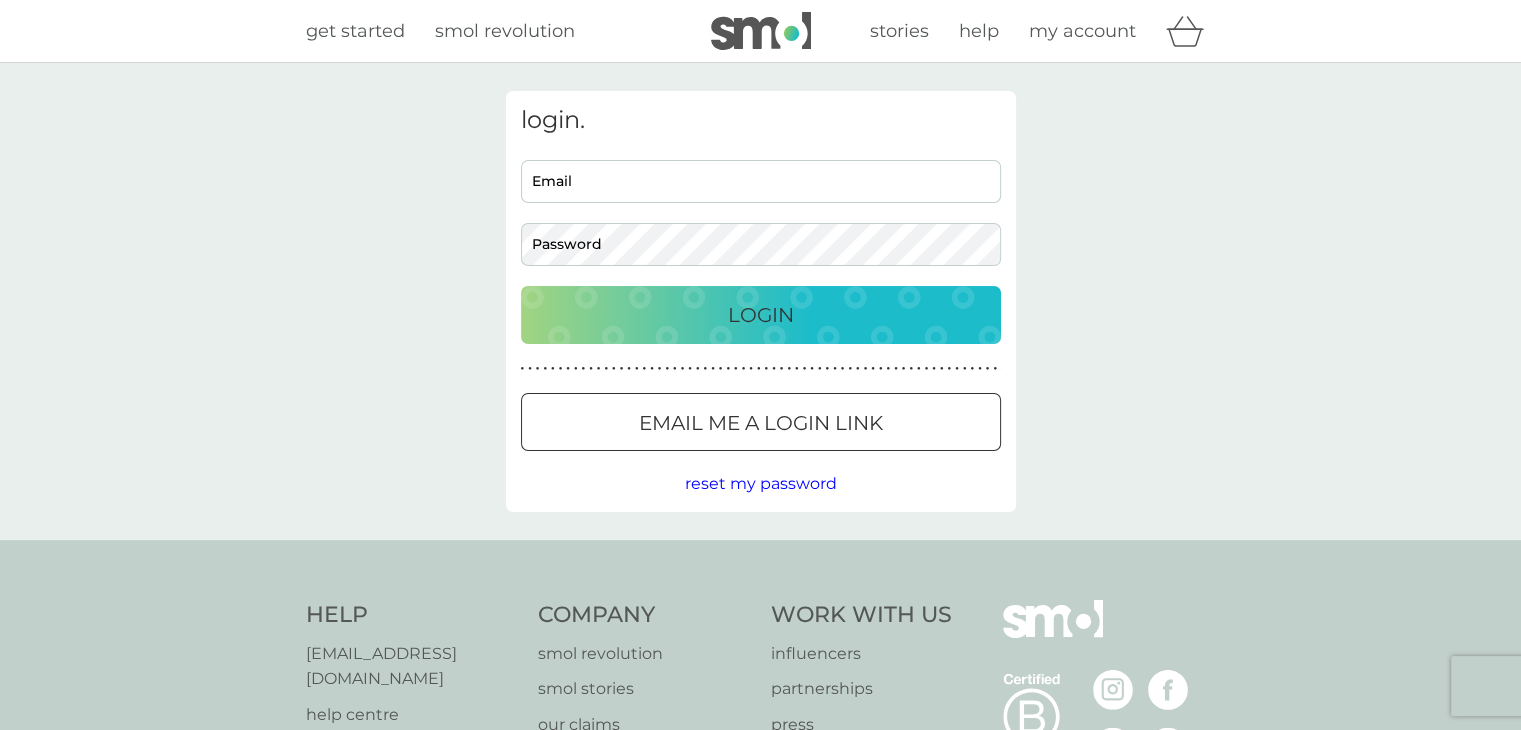 type on "mell.gomezhenao2699@gmail.com" 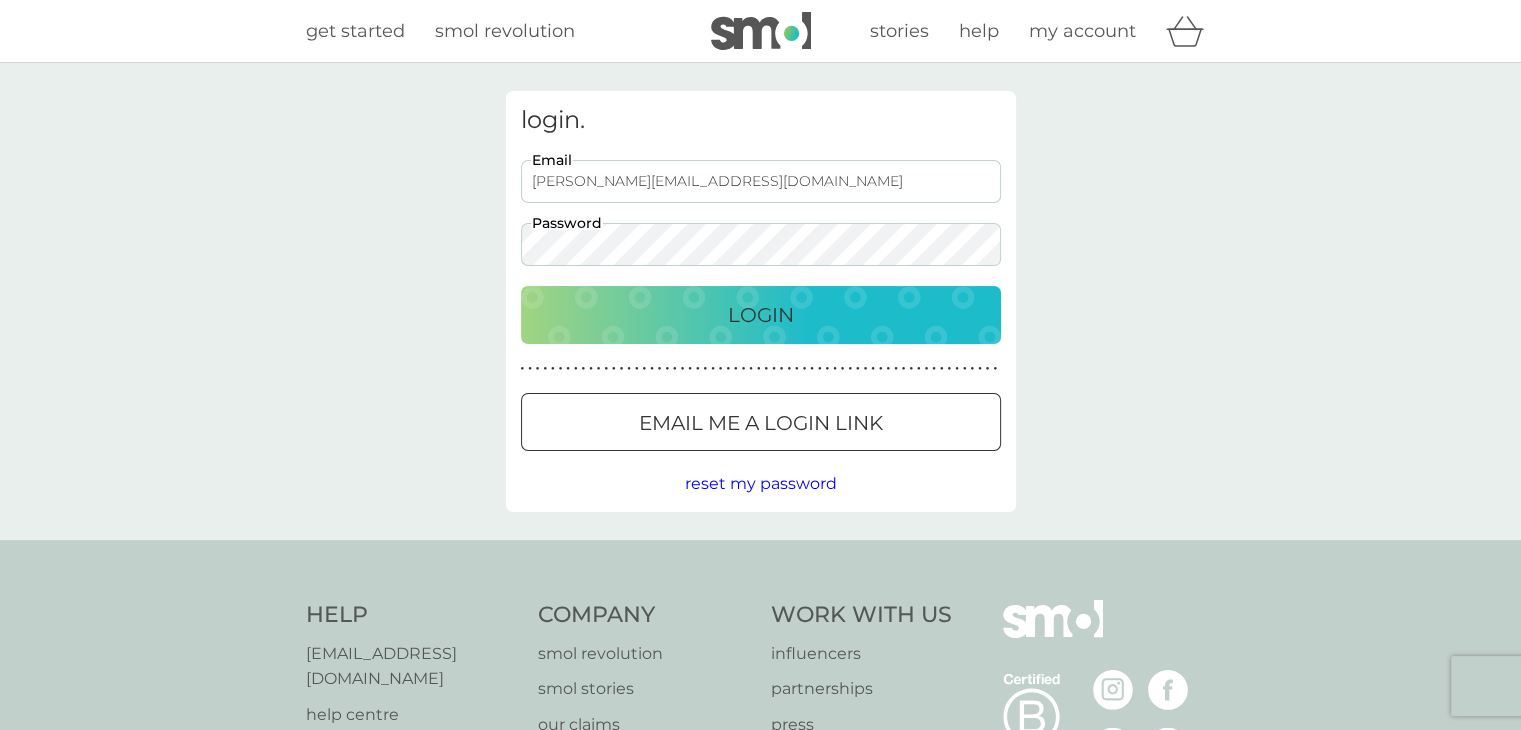 click on "Login" at bounding box center [761, 315] 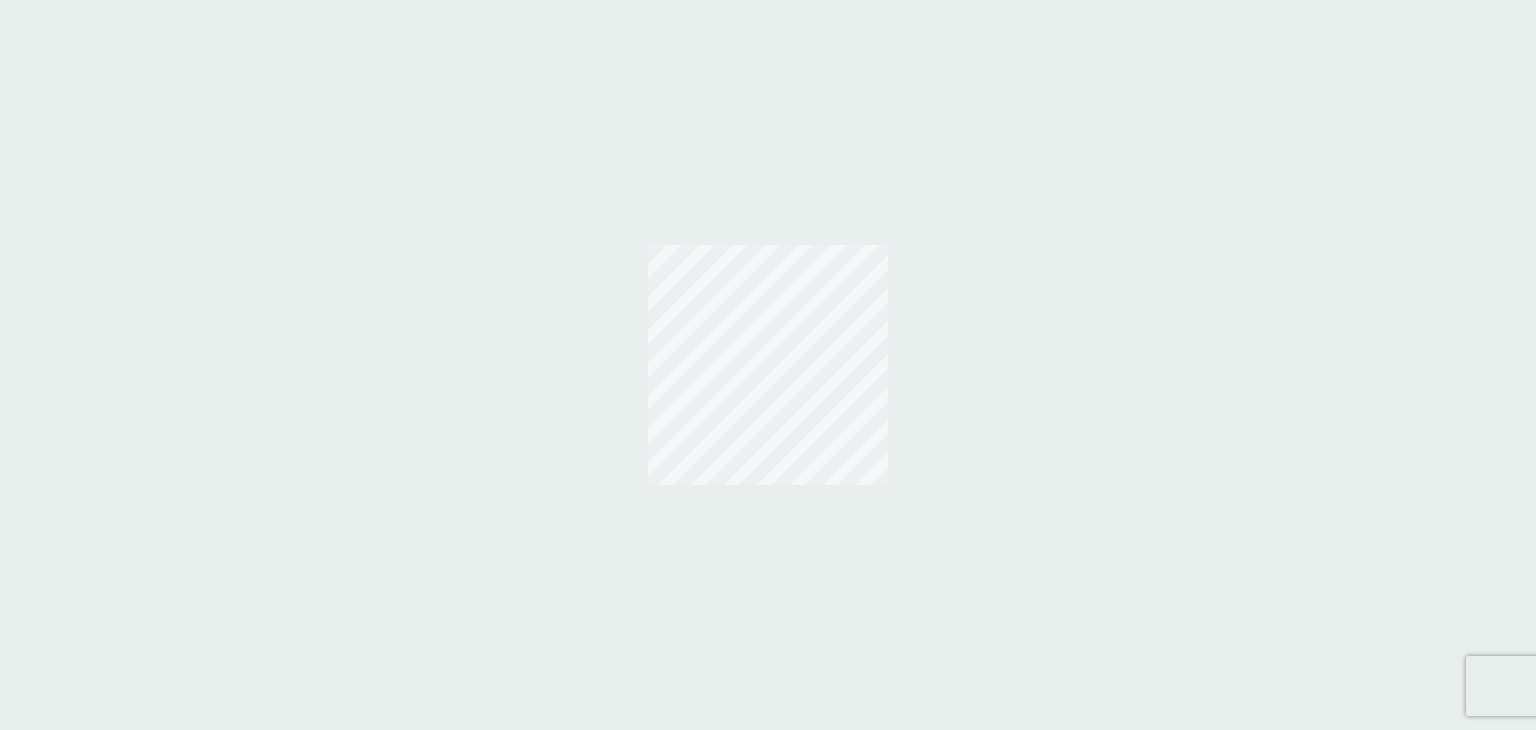 scroll, scrollTop: 0, scrollLeft: 0, axis: both 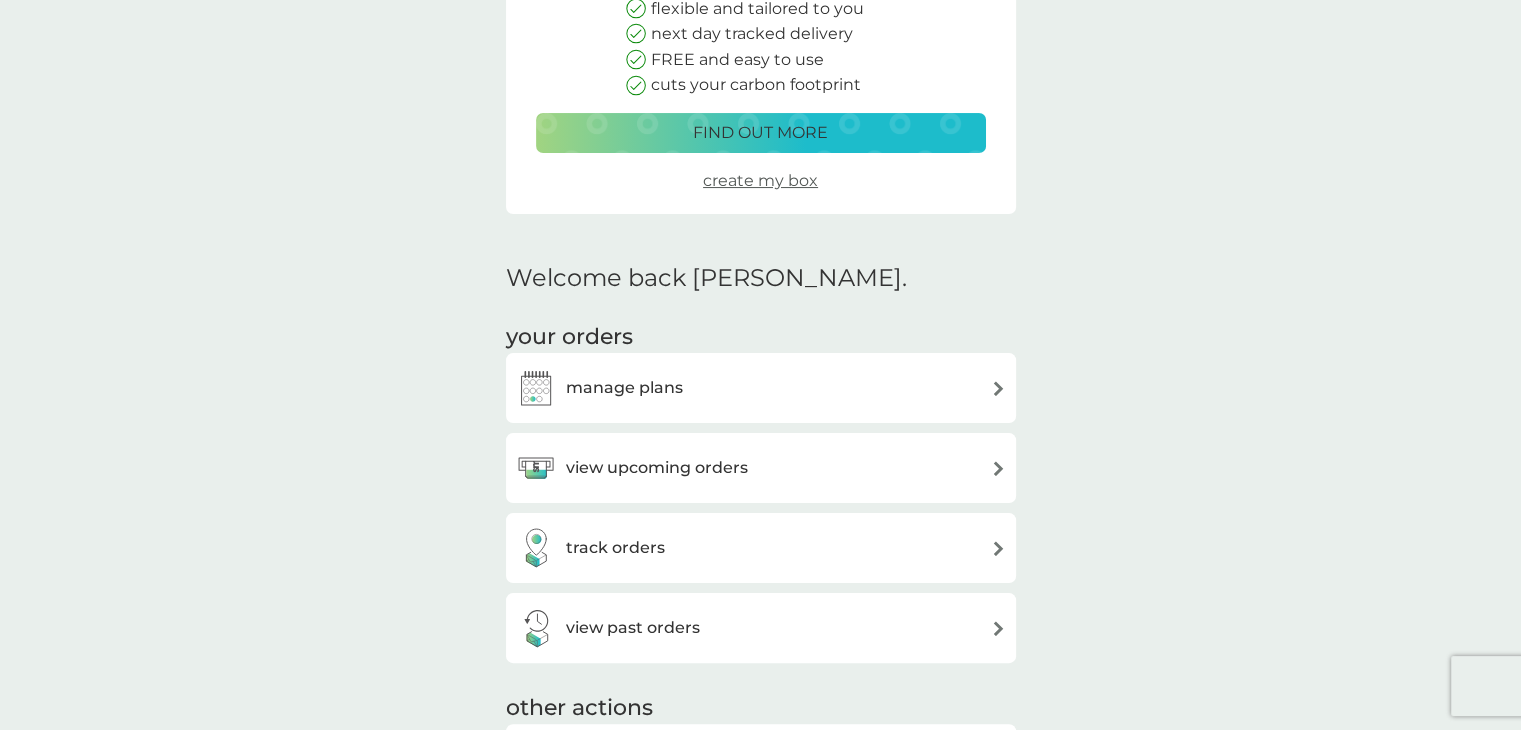 click on "manage plans" at bounding box center [624, 388] 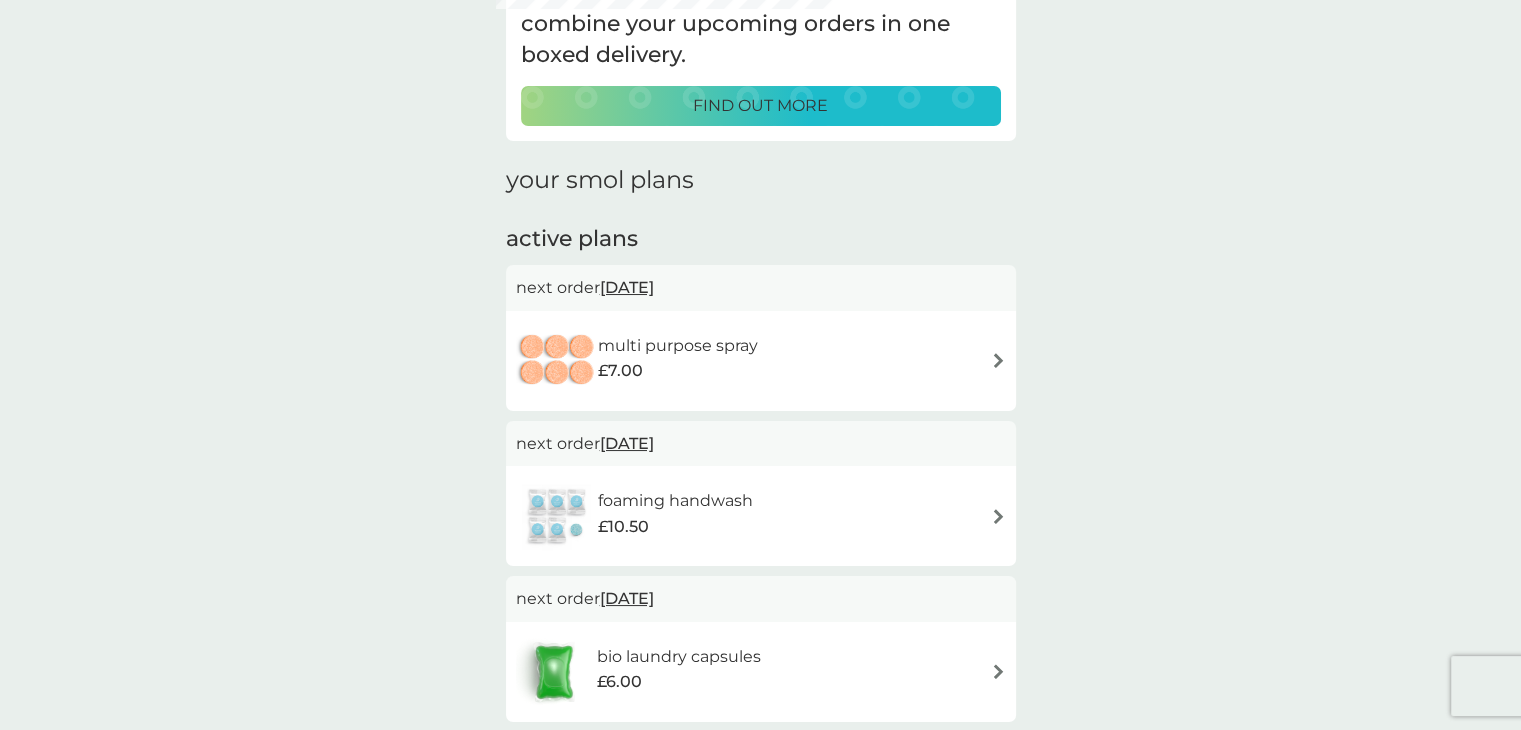 scroll, scrollTop: 240, scrollLeft: 0, axis: vertical 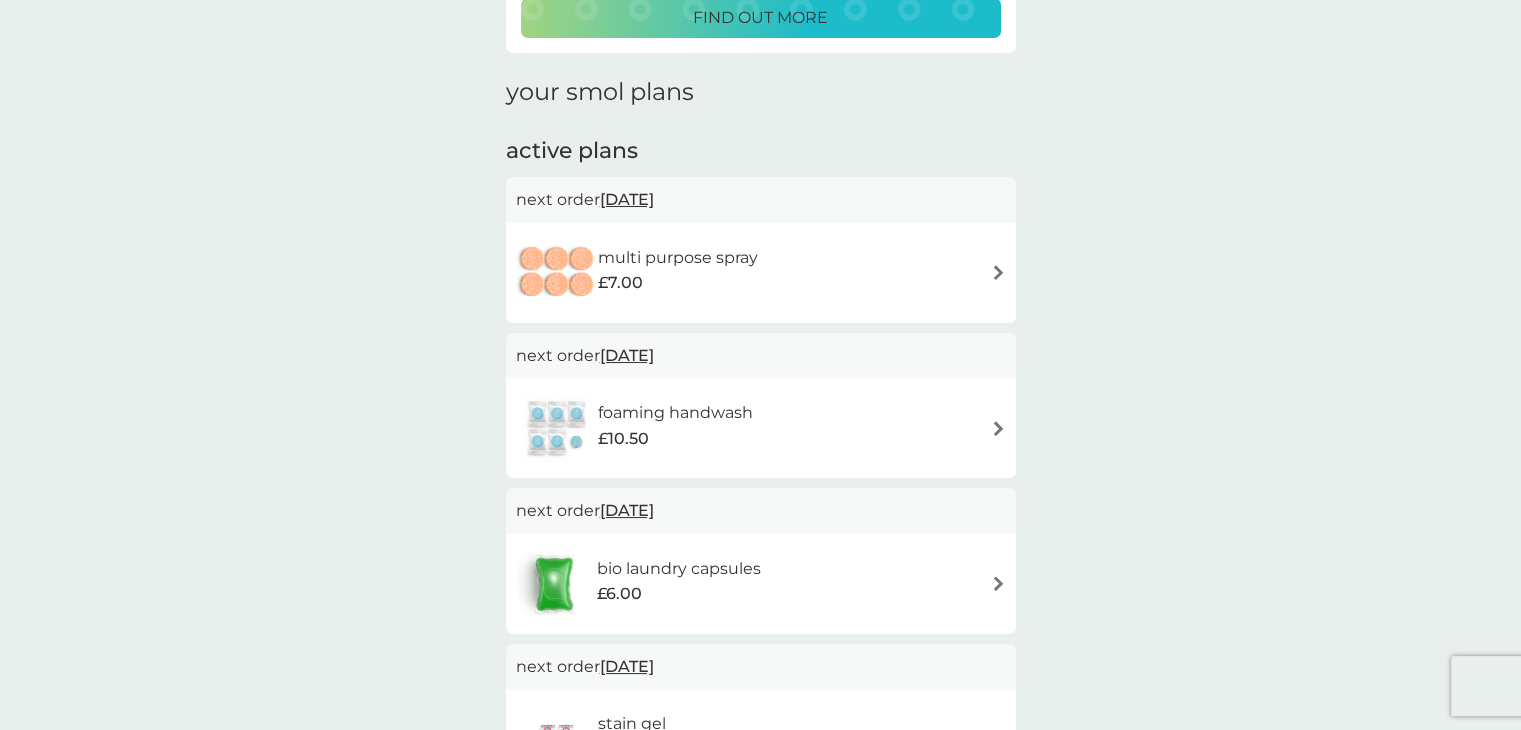 click on "foaming handwash £10.50" at bounding box center (761, 428) 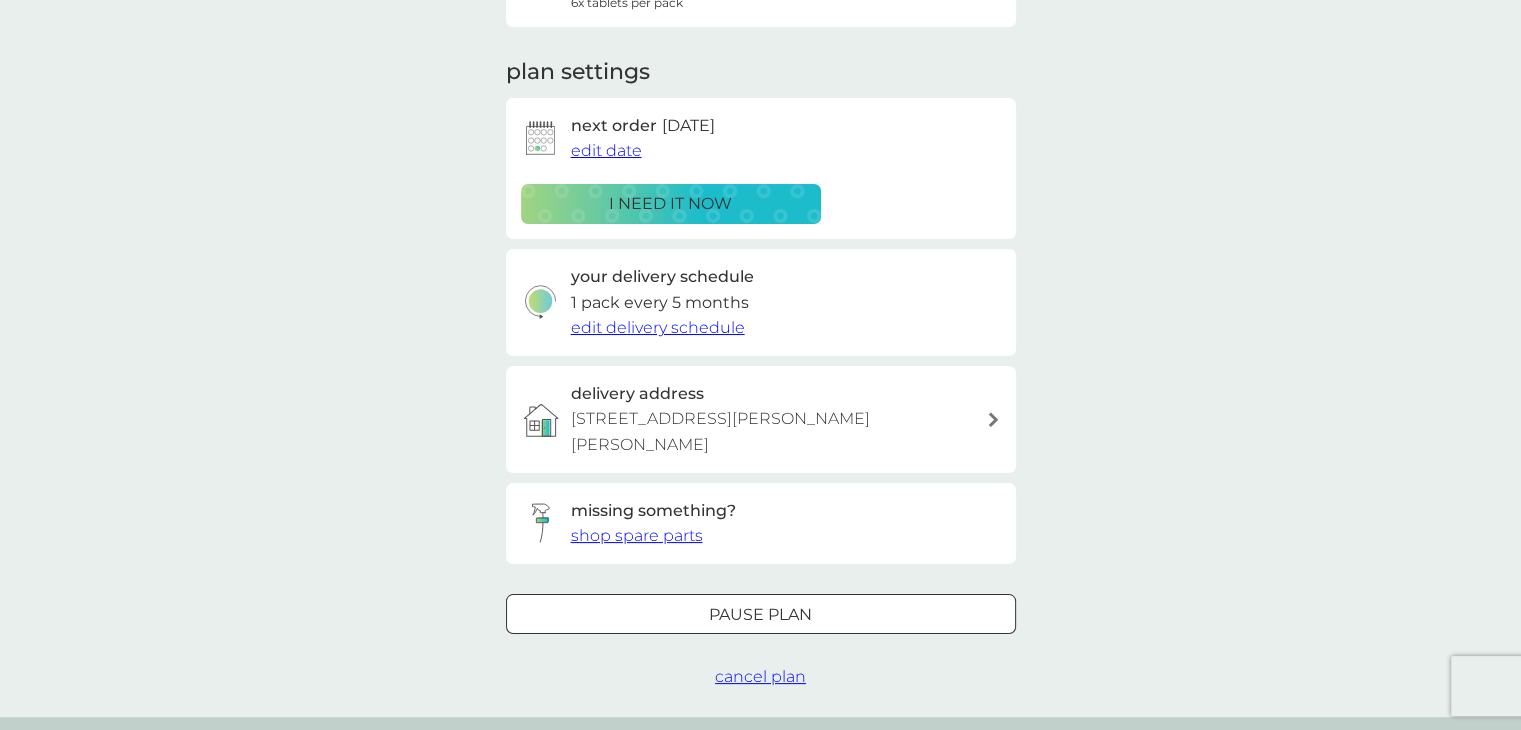 scroll, scrollTop: 0, scrollLeft: 0, axis: both 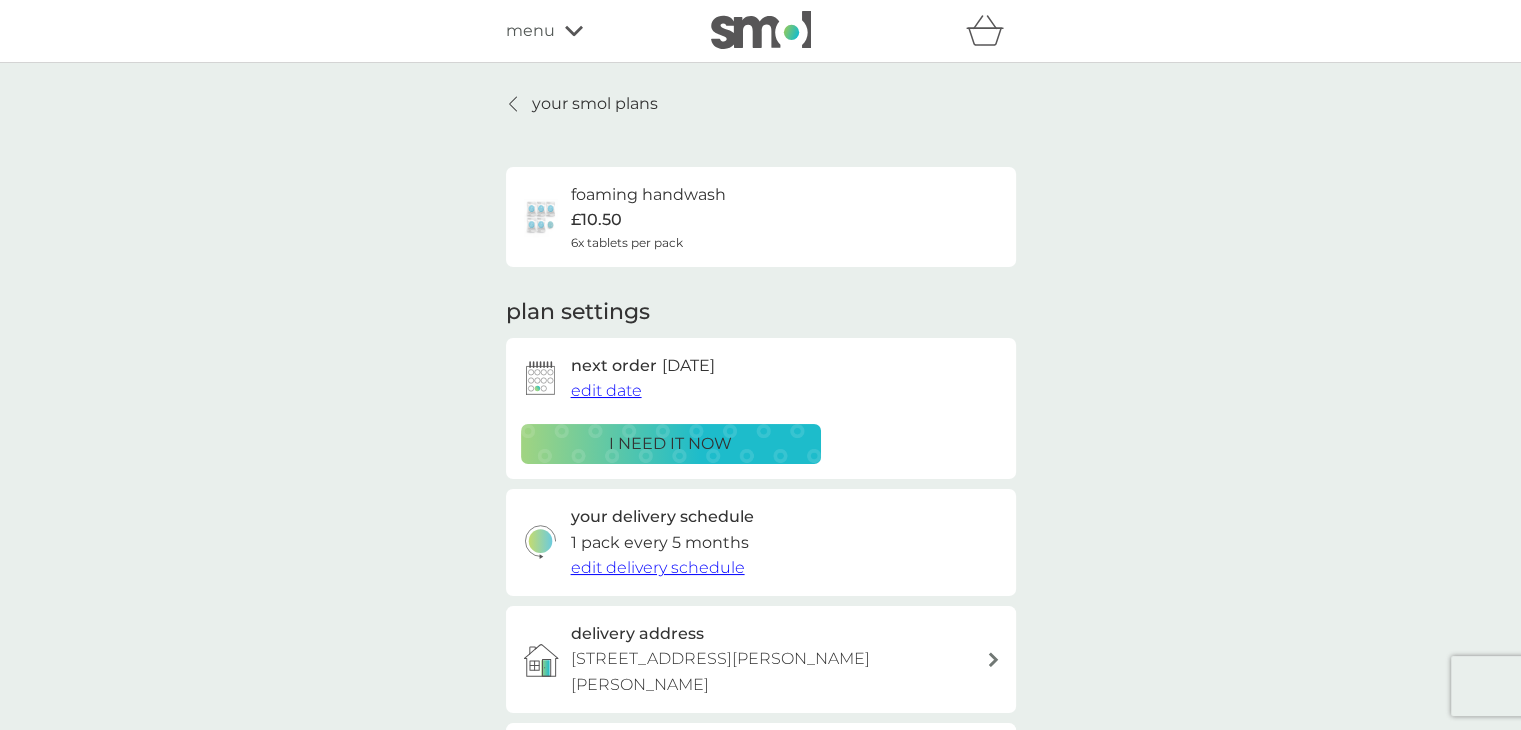 click on "i need it now" at bounding box center [671, 444] 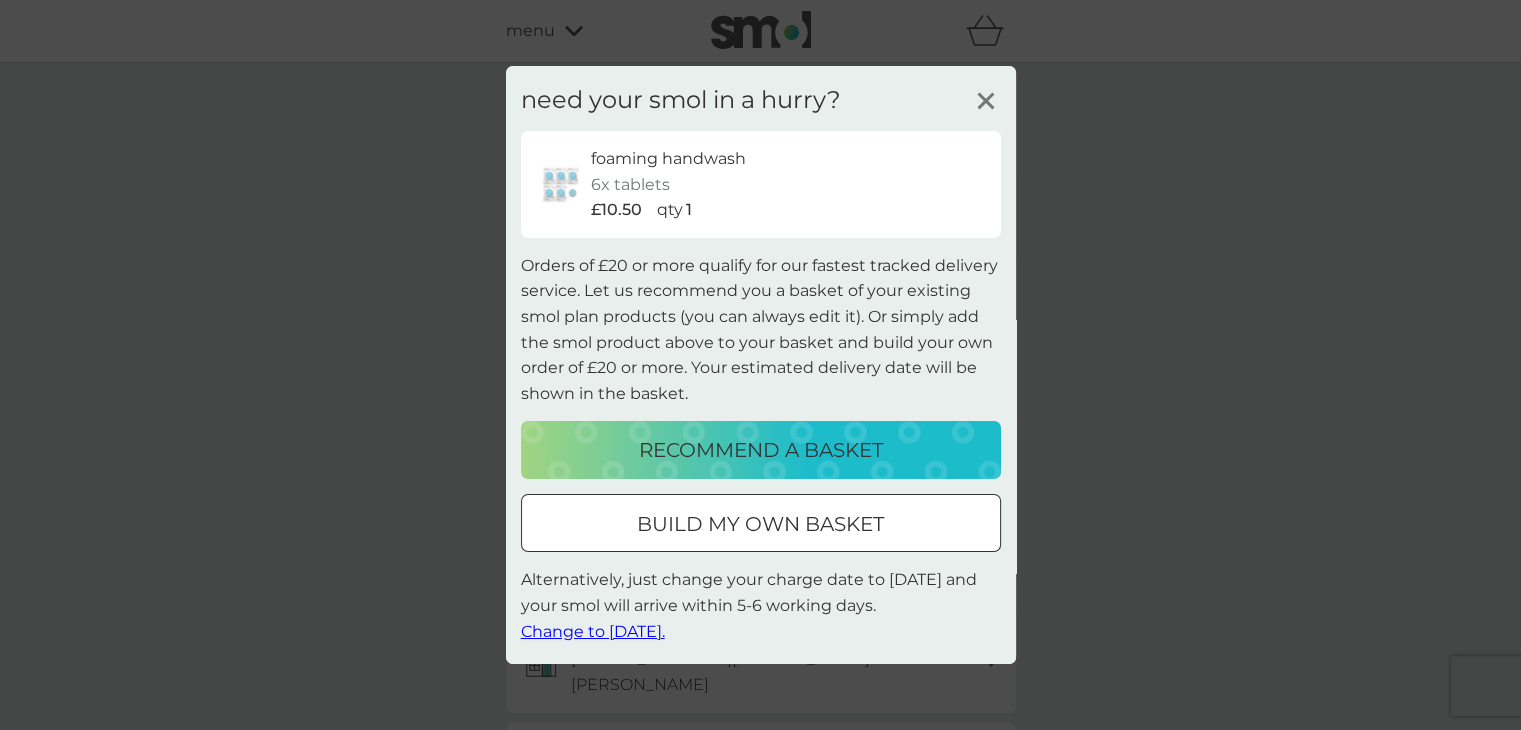 click on "build my own basket" at bounding box center (761, 523) 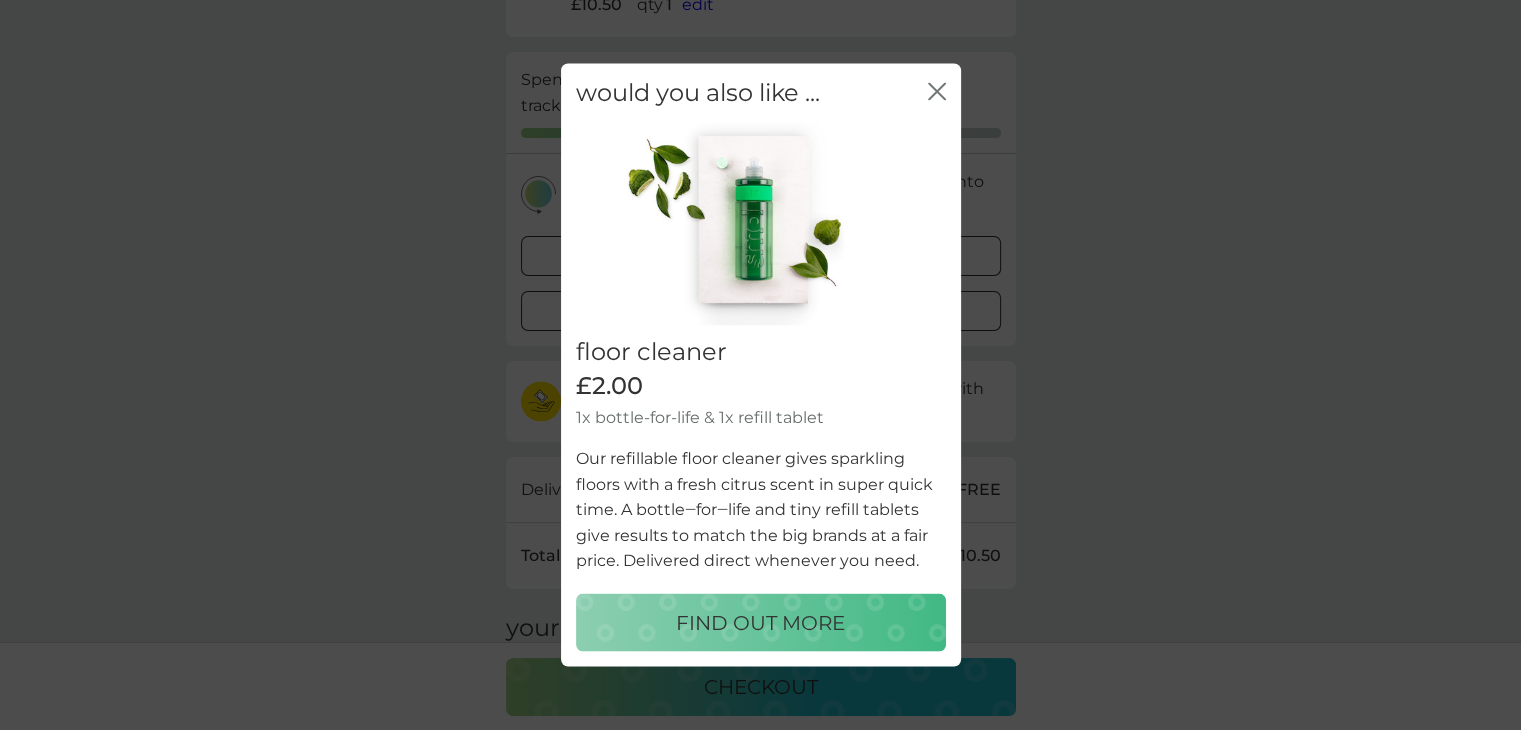 scroll, scrollTop: 340, scrollLeft: 0, axis: vertical 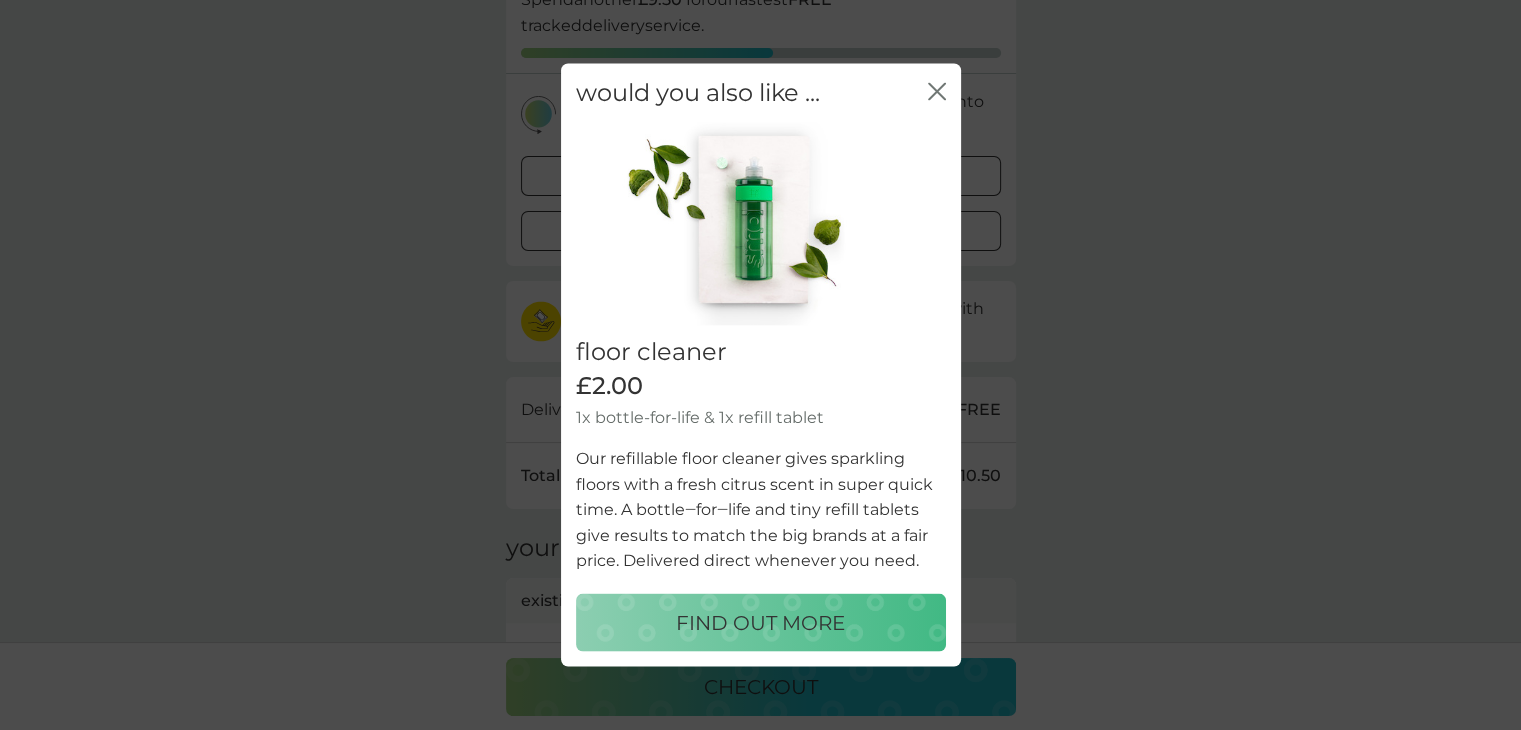 click on "close" 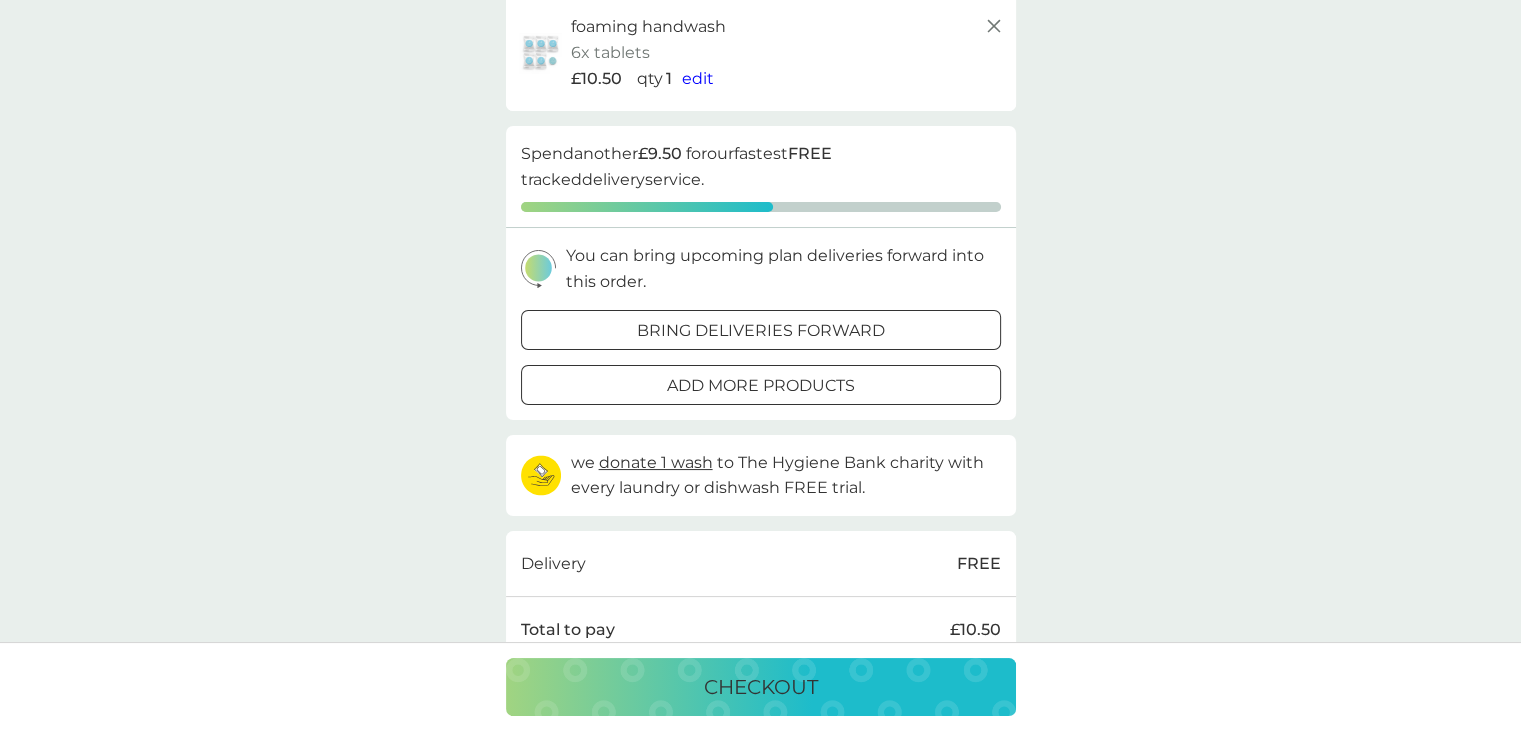 scroll, scrollTop: 180, scrollLeft: 0, axis: vertical 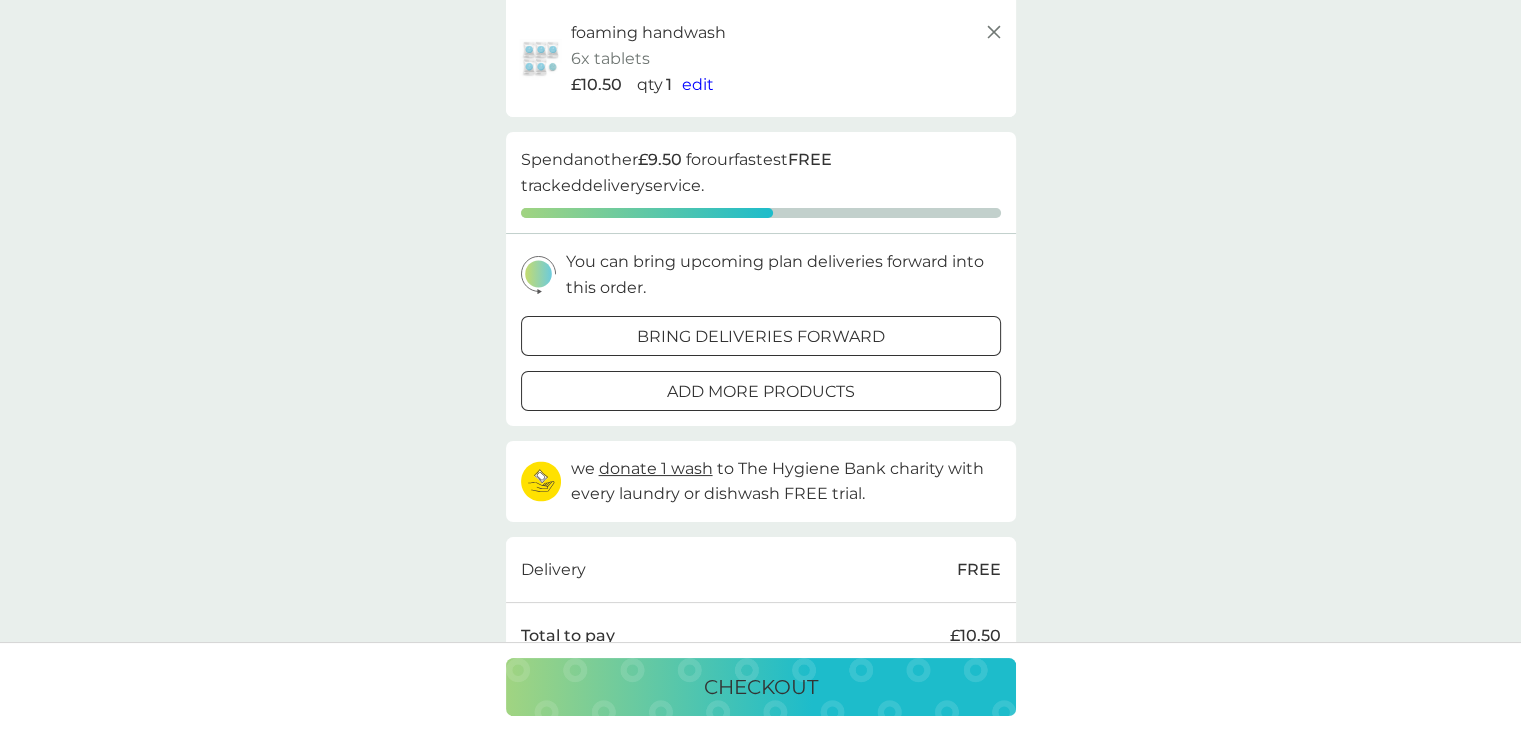 click on "add more products" at bounding box center [761, 392] 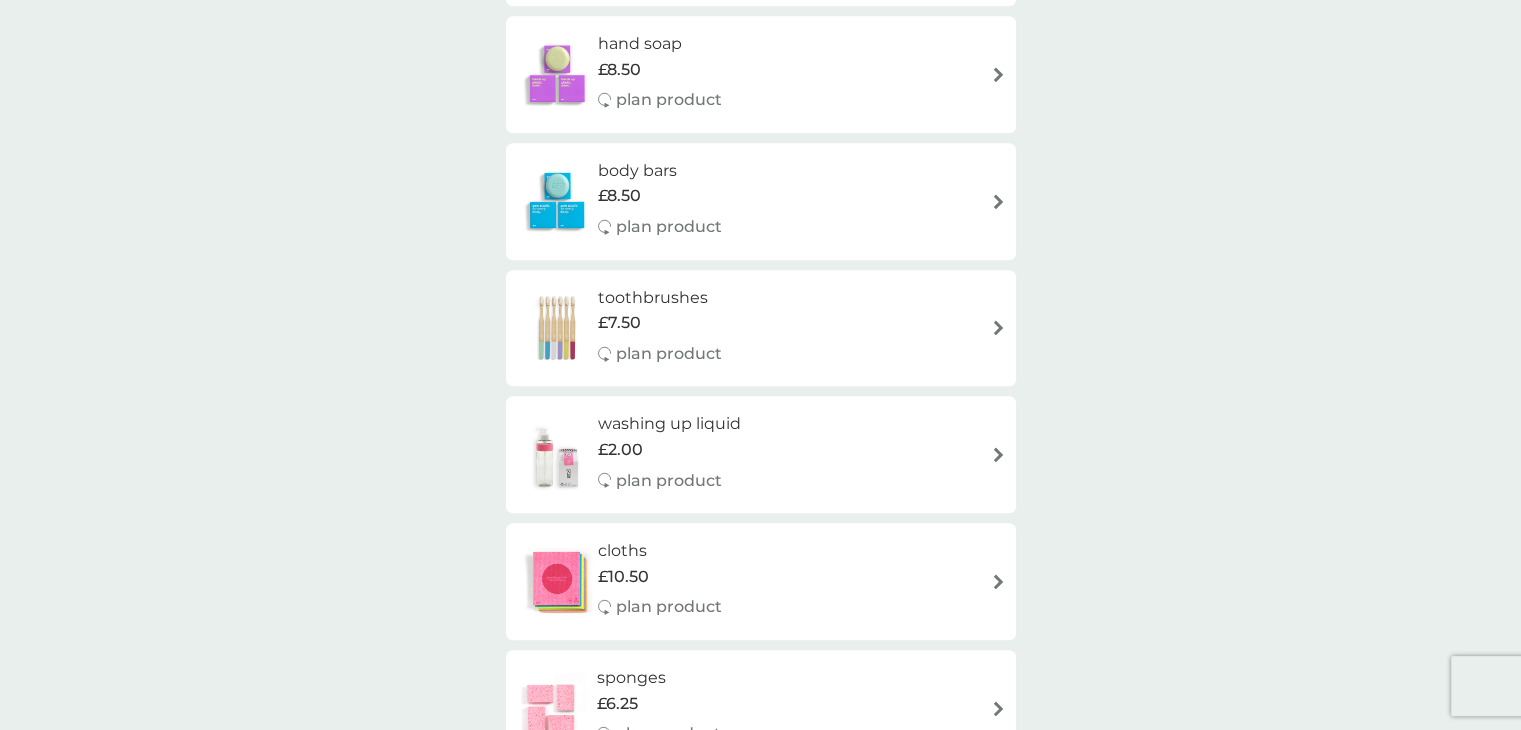 scroll, scrollTop: 1620, scrollLeft: 0, axis: vertical 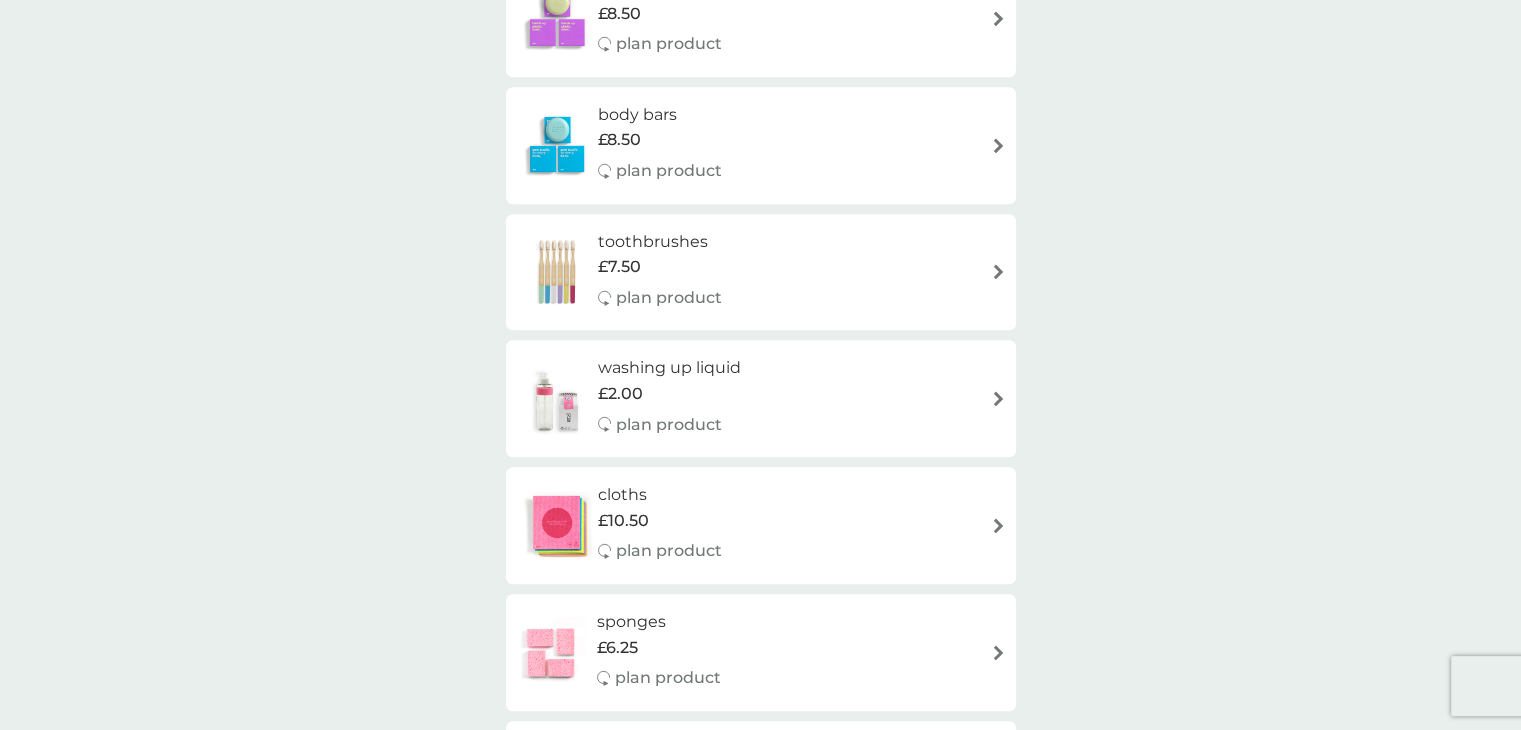 click at bounding box center (998, 525) 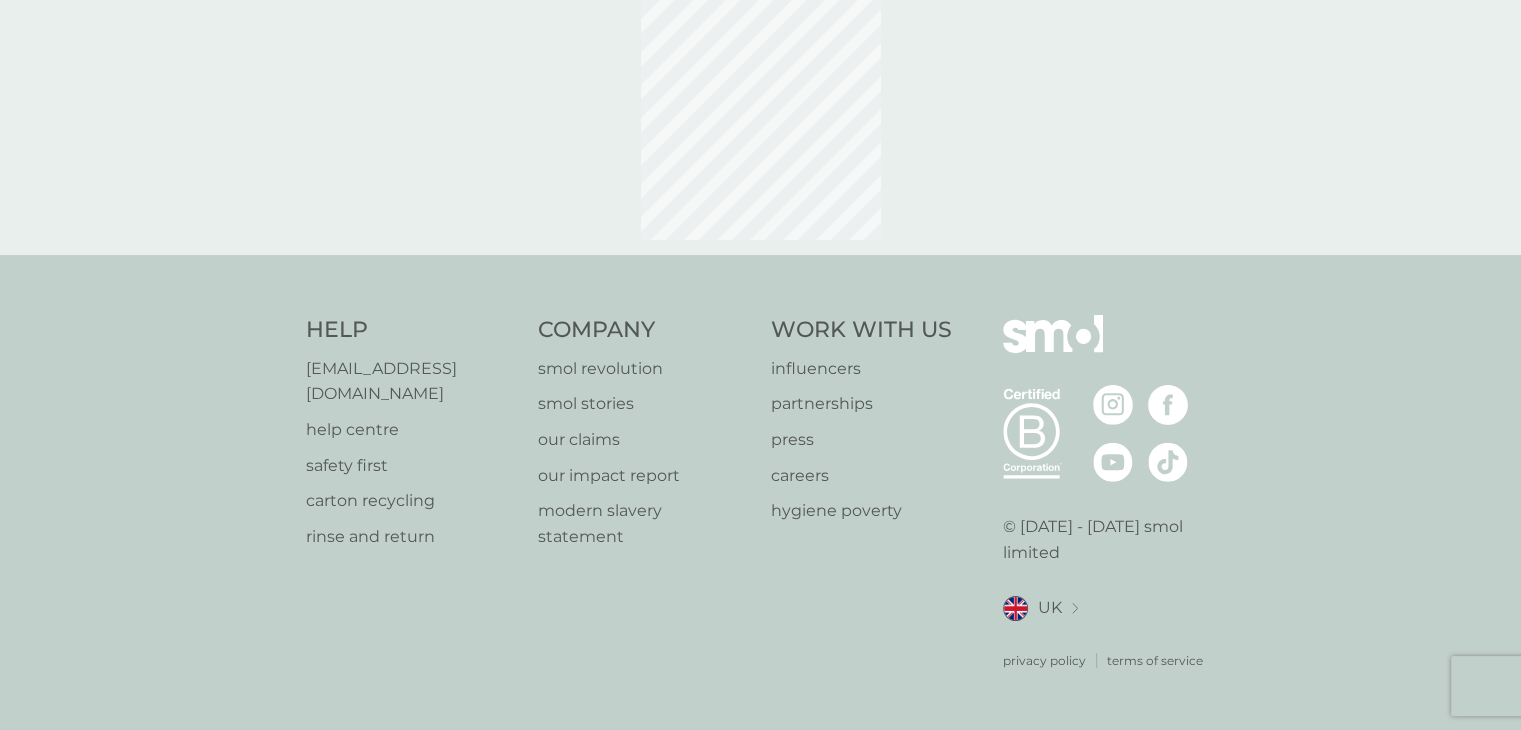 scroll, scrollTop: 0, scrollLeft: 0, axis: both 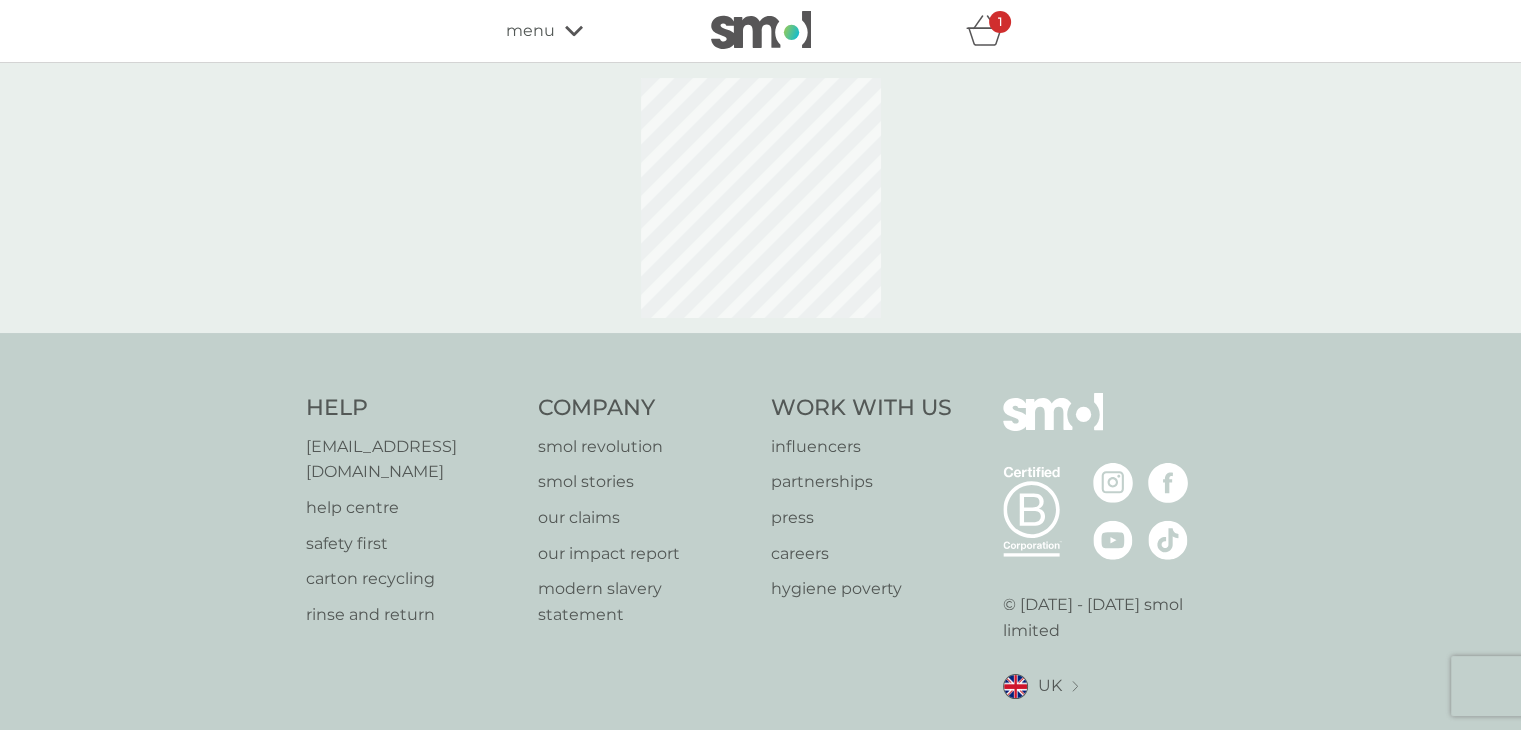 select on "91" 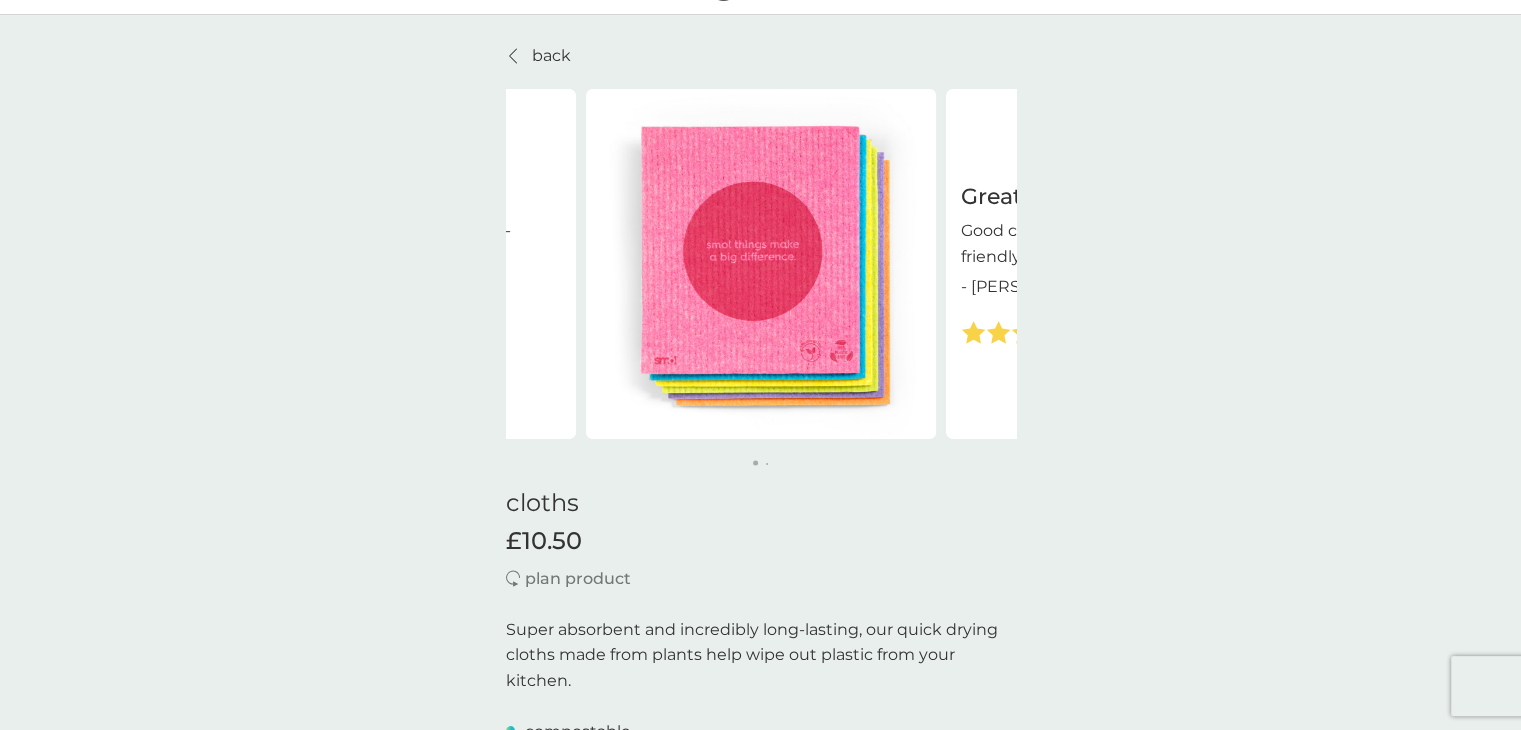 scroll, scrollTop: 76, scrollLeft: 0, axis: vertical 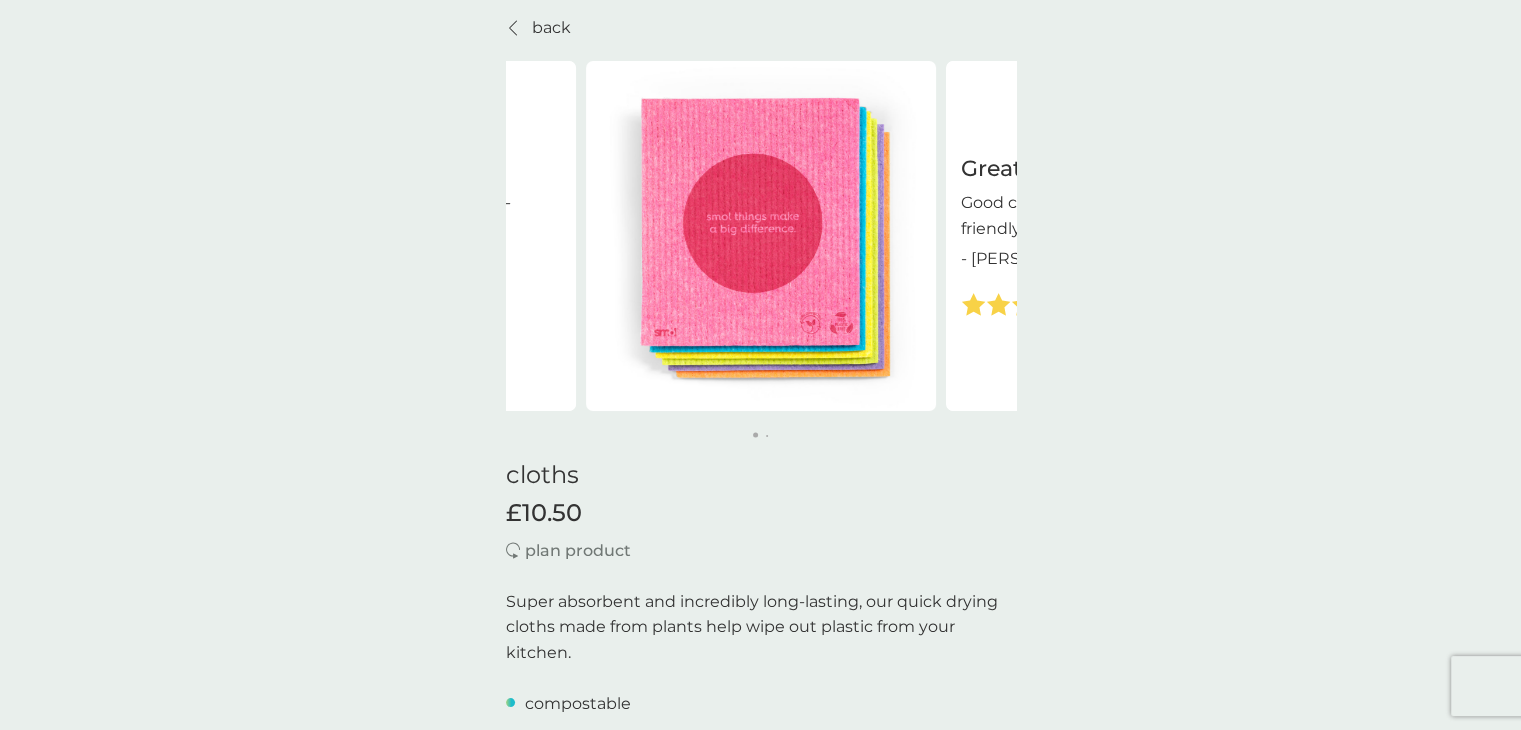 click at bounding box center (761, 436) 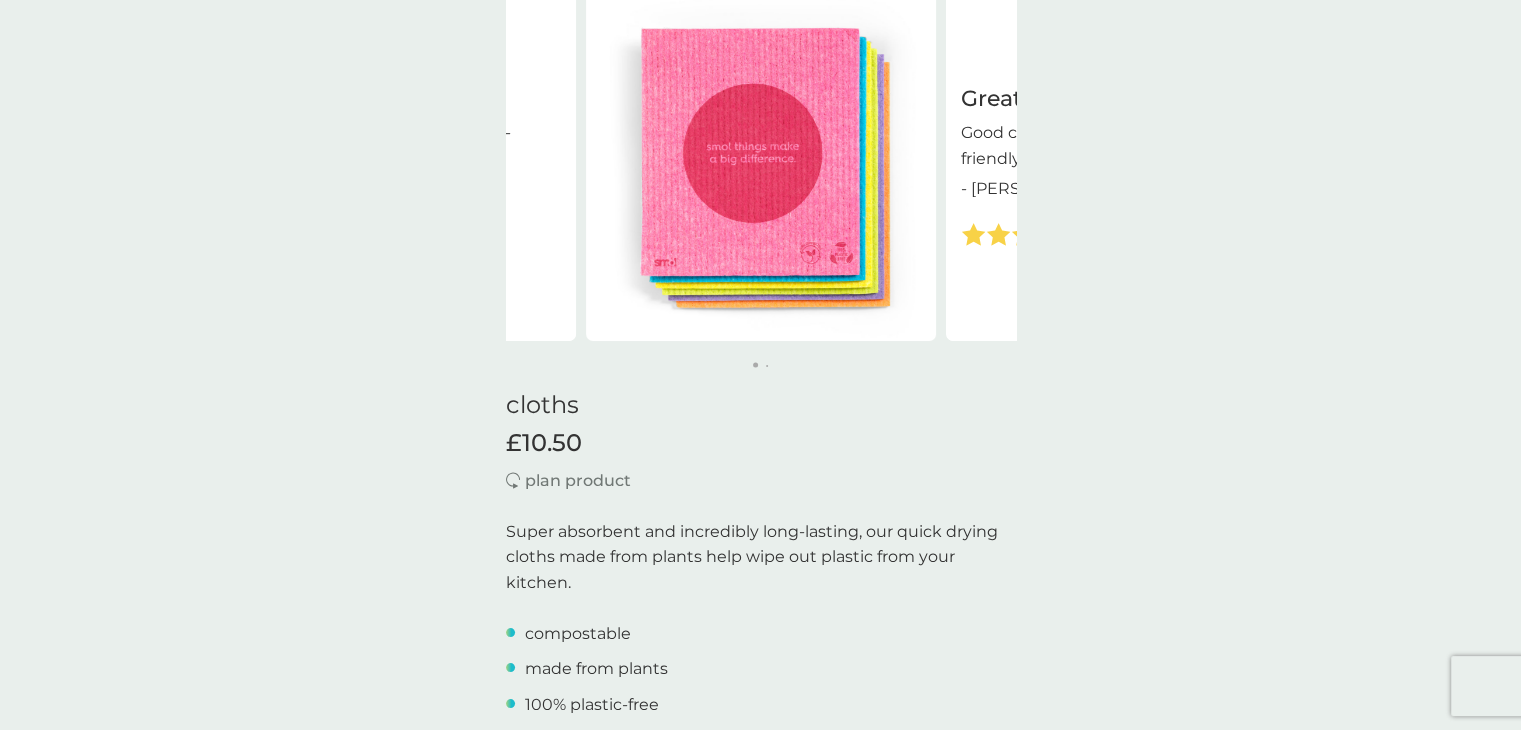 scroll, scrollTop: 143, scrollLeft: 0, axis: vertical 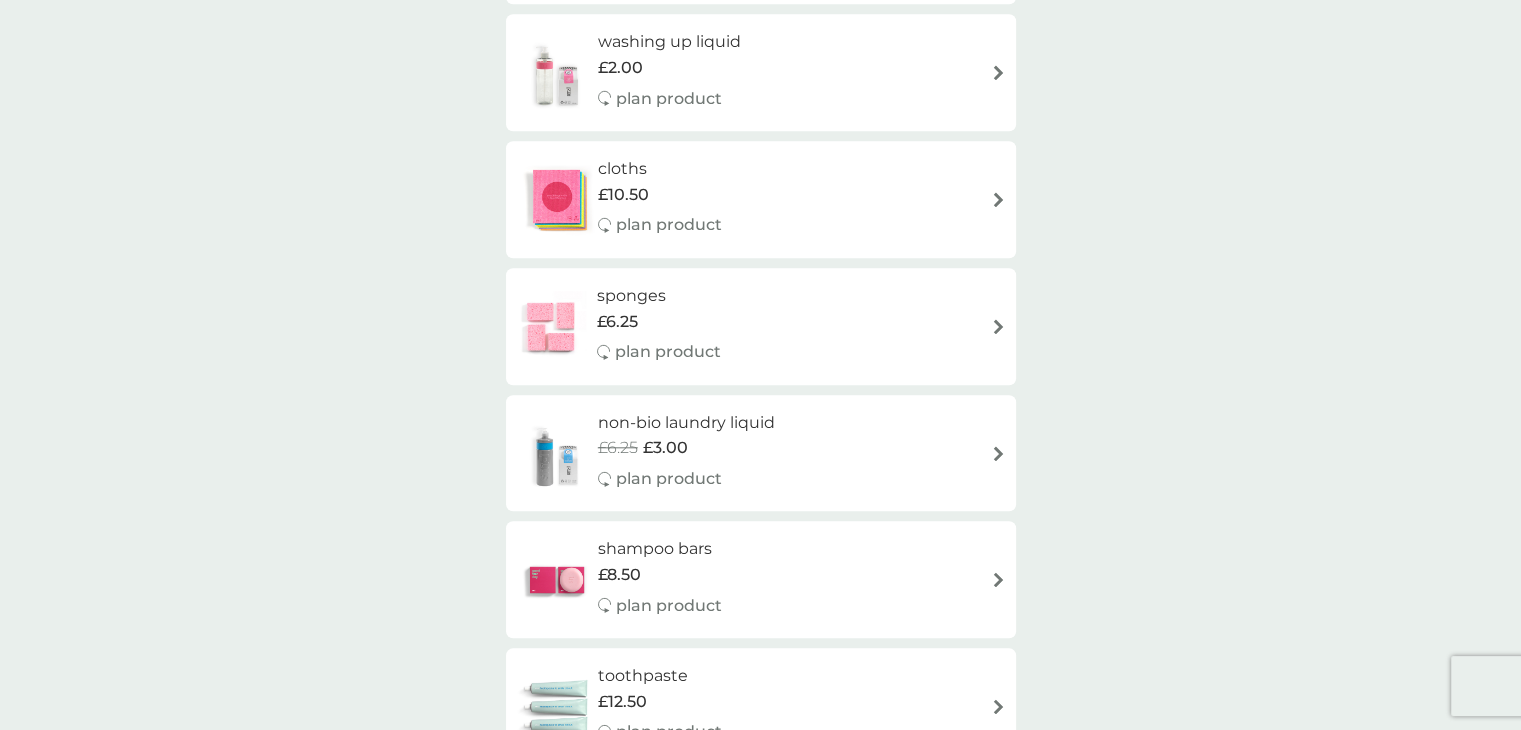 click on "sponges £6.25 plan product" at bounding box center [761, 326] 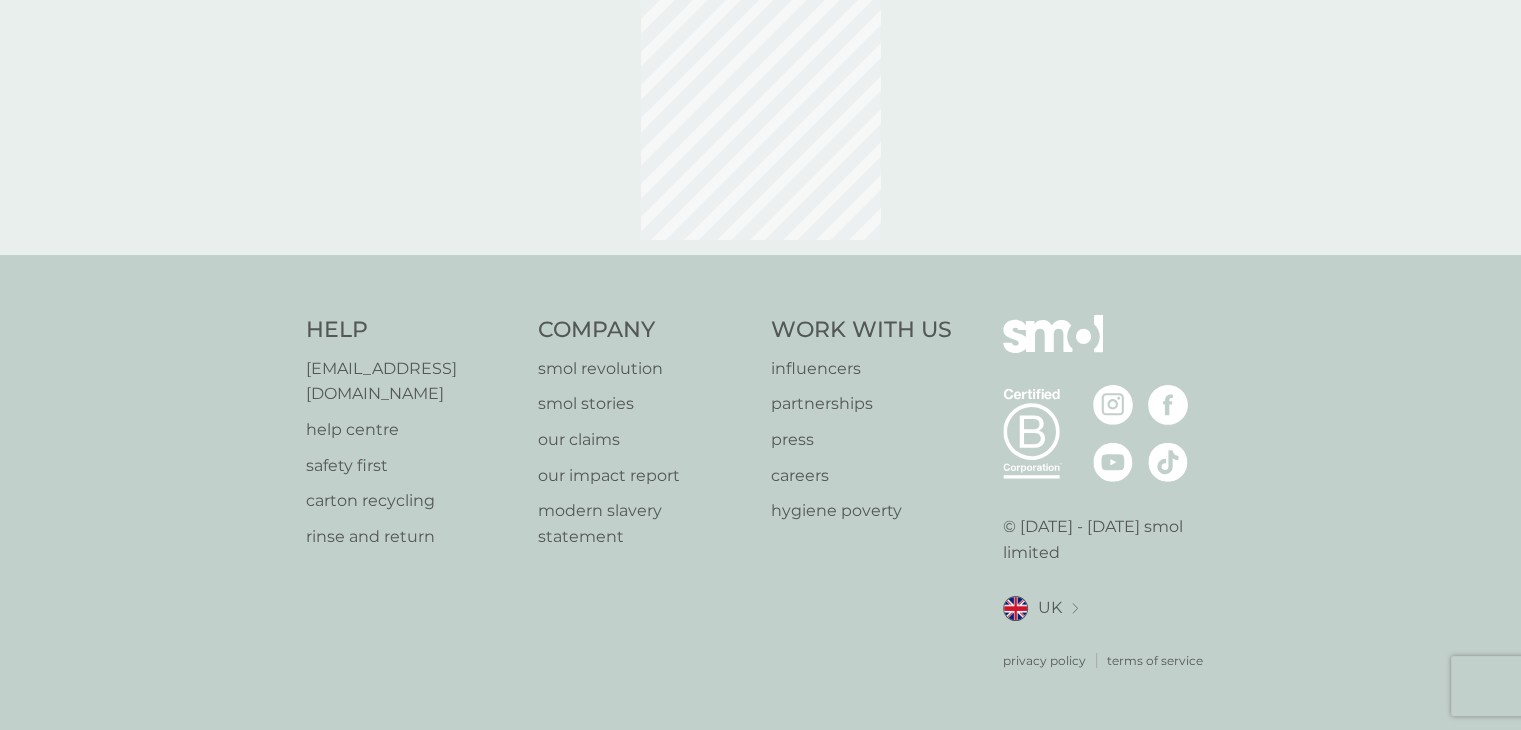 scroll, scrollTop: 0, scrollLeft: 0, axis: both 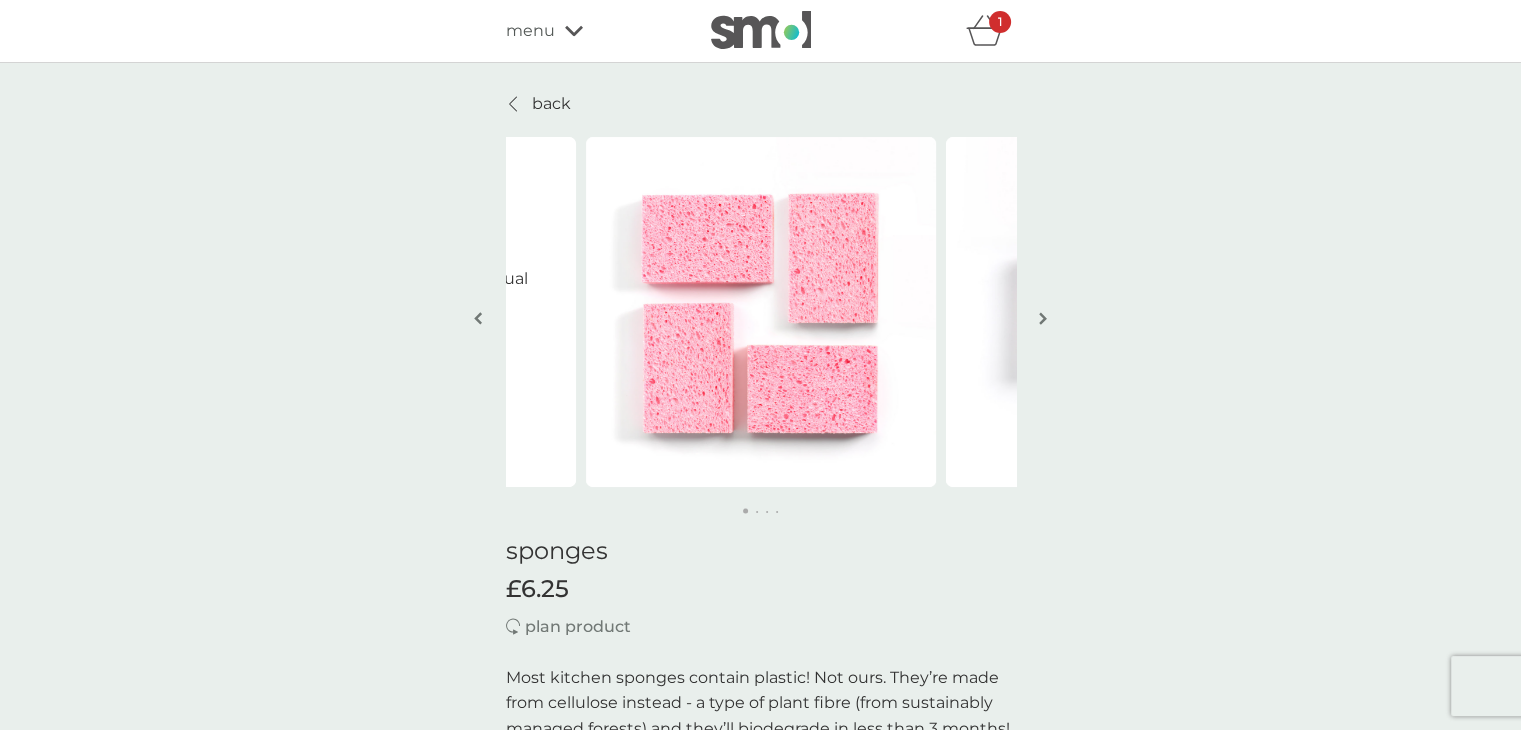 click at bounding box center [1043, 318] 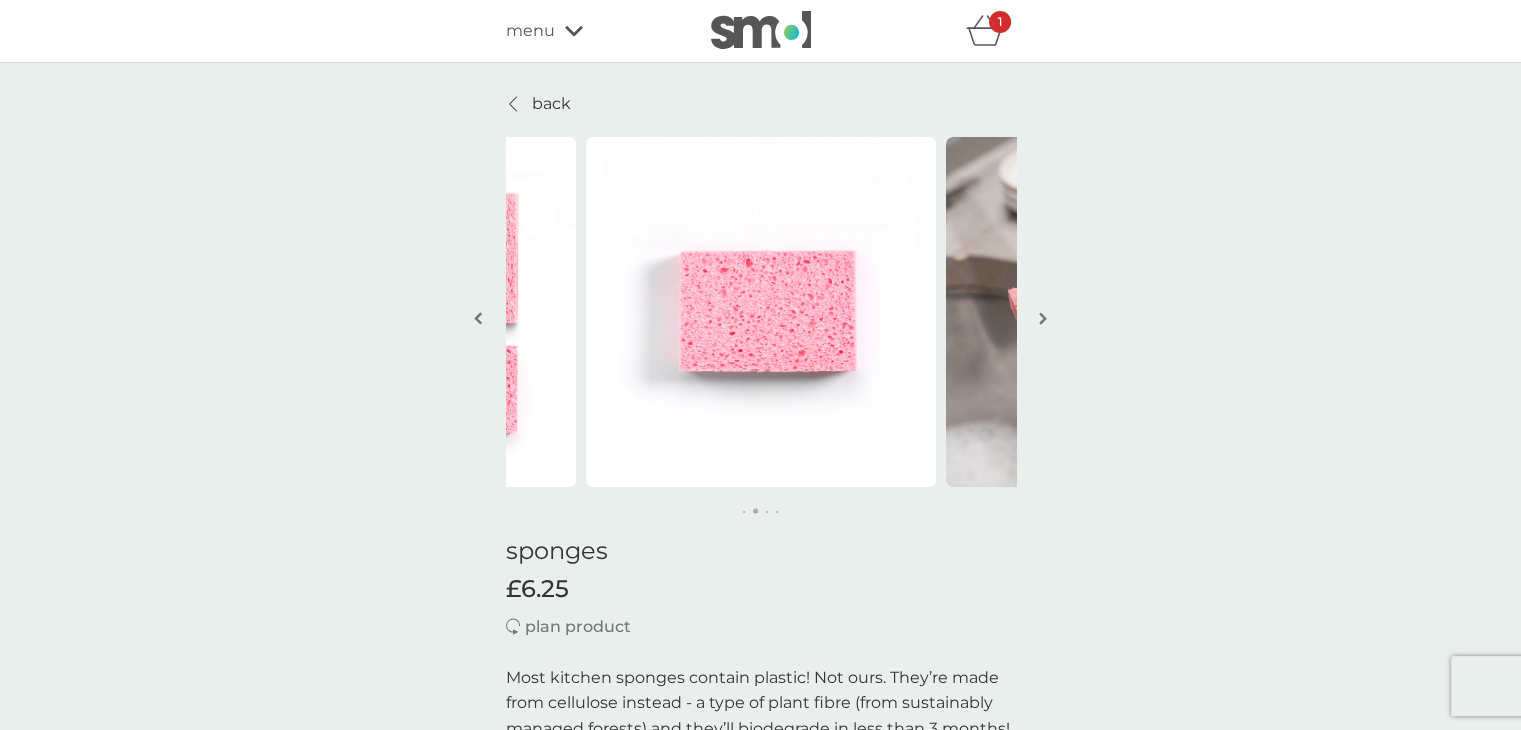 click at bounding box center [1043, 318] 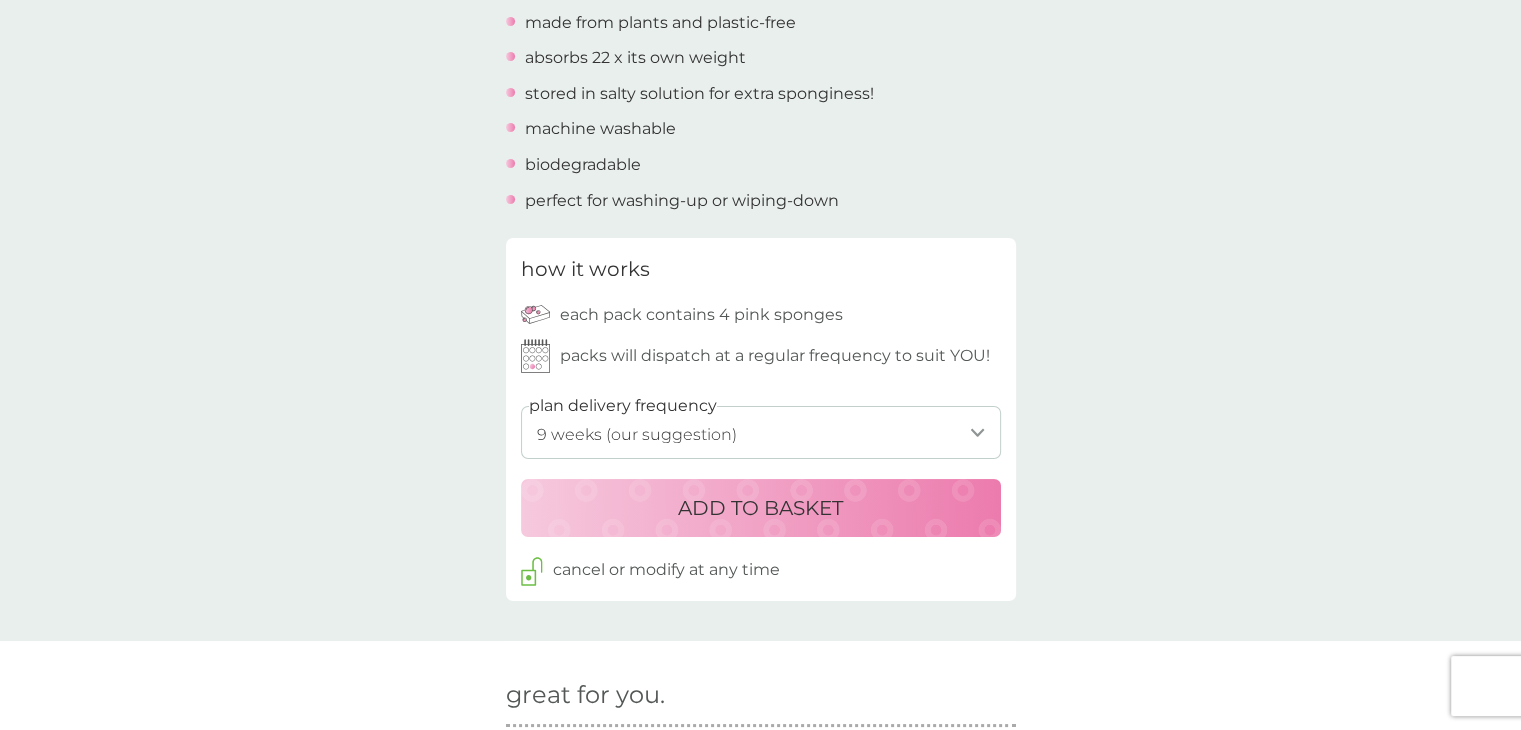 scroll, scrollTop: 758, scrollLeft: 0, axis: vertical 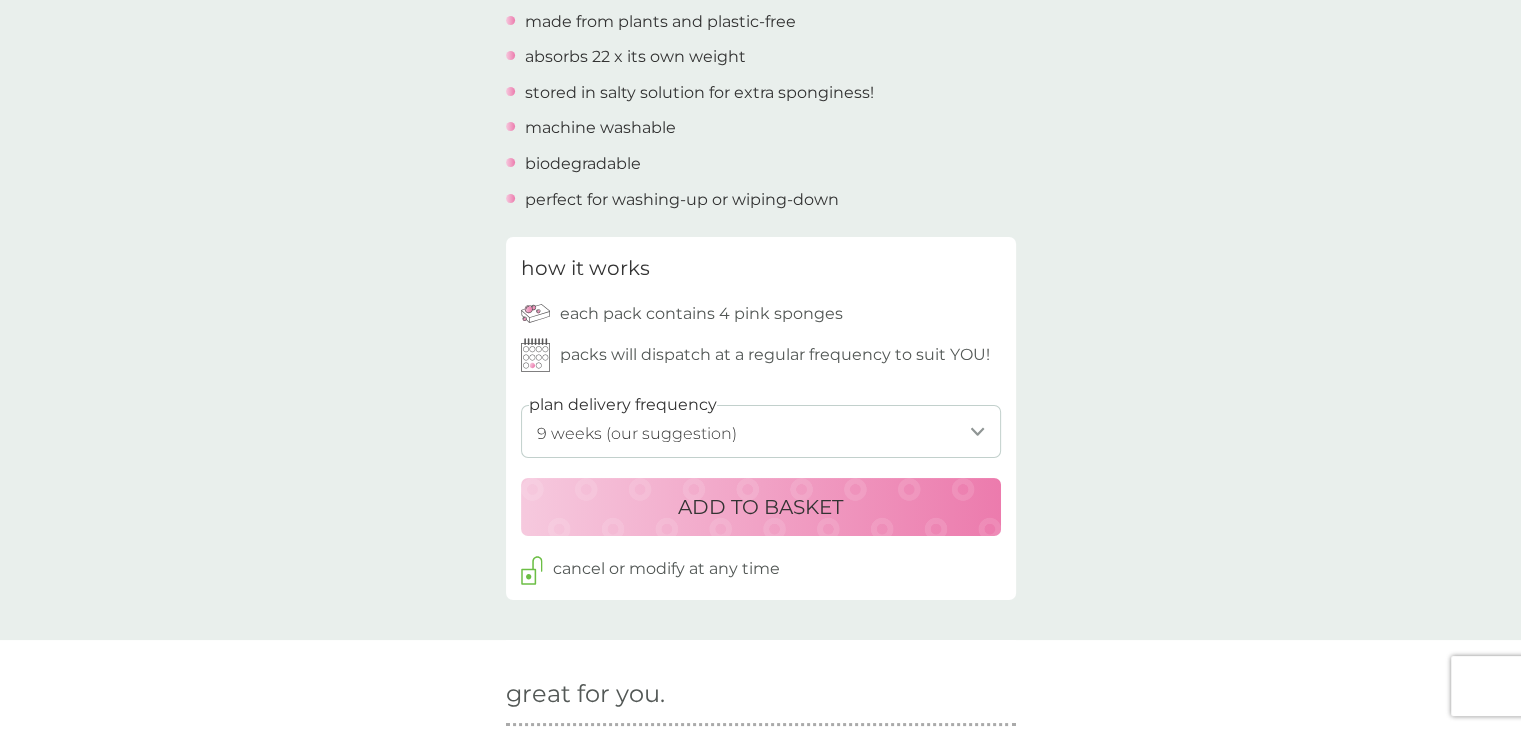 click on "1 week  2 weeks  3 weeks  4 weeks  5 weeks  6 weeks  7 weeks  8 weeks  9 weeks (our suggestion) 10 weeks  11 weeks  12 weeks  13 weeks  14 weeks  15 weeks  16 weeks  17 weeks  18 weeks  19 weeks  20 weeks  21 weeks  22 weeks  23 weeks  24 weeks  25 weeks  26 weeks  27 weeks  28 weeks  29 weeks  30 weeks" at bounding box center [761, 431] 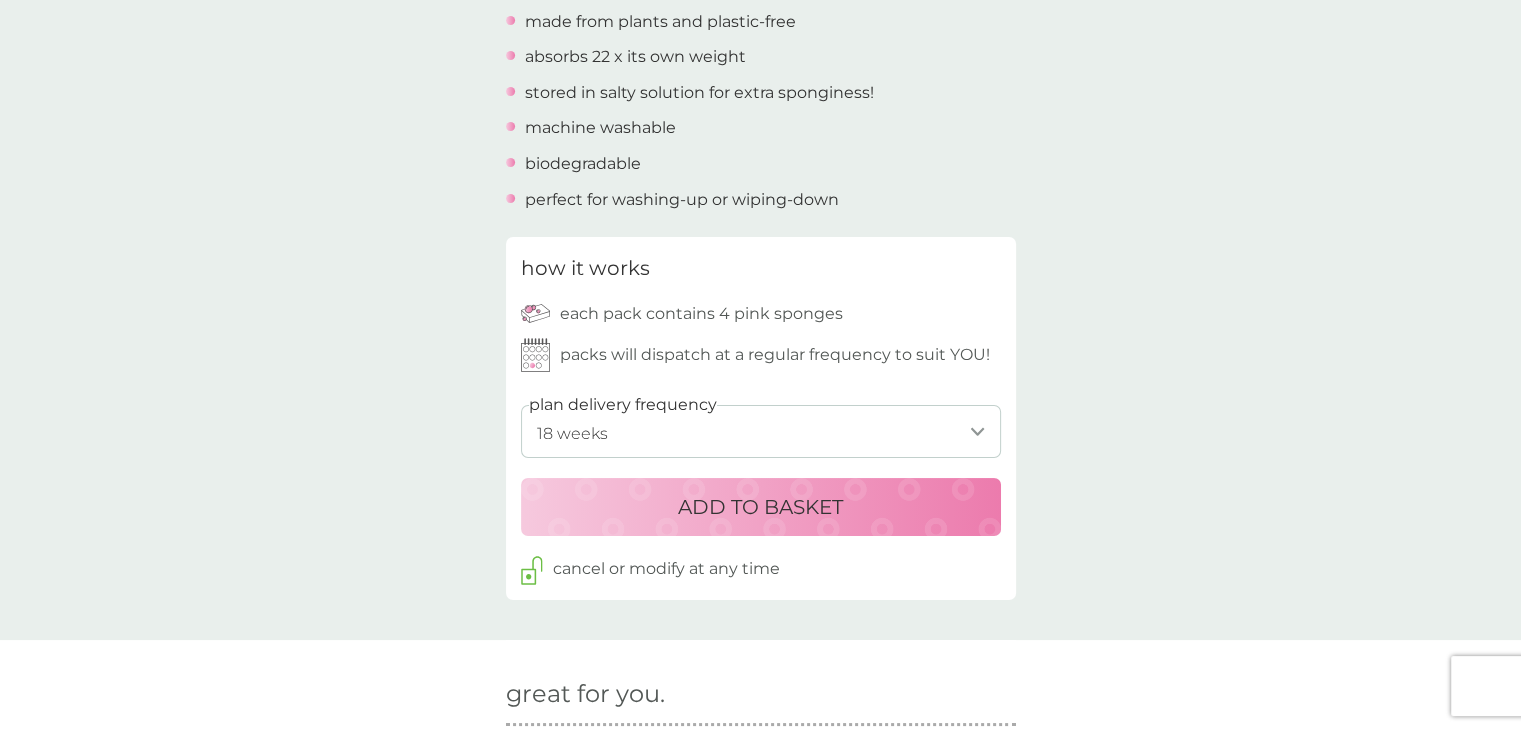 click on "1 week  2 weeks  3 weeks  4 weeks  5 weeks  6 weeks  7 weeks  8 weeks  9 weeks (our suggestion) 10 weeks  11 weeks  12 weeks  13 weeks  14 weeks  15 weeks  16 weeks  17 weeks  18 weeks  19 weeks  20 weeks  21 weeks  22 weeks  23 weeks  24 weeks  25 weeks  26 weeks  27 weeks  28 weeks  29 weeks  30 weeks" at bounding box center (761, 431) 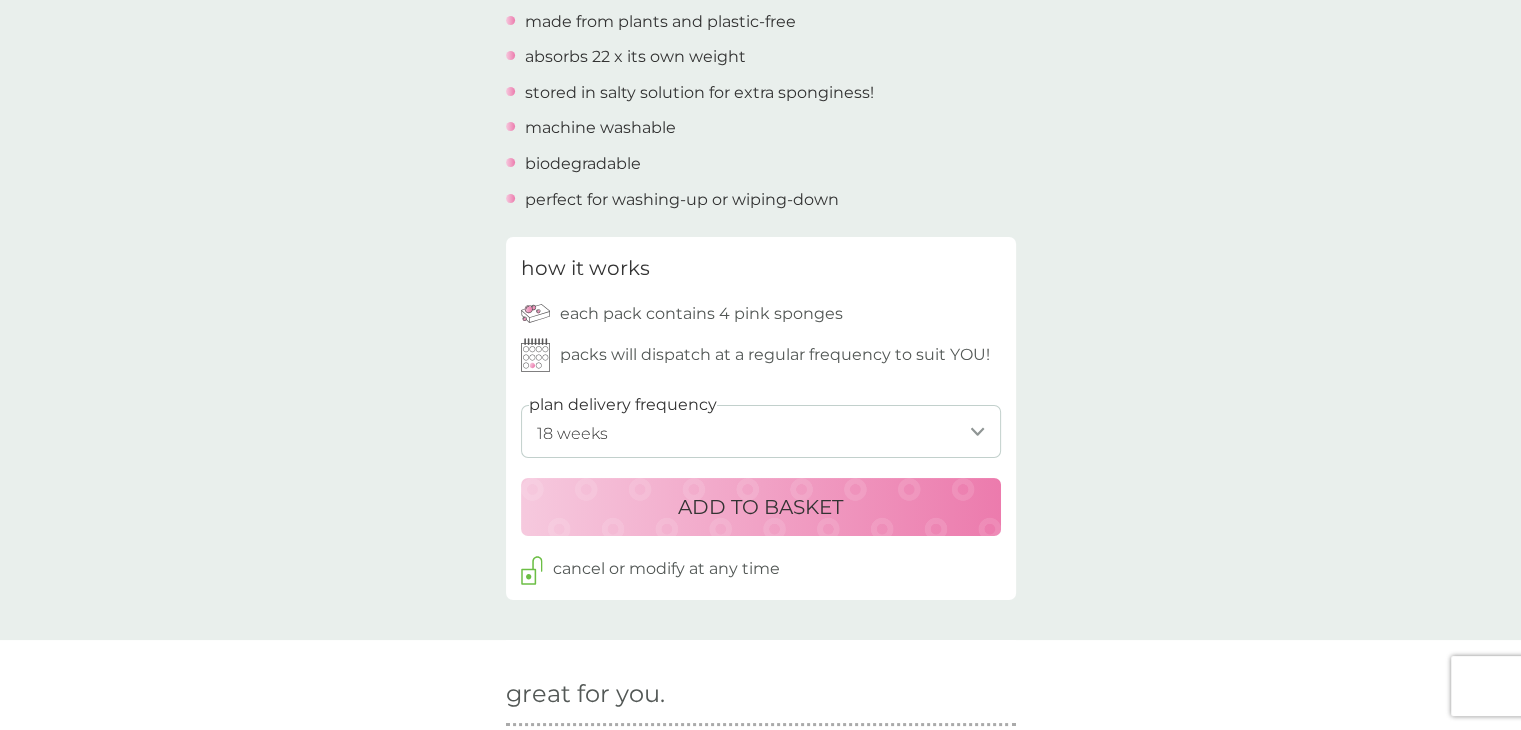 click on "ADD TO BASKET" at bounding box center [760, 507] 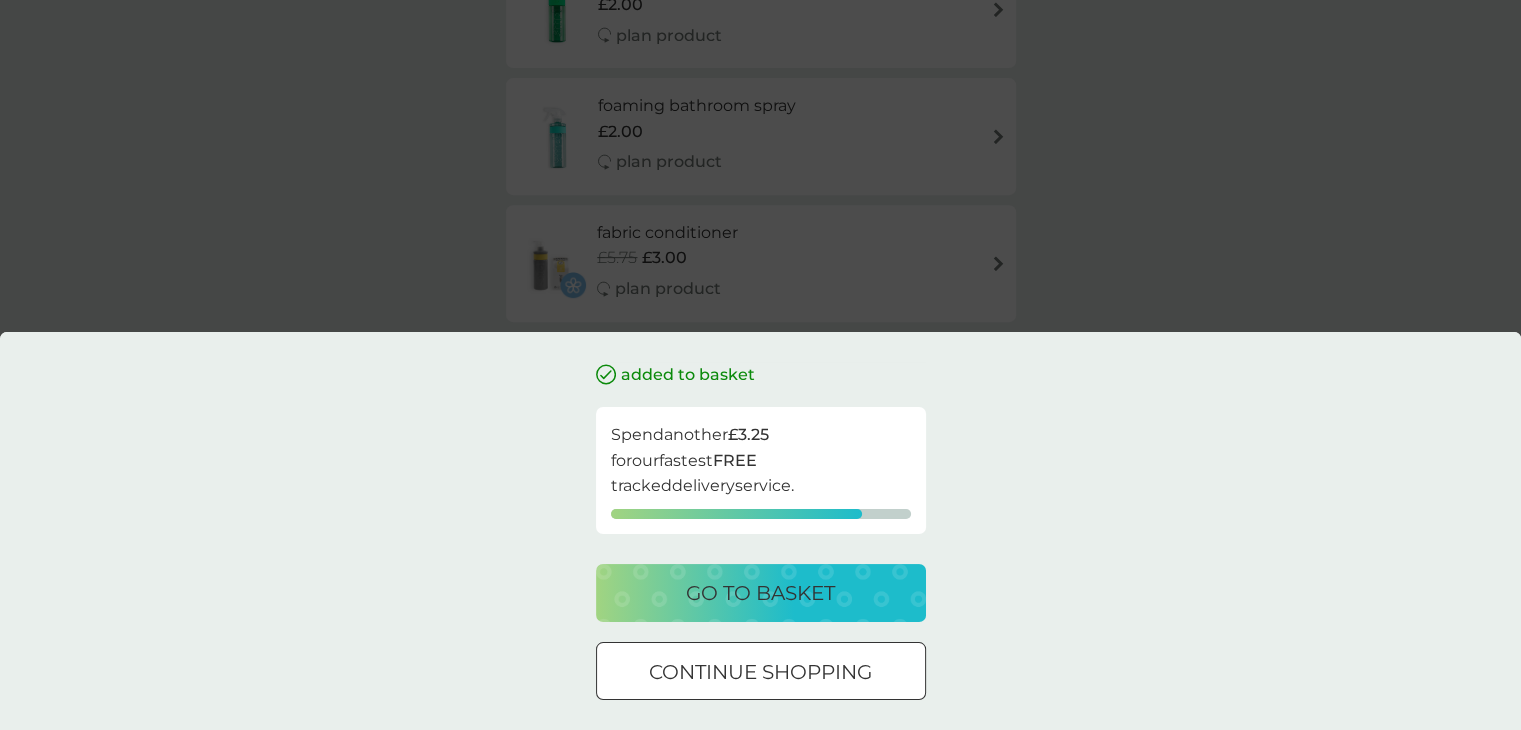 scroll, scrollTop: 0, scrollLeft: 0, axis: both 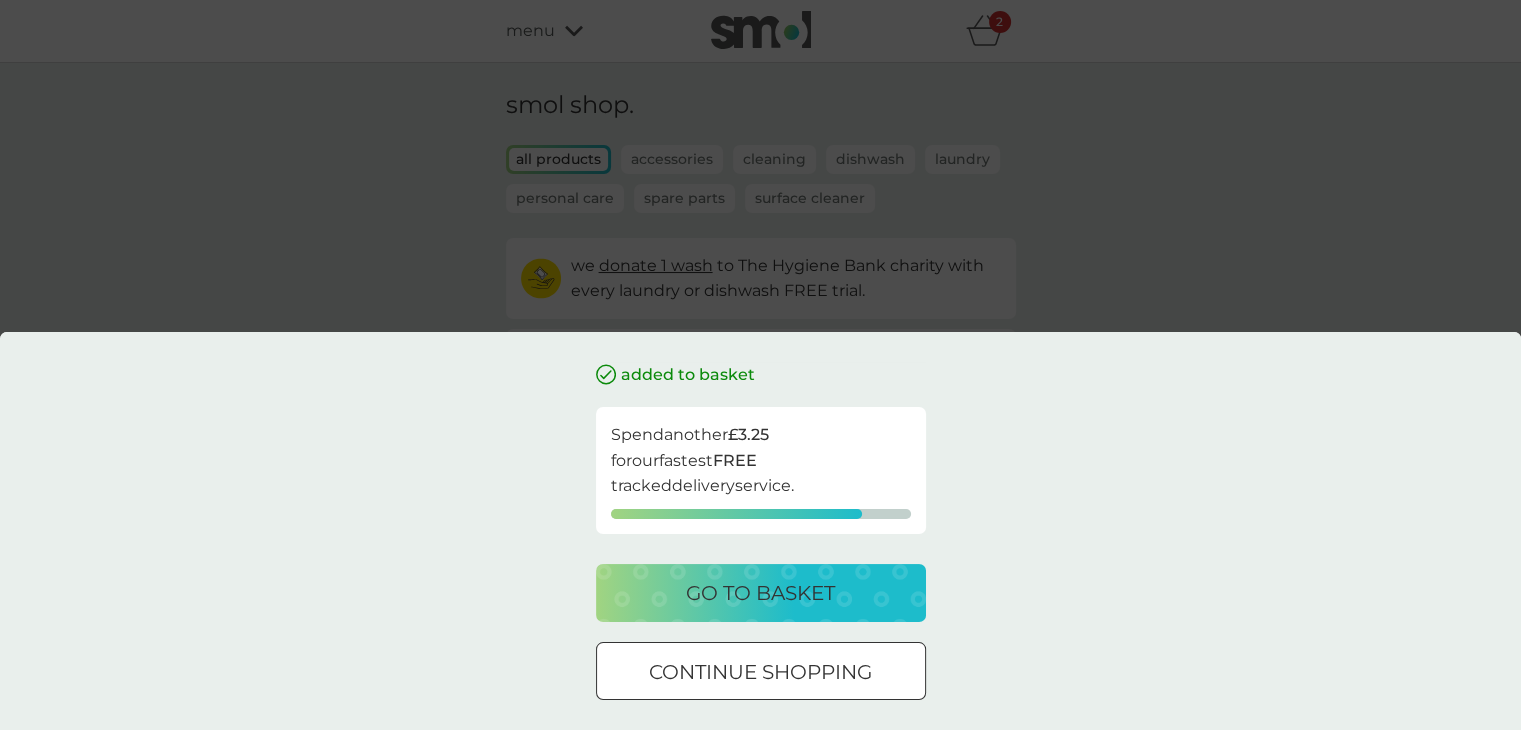click on "continue shopping" at bounding box center [760, 672] 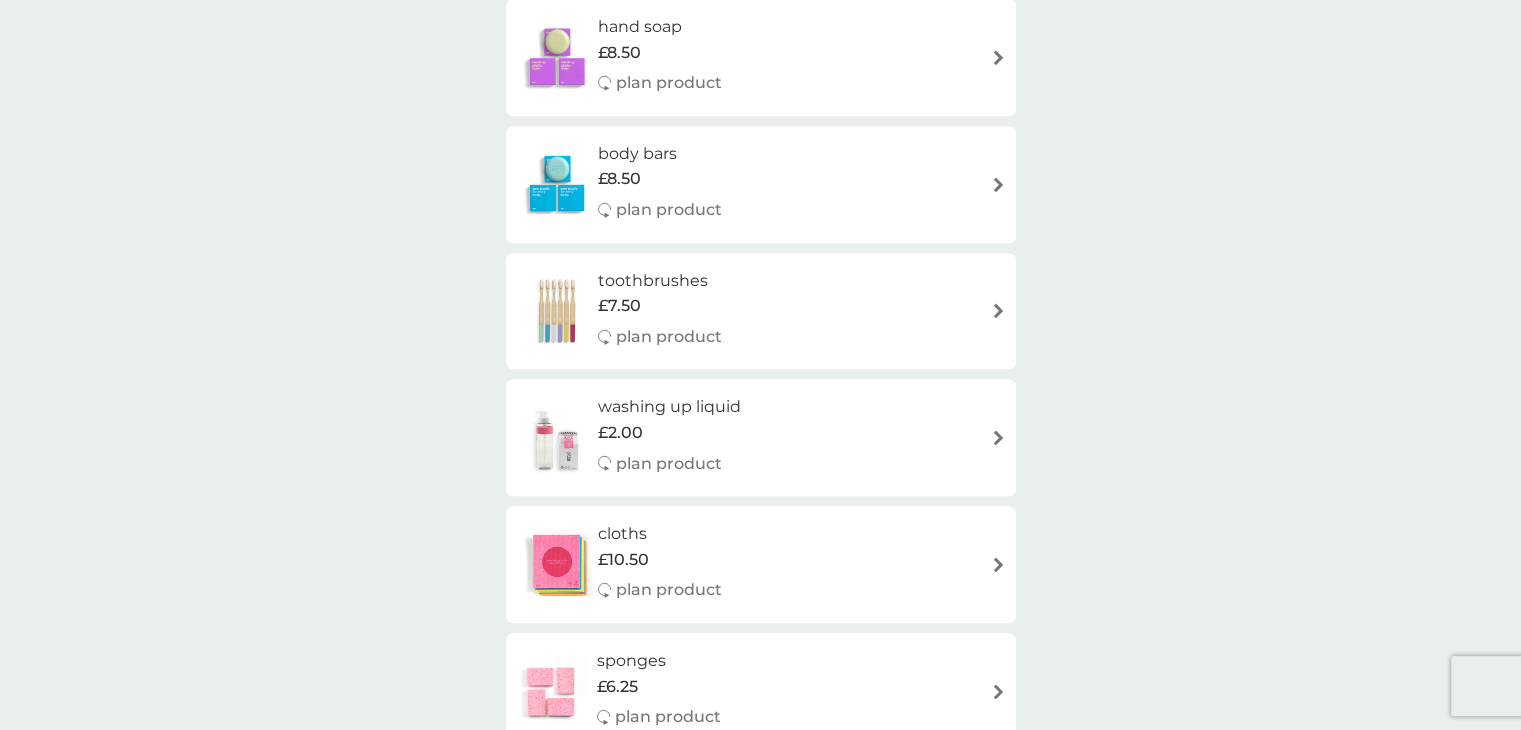 scroll, scrollTop: 1546, scrollLeft: 0, axis: vertical 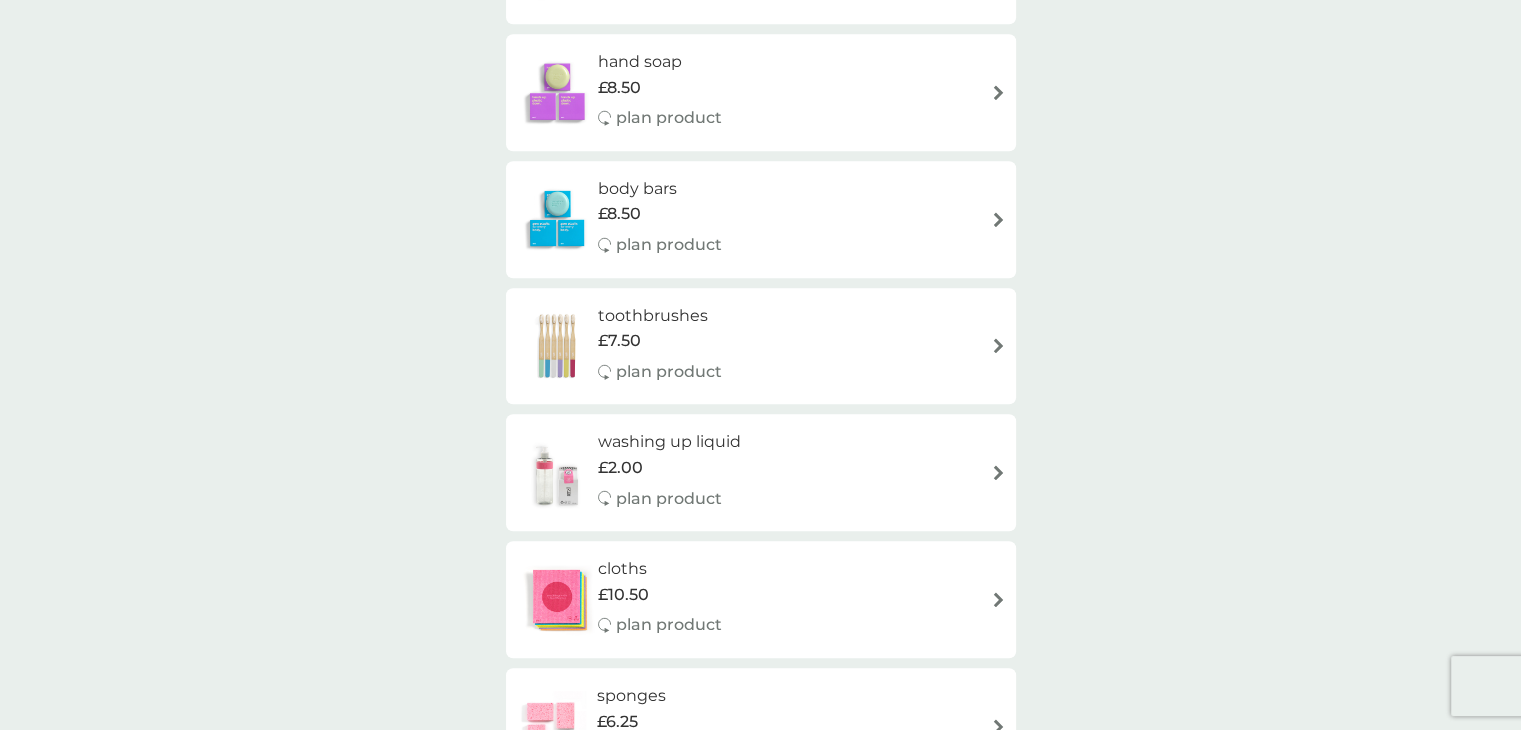 click on "toothbrushes £7.50 plan product" at bounding box center (761, 346) 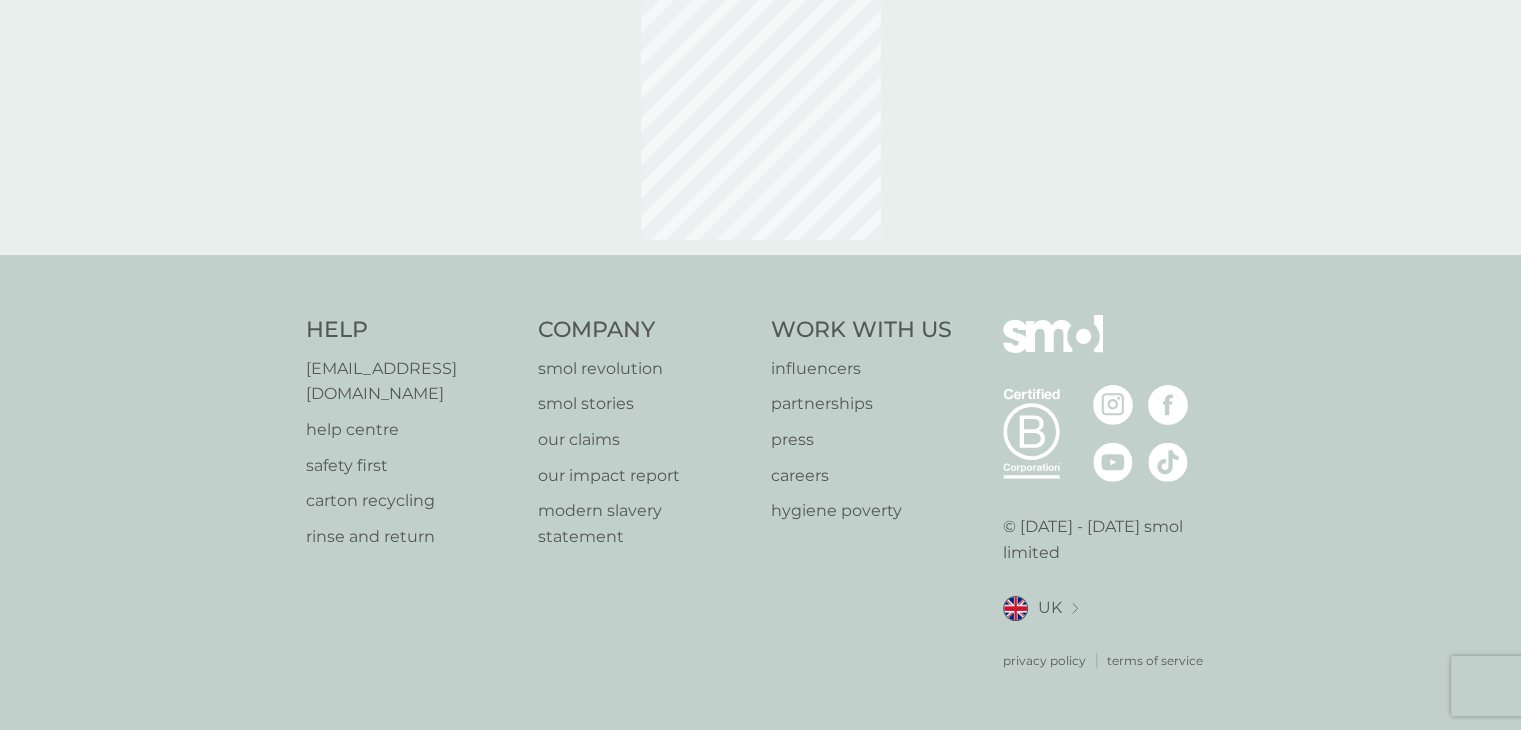 scroll, scrollTop: 0, scrollLeft: 0, axis: both 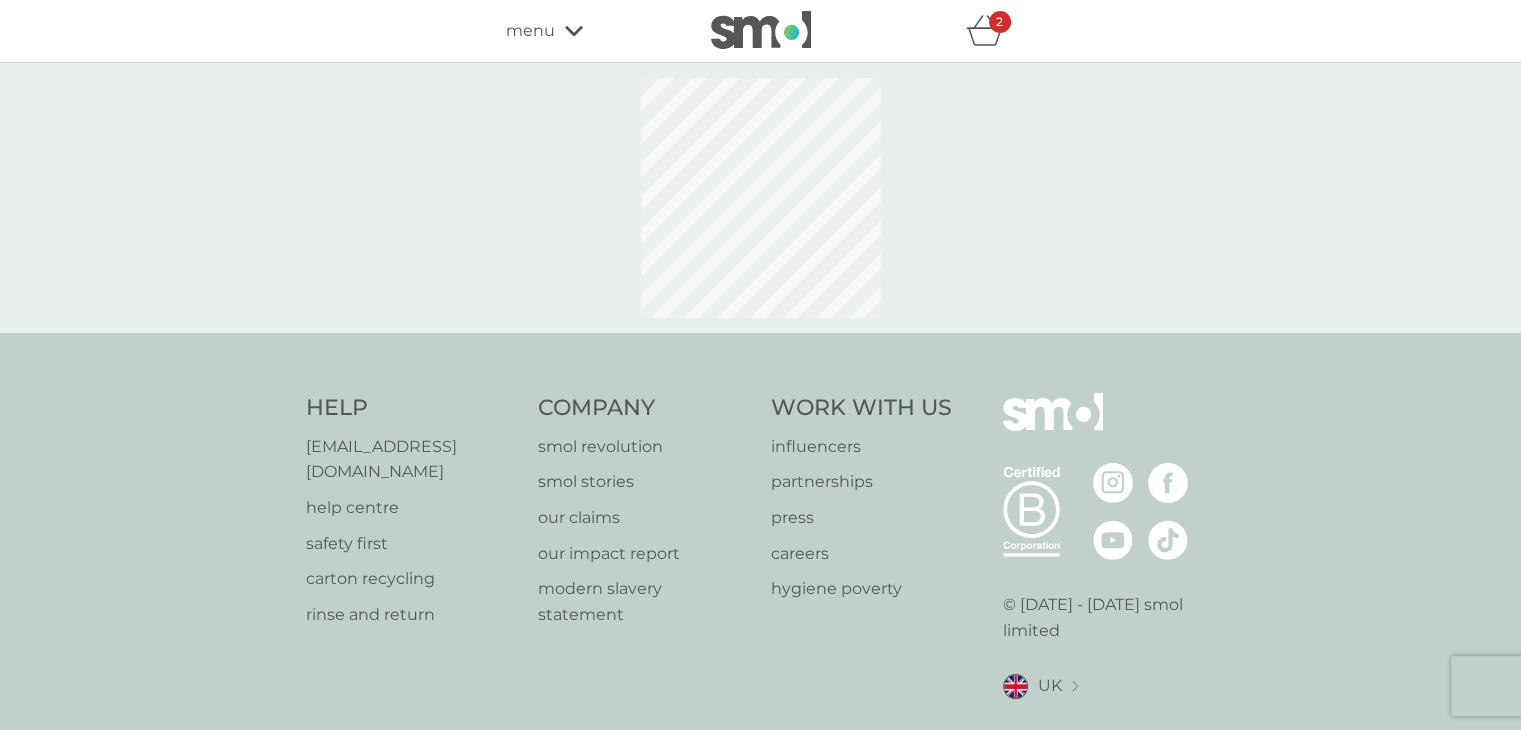 select on "119" 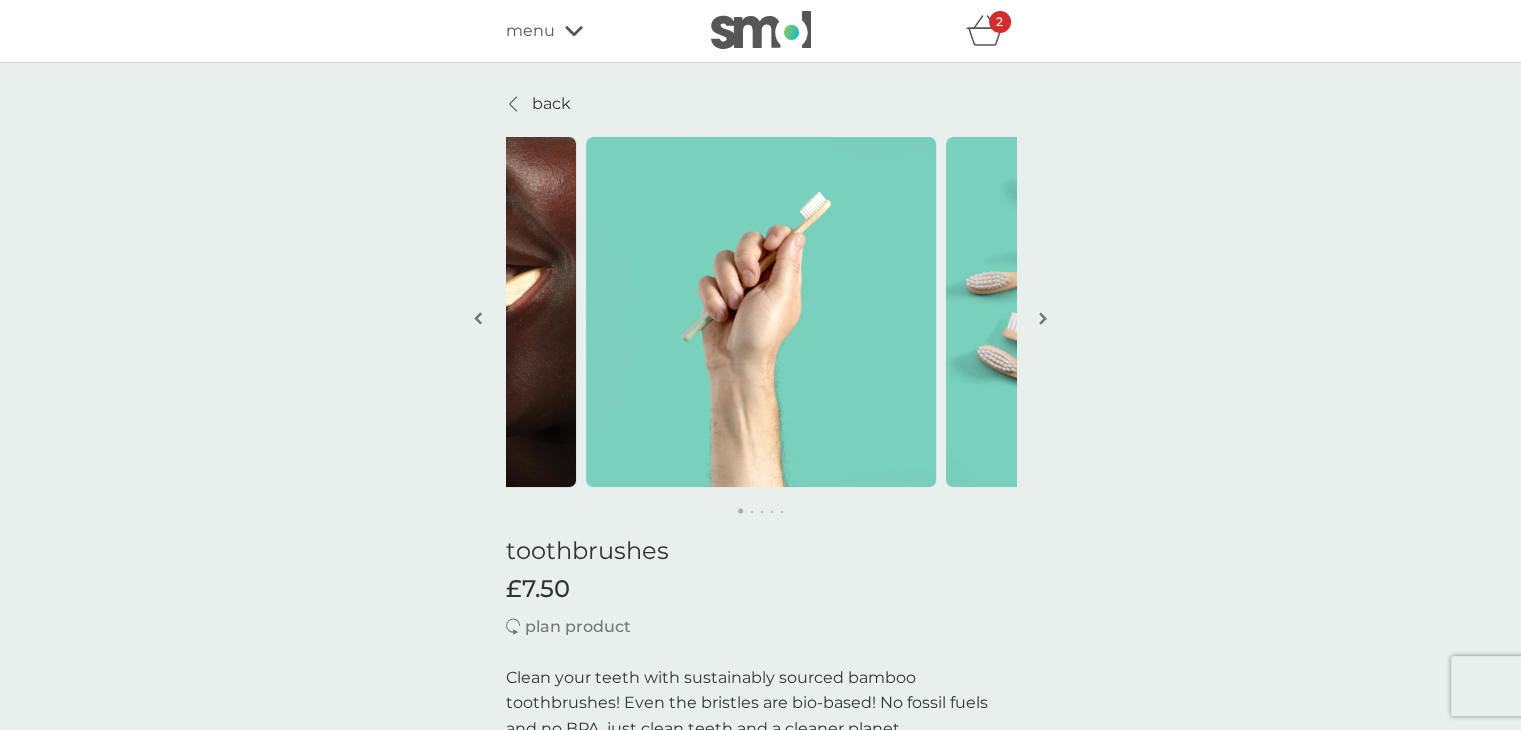 click at bounding box center [1043, 318] 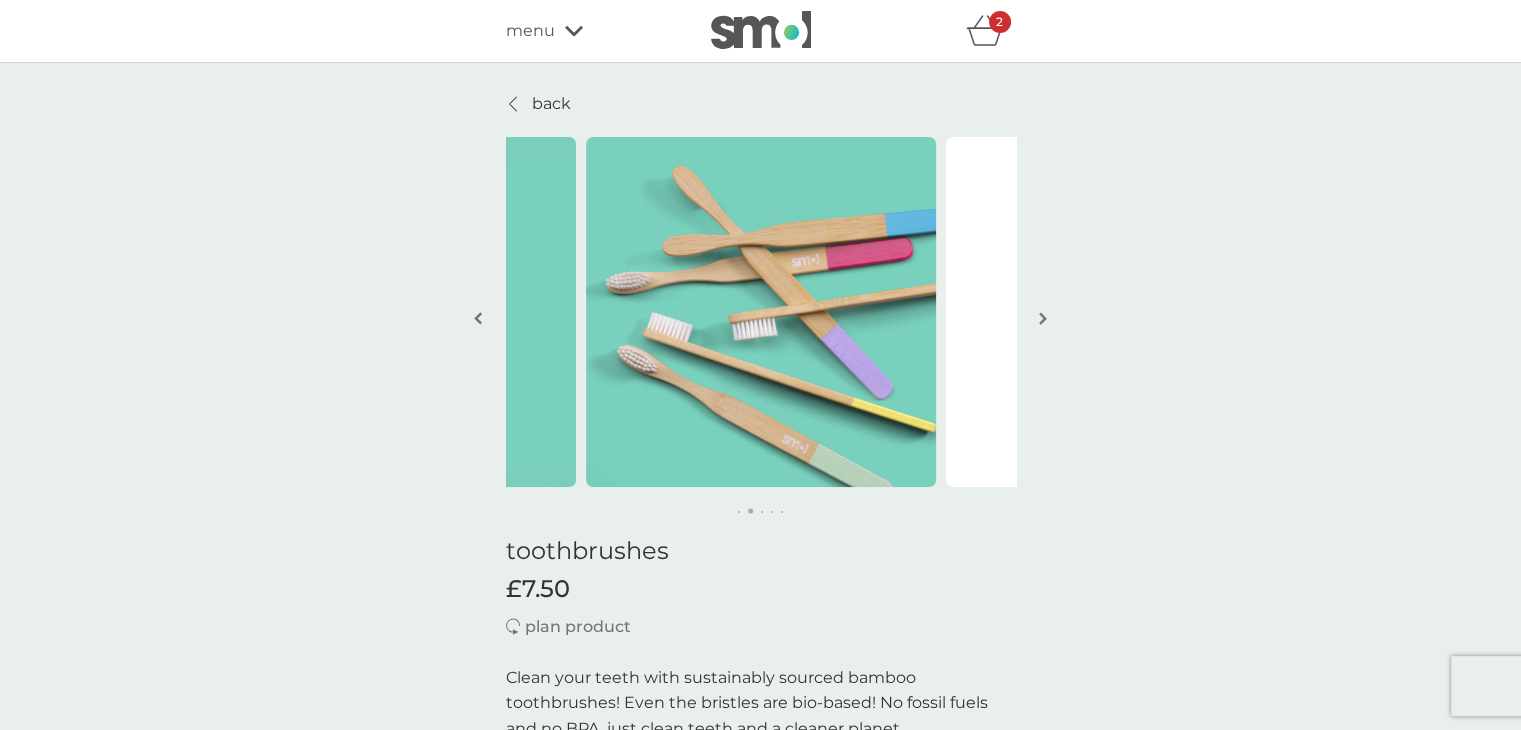 click at bounding box center [1043, 318] 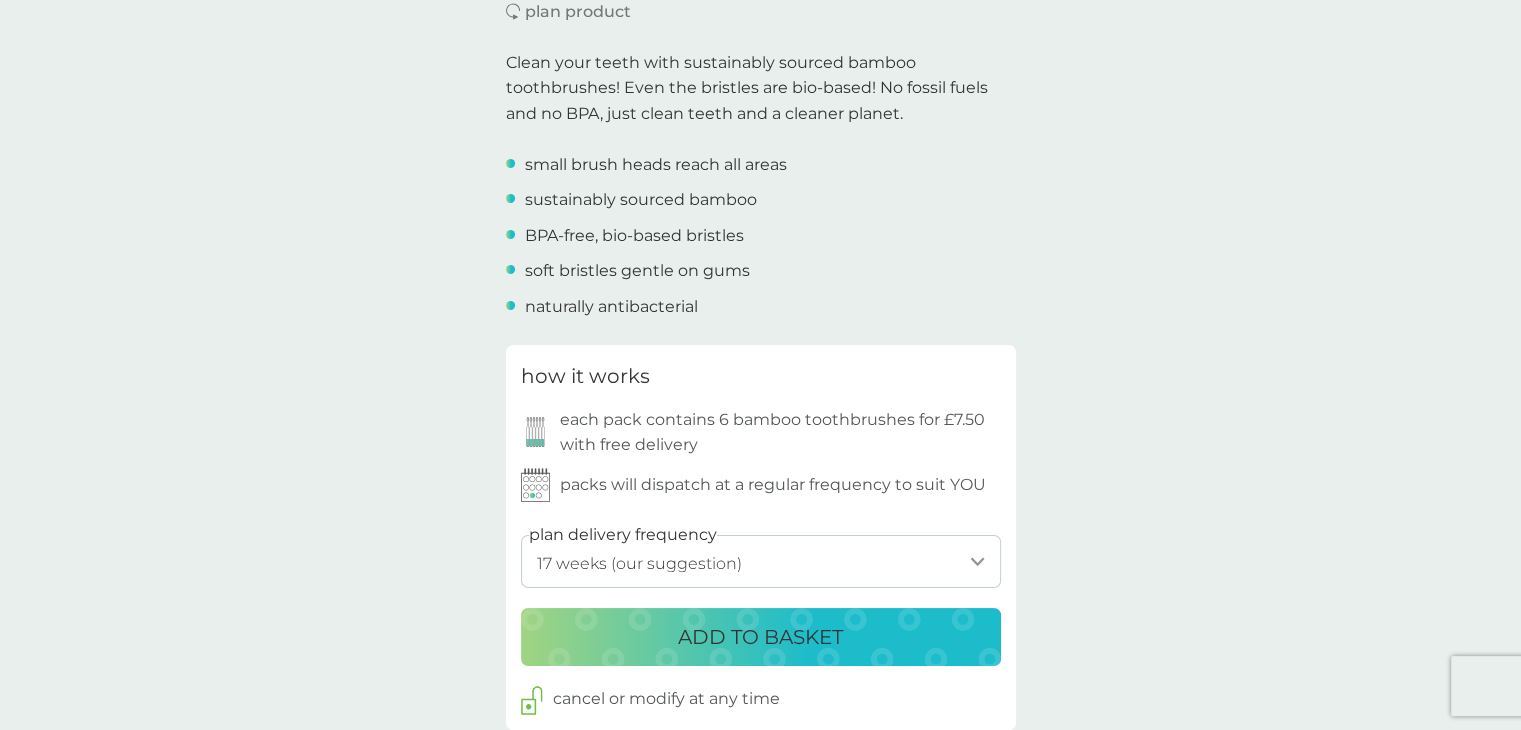 scroll, scrollTop: 629, scrollLeft: 0, axis: vertical 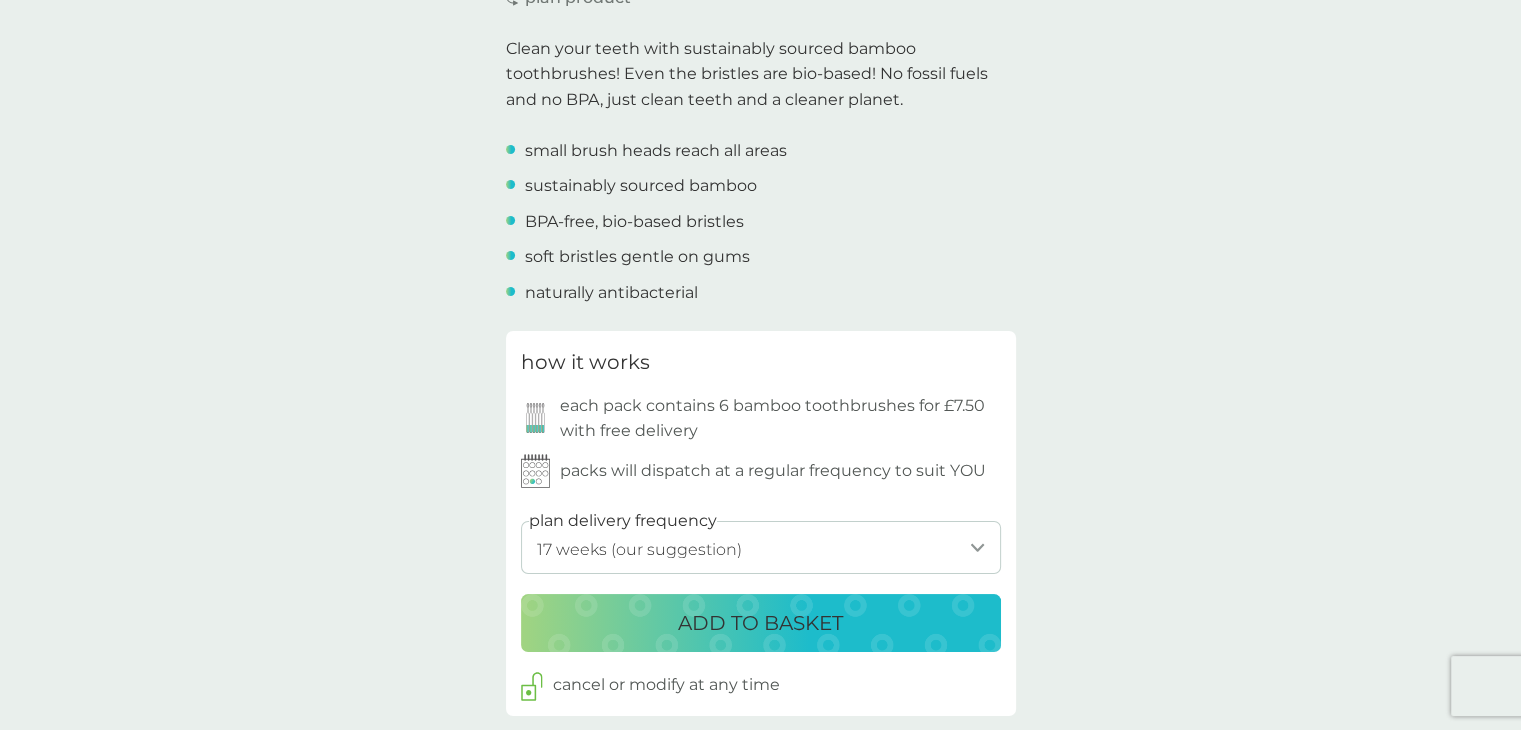 click on "ADD TO BASKET" at bounding box center (760, 623) 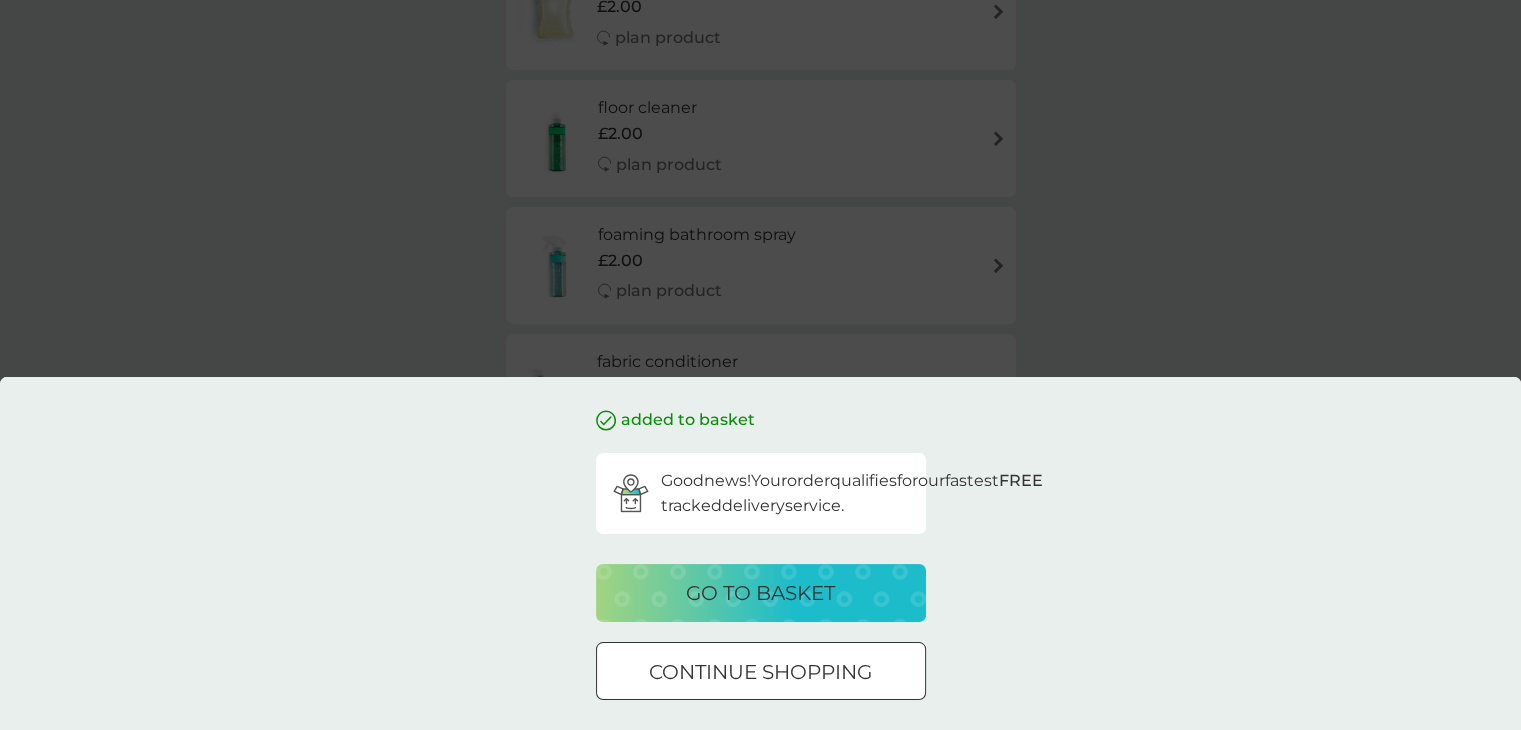 scroll, scrollTop: 0, scrollLeft: 0, axis: both 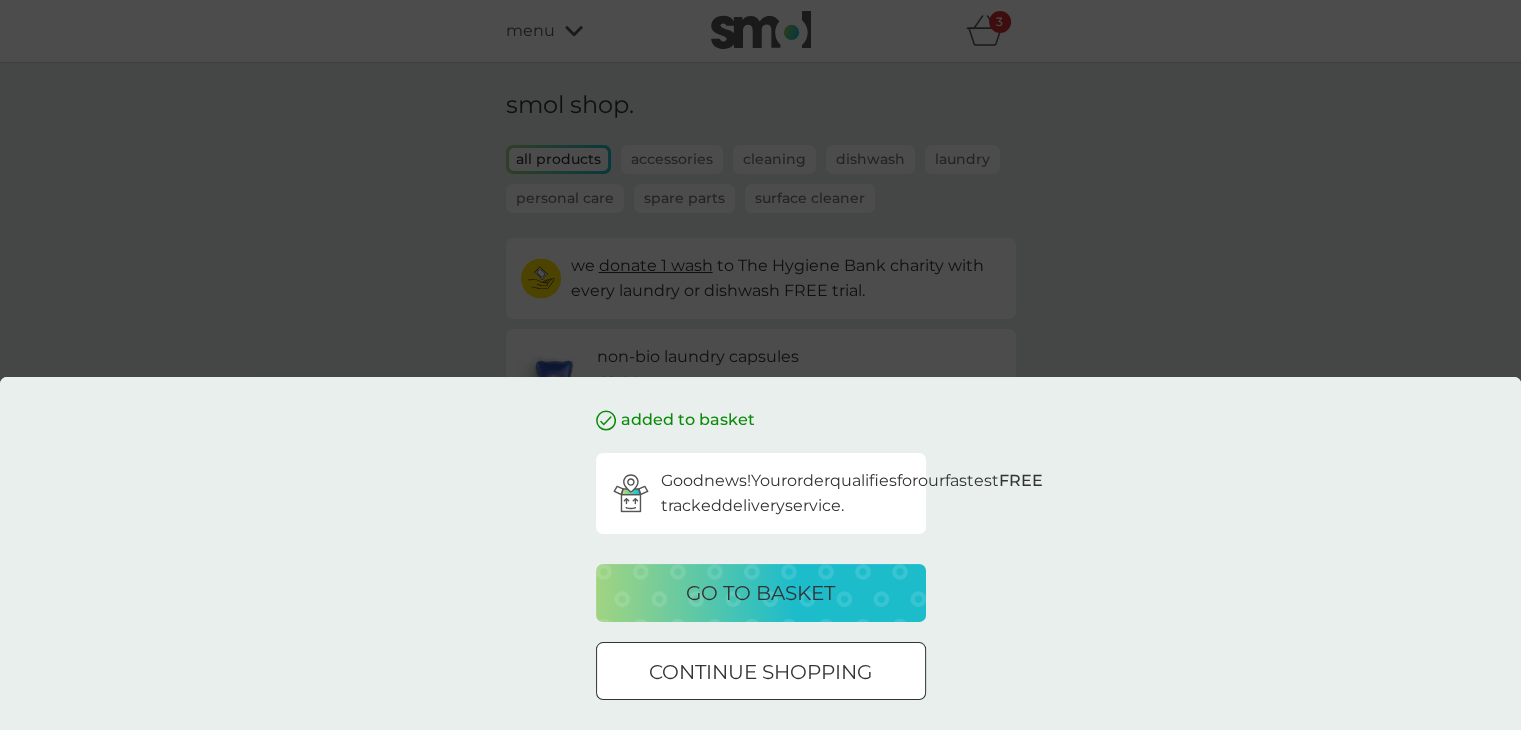 click on "go to basket" at bounding box center (760, 593) 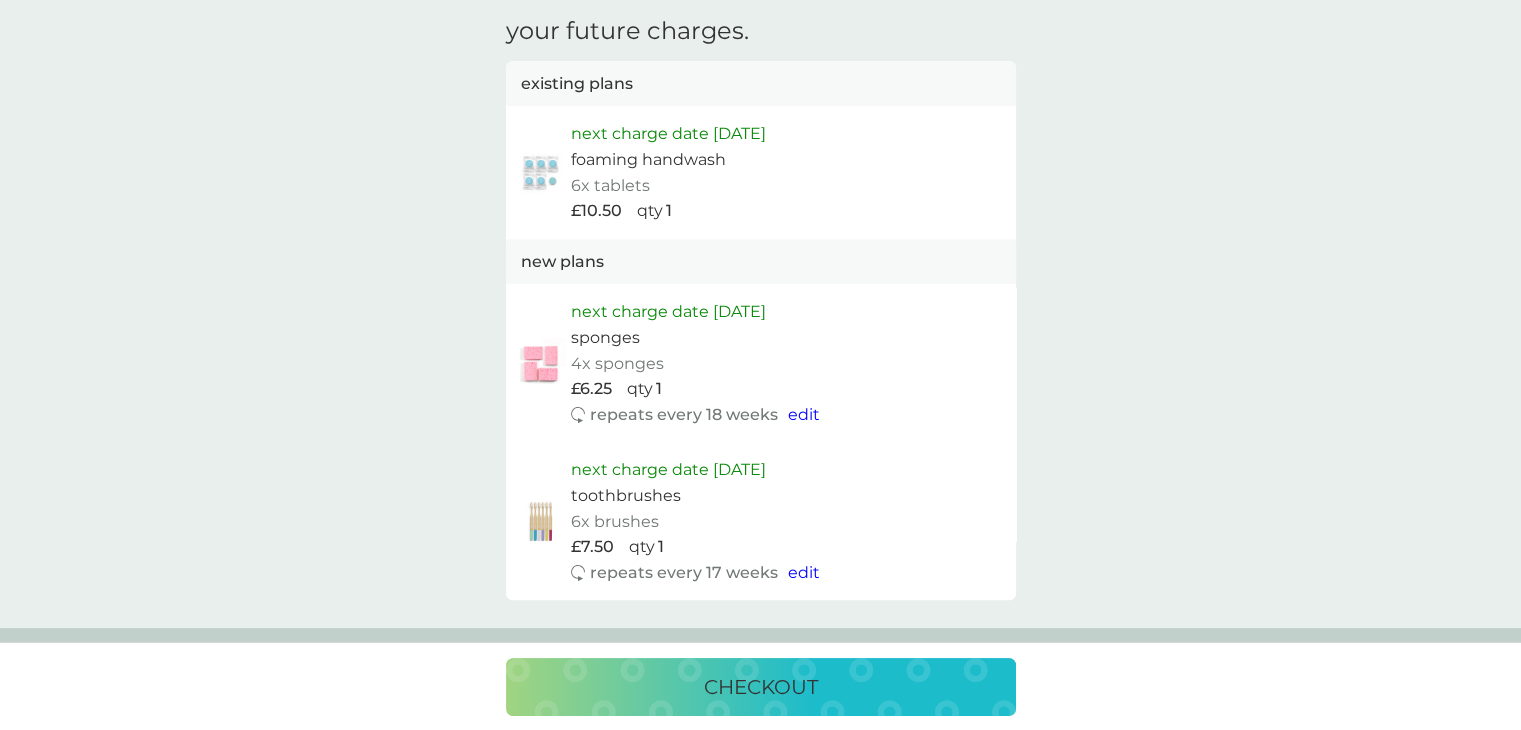scroll, scrollTop: 1142, scrollLeft: 0, axis: vertical 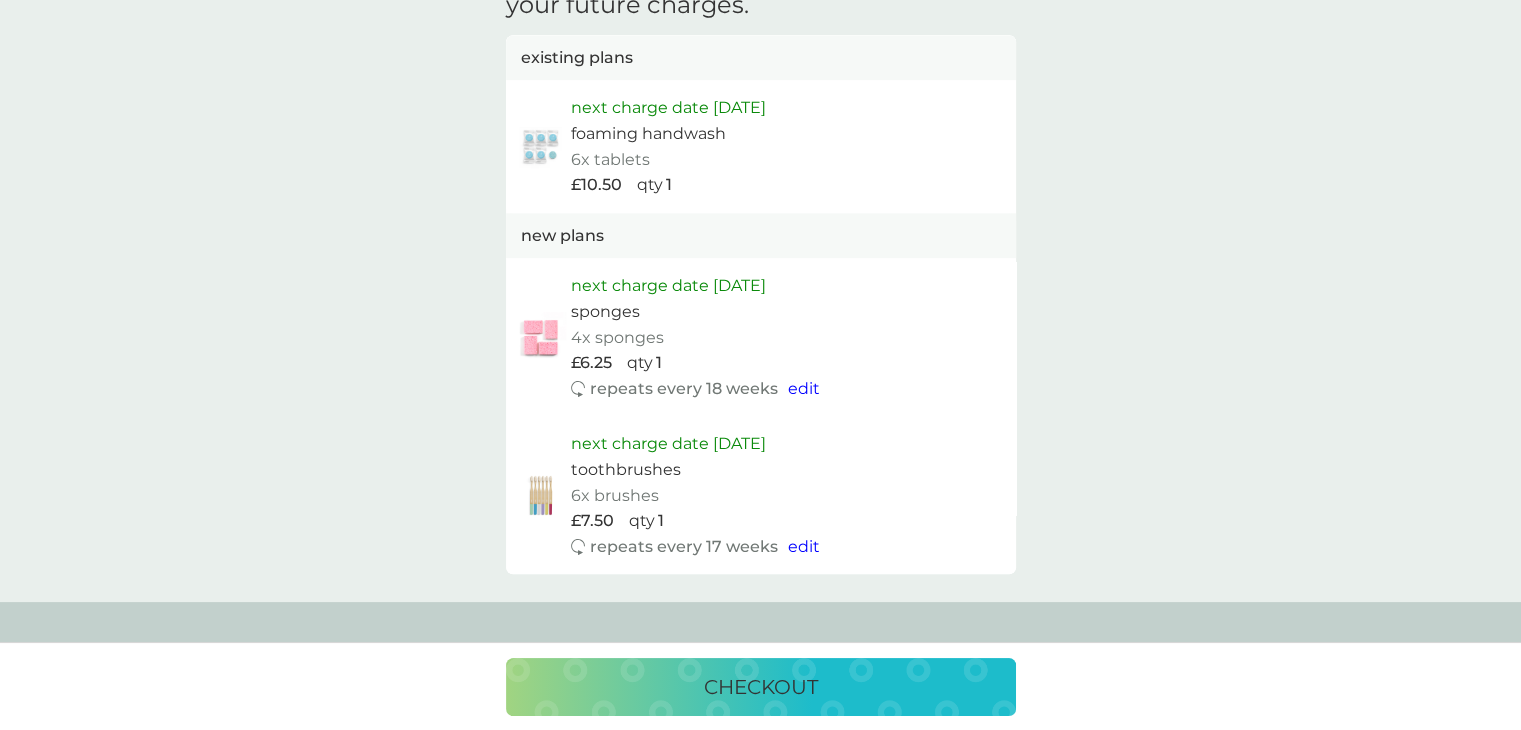click on "checkout" at bounding box center [761, 687] 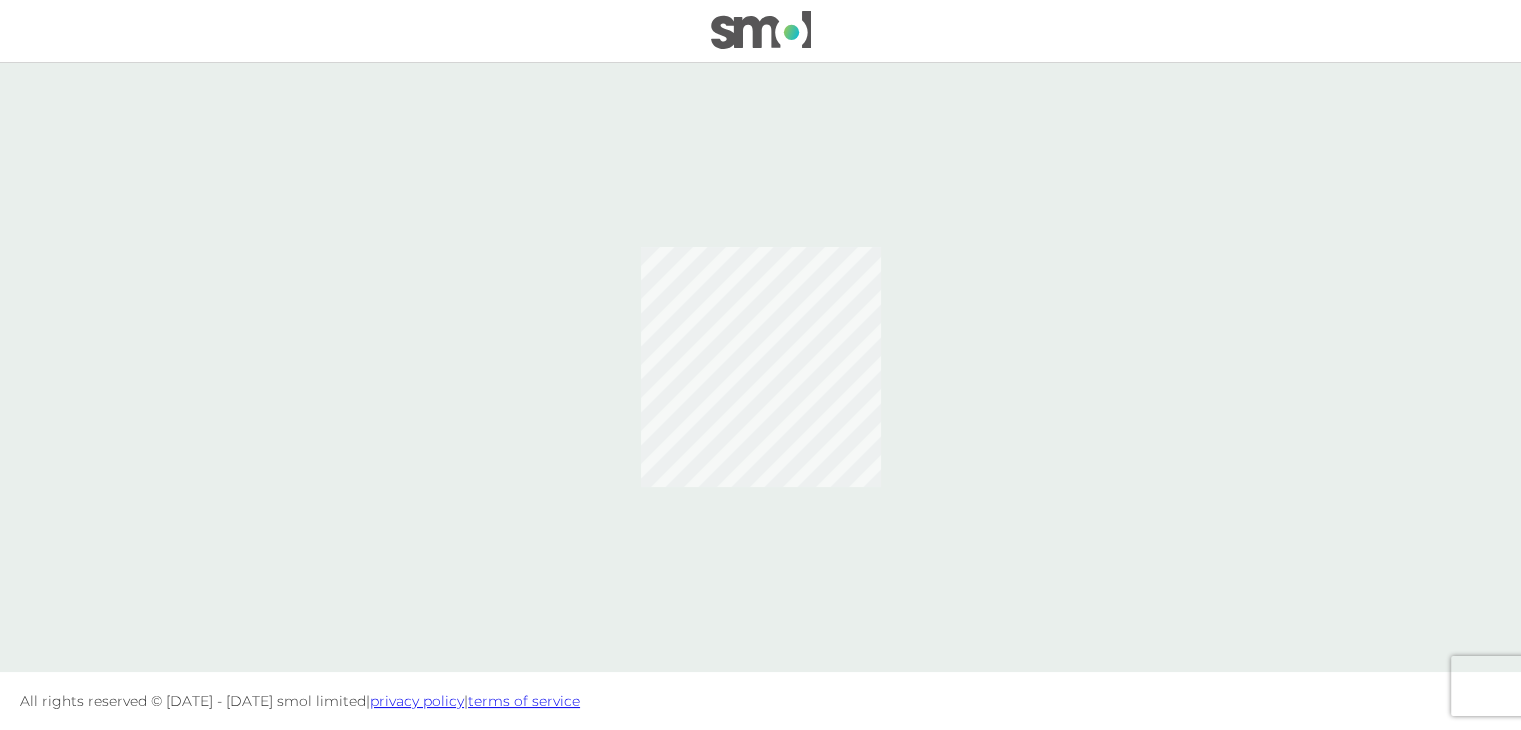 scroll, scrollTop: 0, scrollLeft: 0, axis: both 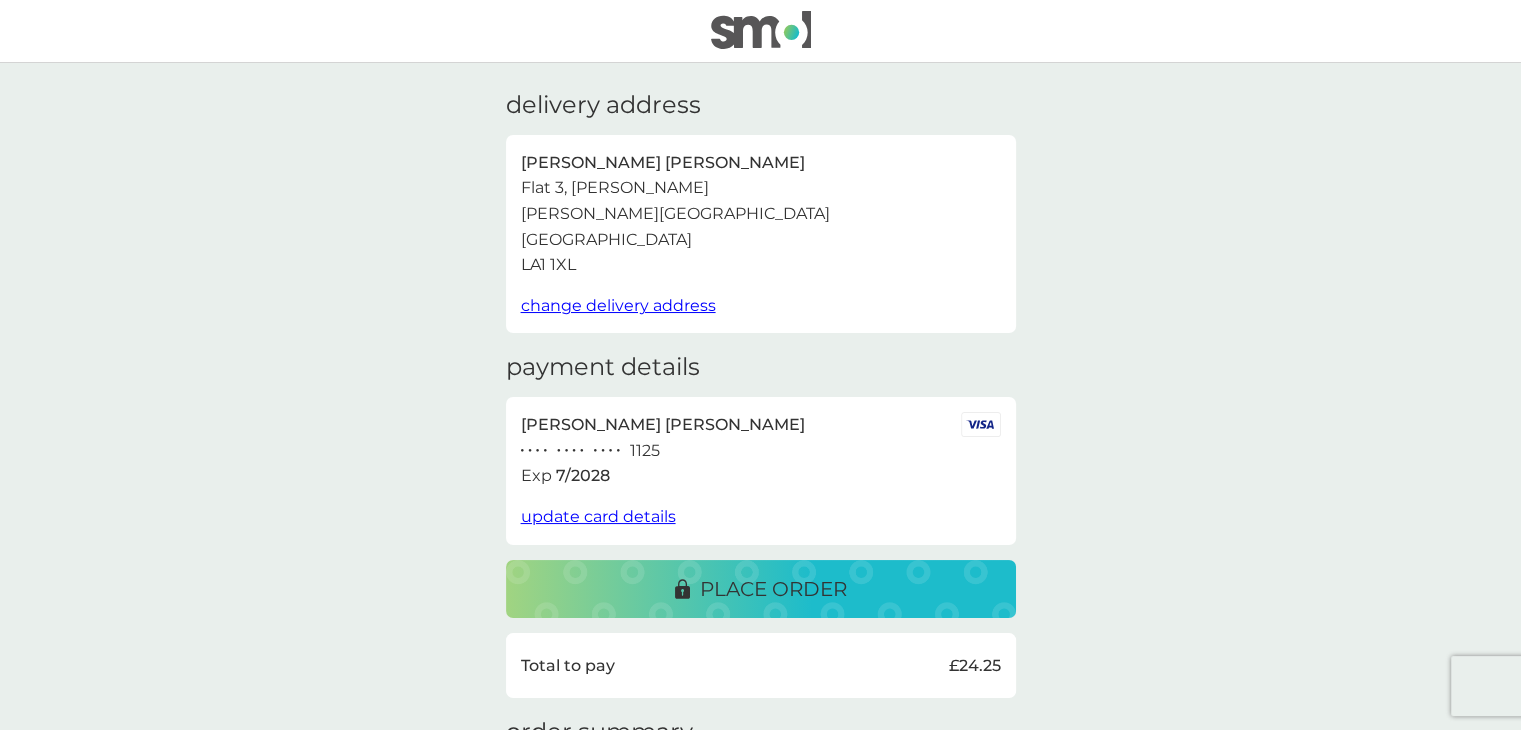click on "place order" at bounding box center [761, 589] 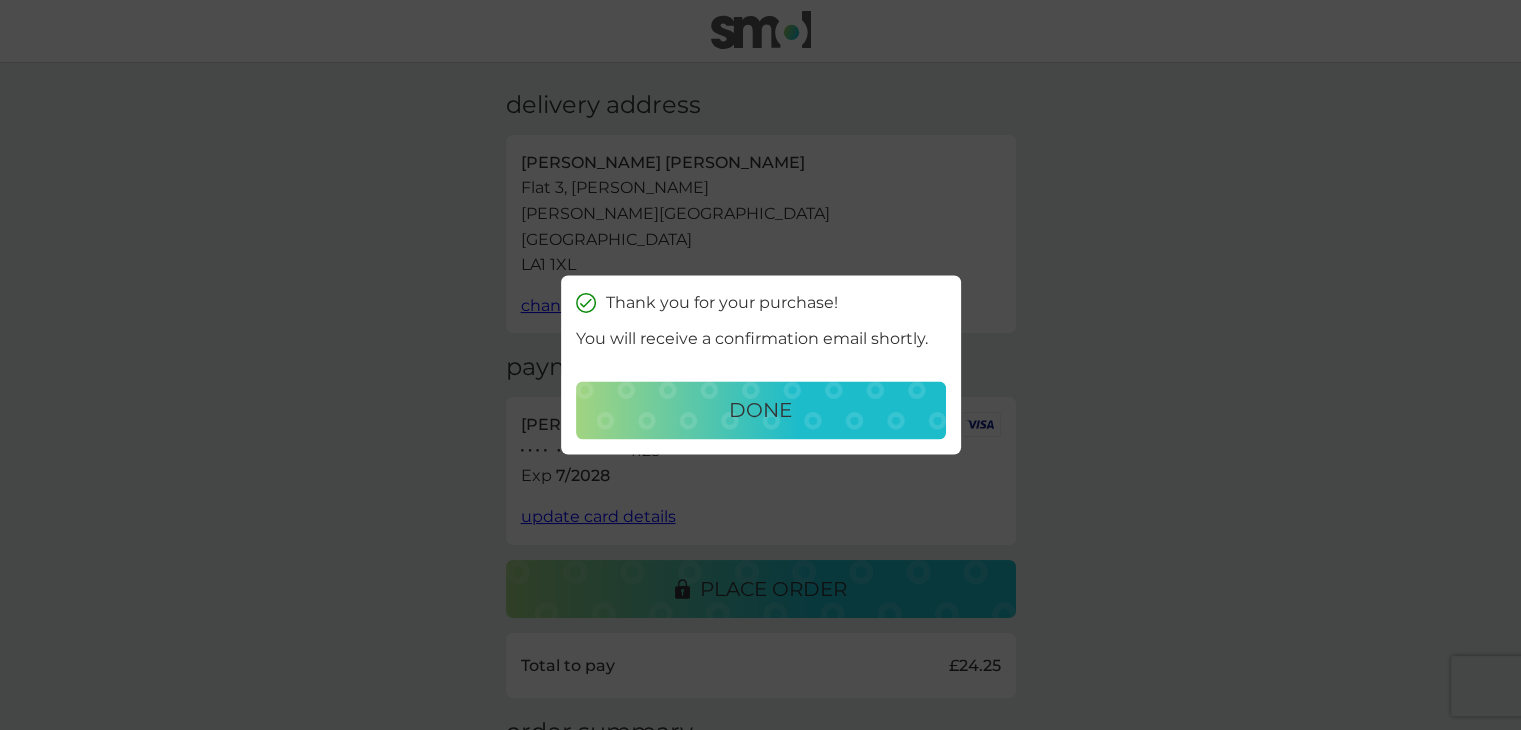 click on "done" at bounding box center (760, 411) 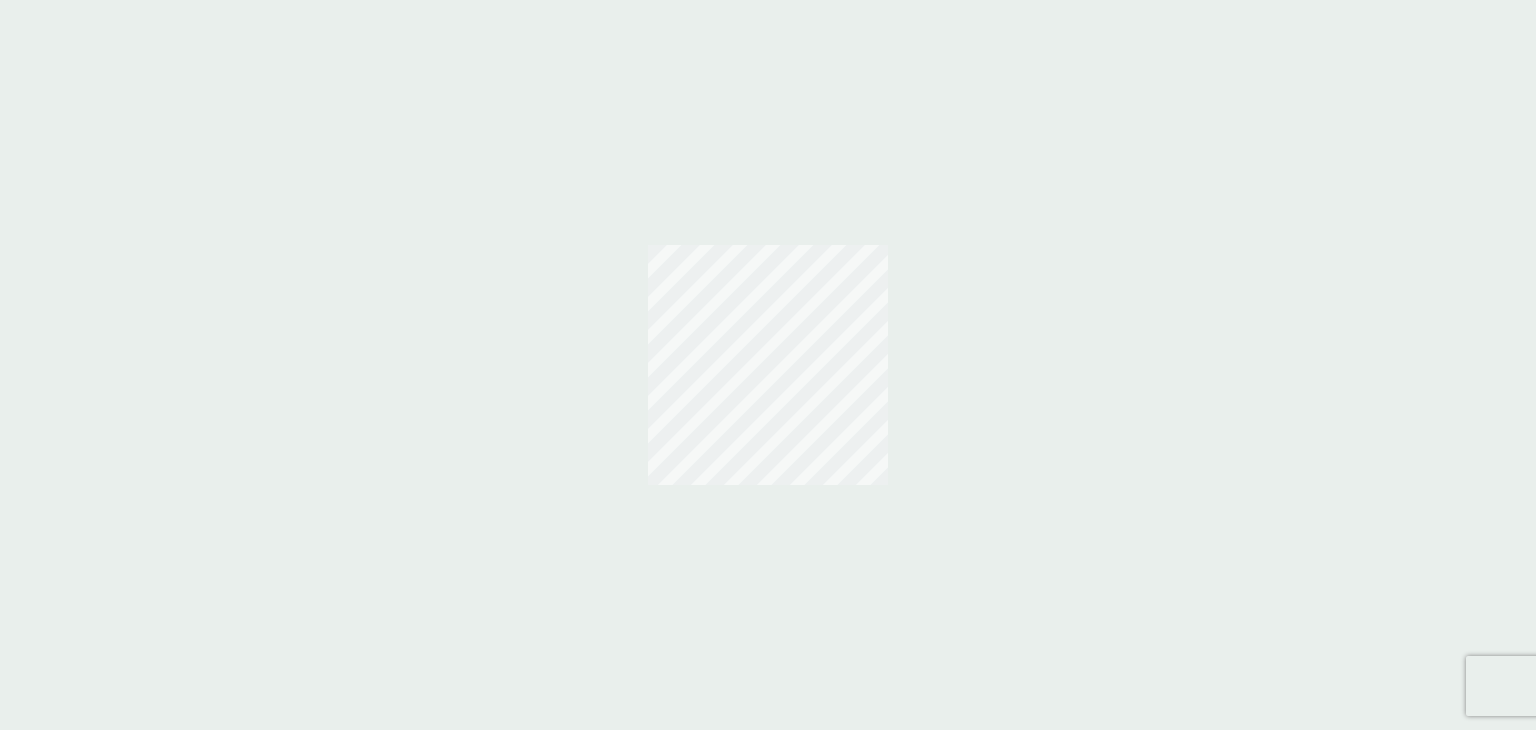 scroll, scrollTop: 0, scrollLeft: 0, axis: both 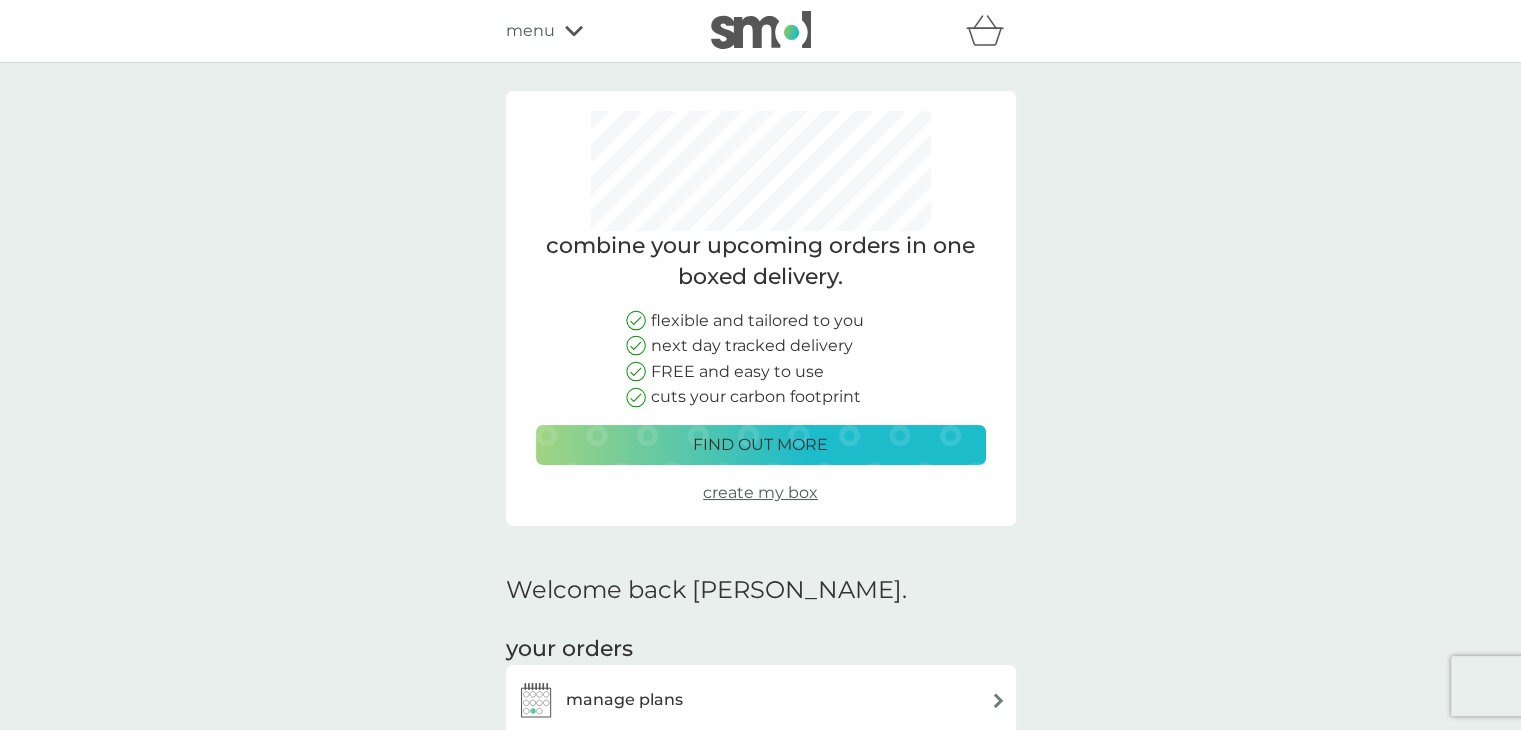 click on "manage plans" at bounding box center [761, 700] 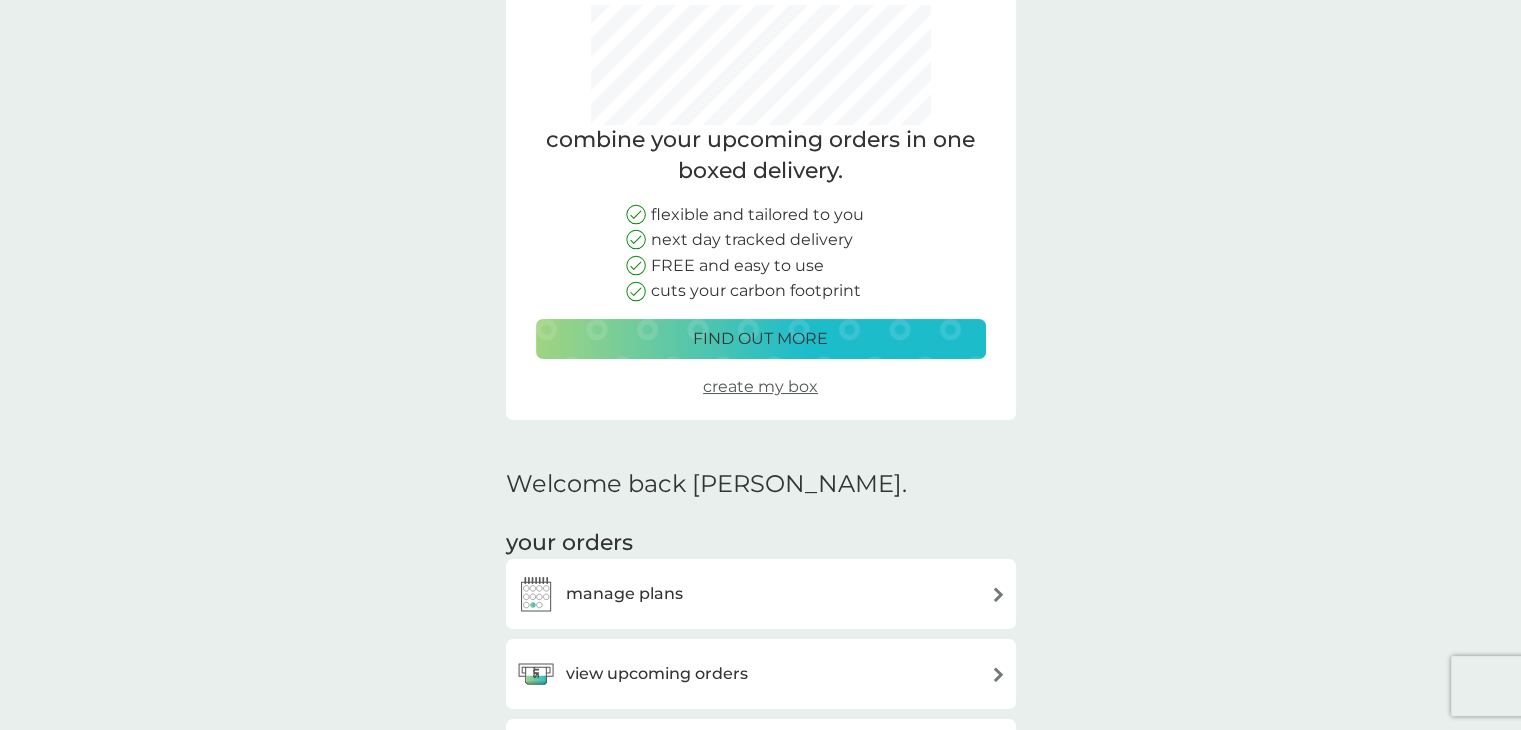 scroll, scrollTop: 125, scrollLeft: 0, axis: vertical 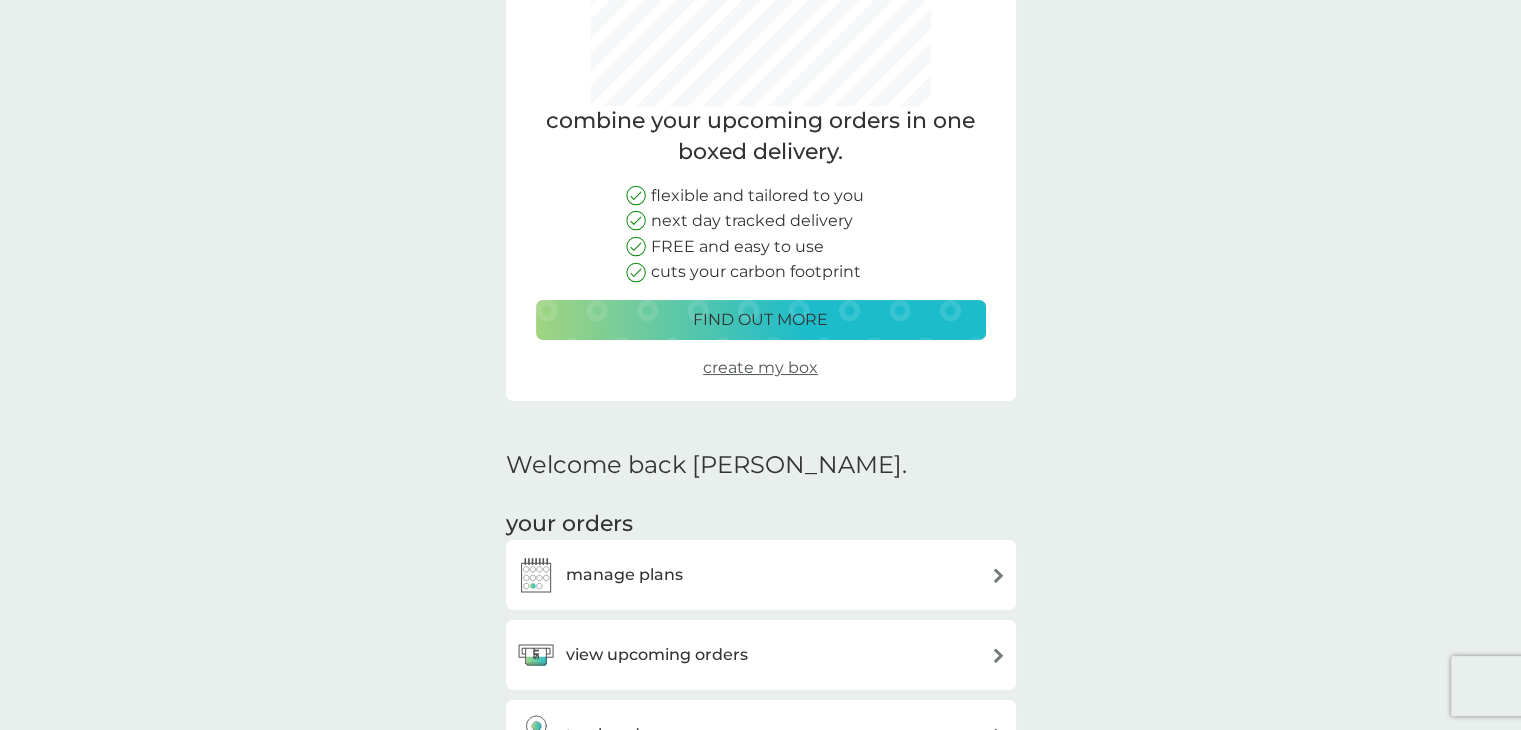 click on "manage plans" at bounding box center (761, 575) 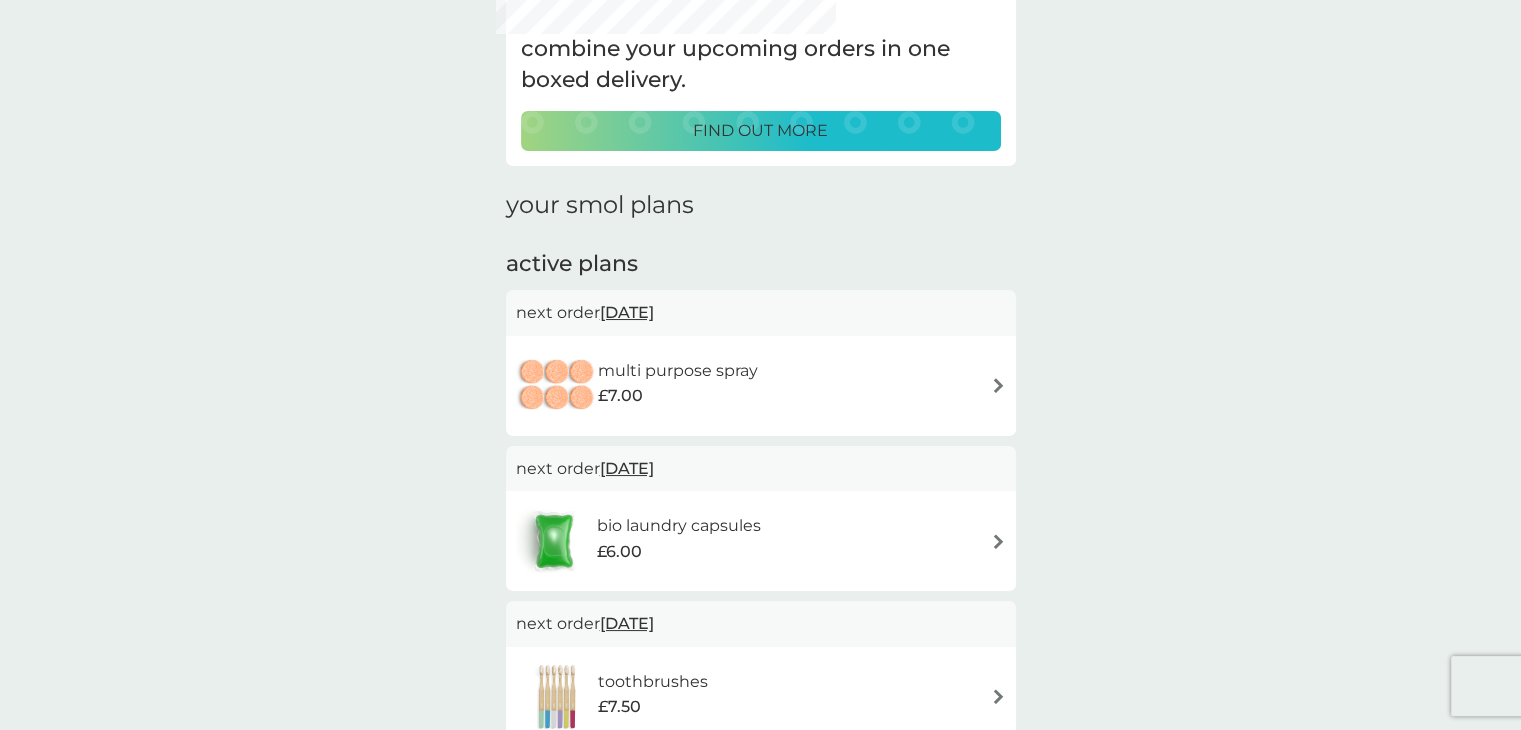 scroll, scrollTop: 162, scrollLeft: 0, axis: vertical 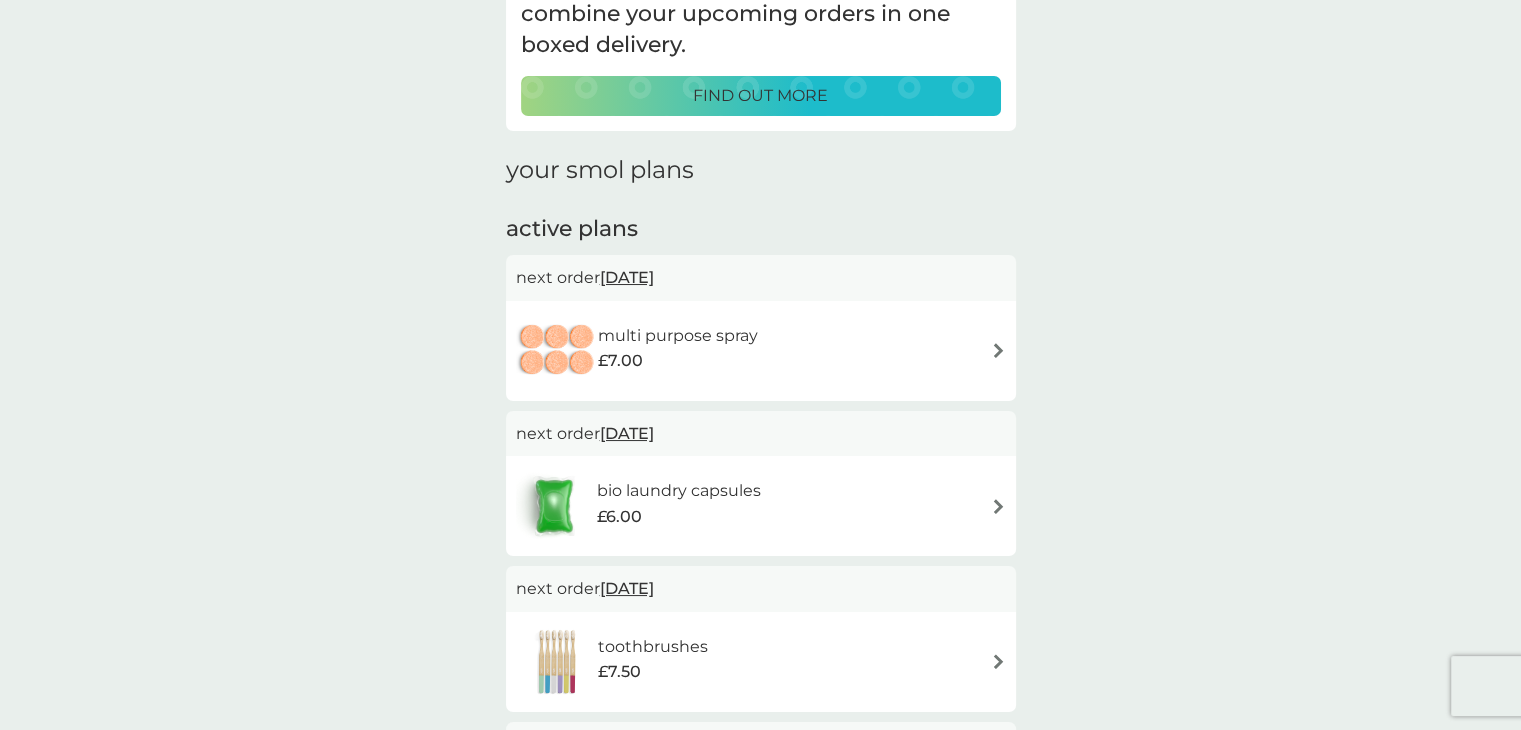 click on "[DATE]" at bounding box center [627, 277] 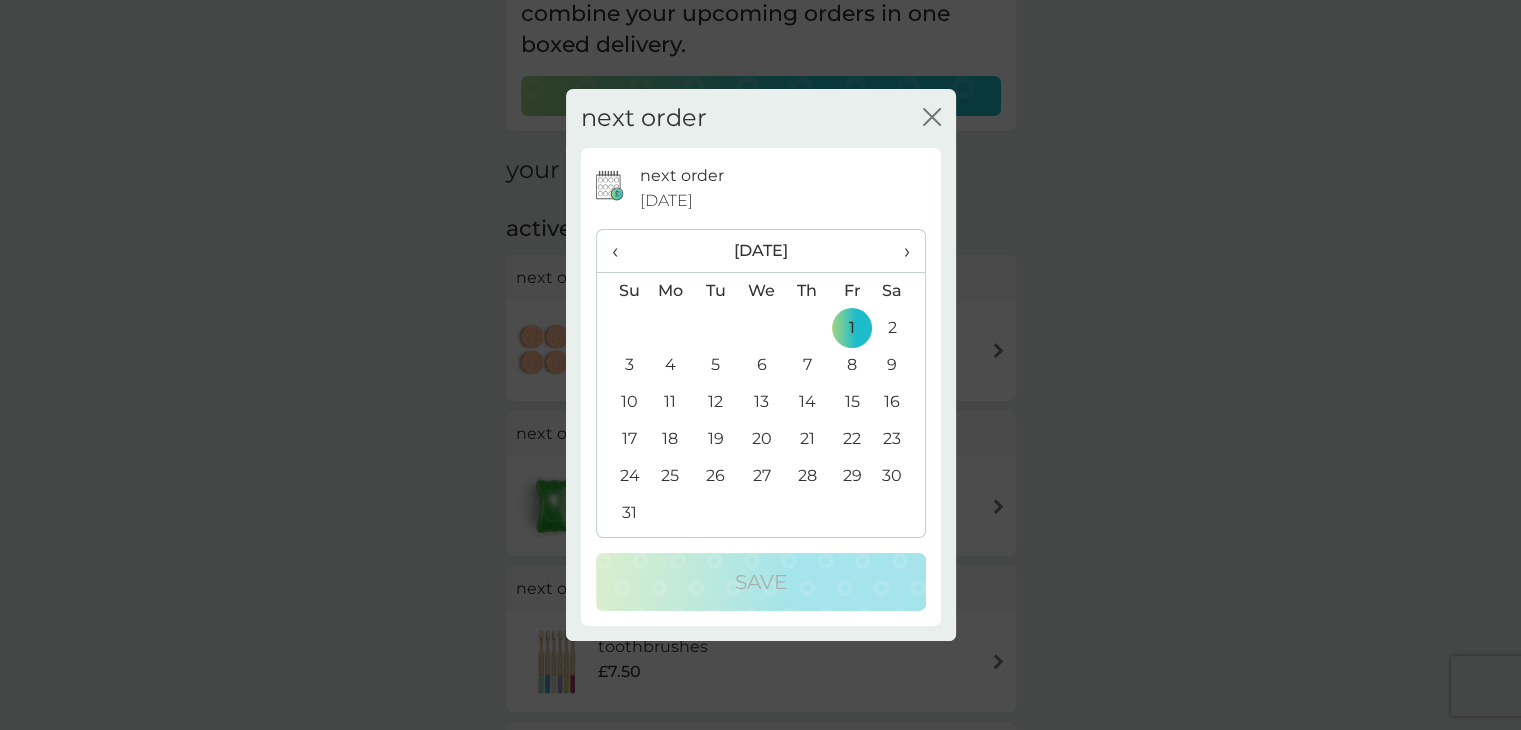 click on "‹" at bounding box center (622, 251) 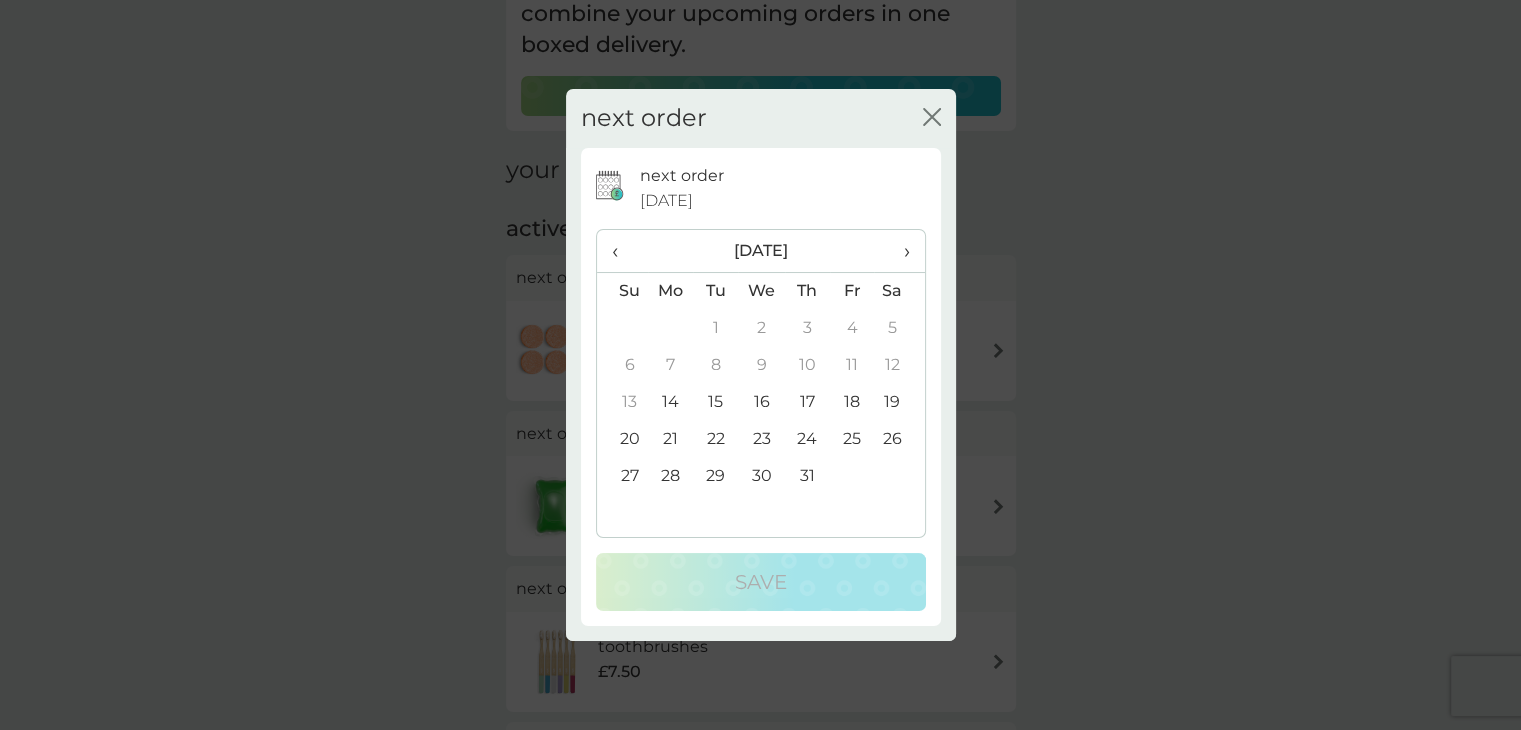 click on "close" 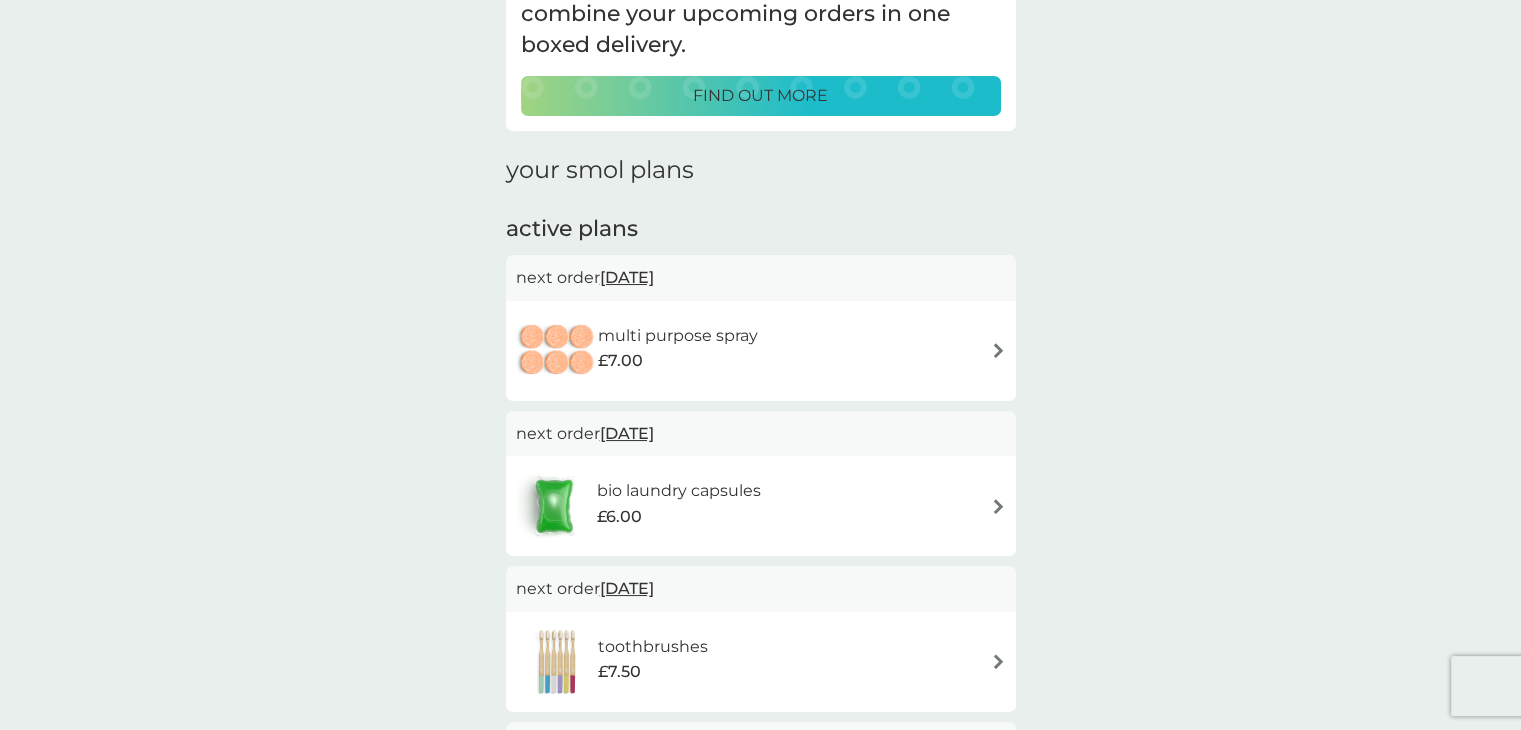 click on "bio laundry capsules £6.00" at bounding box center [761, 506] 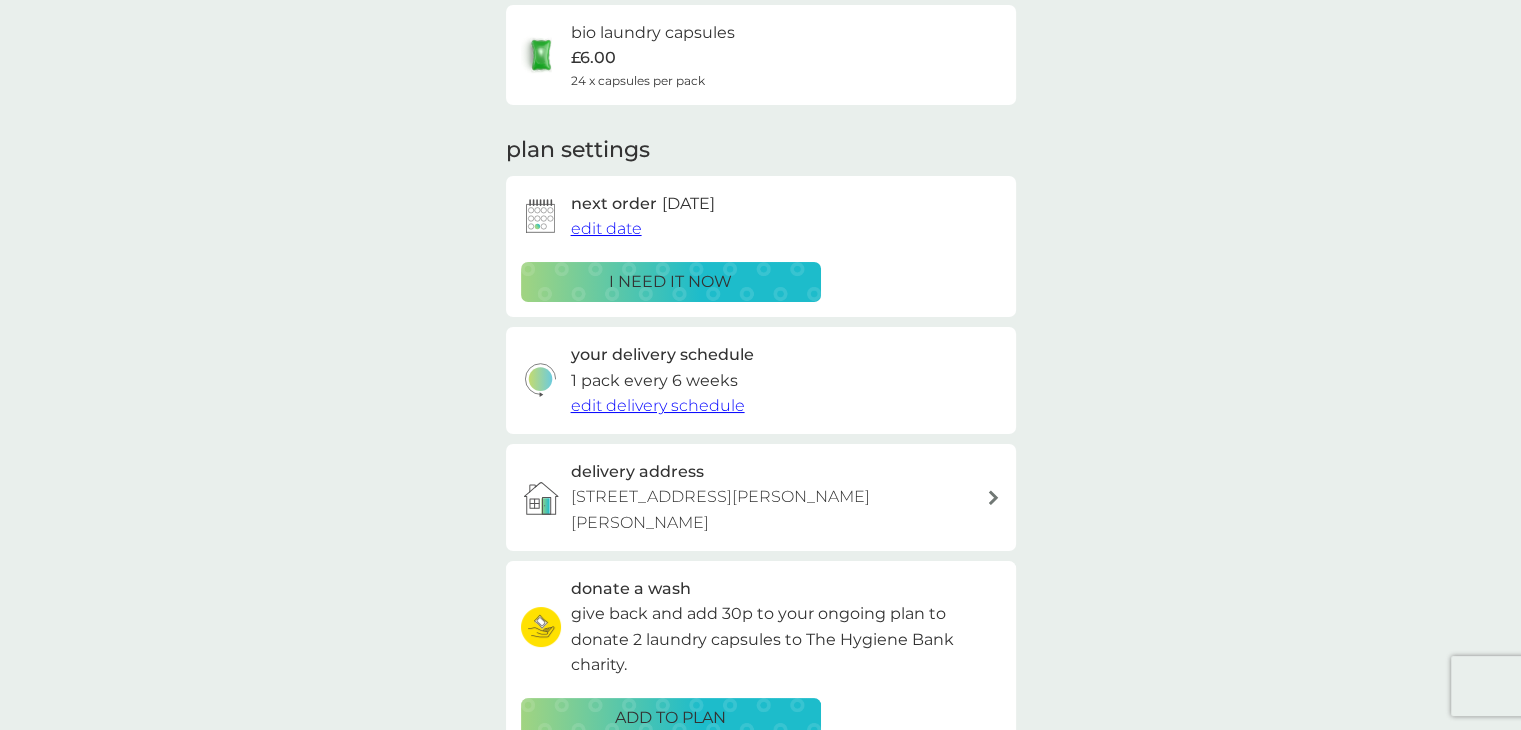 scroll, scrollTop: 0, scrollLeft: 0, axis: both 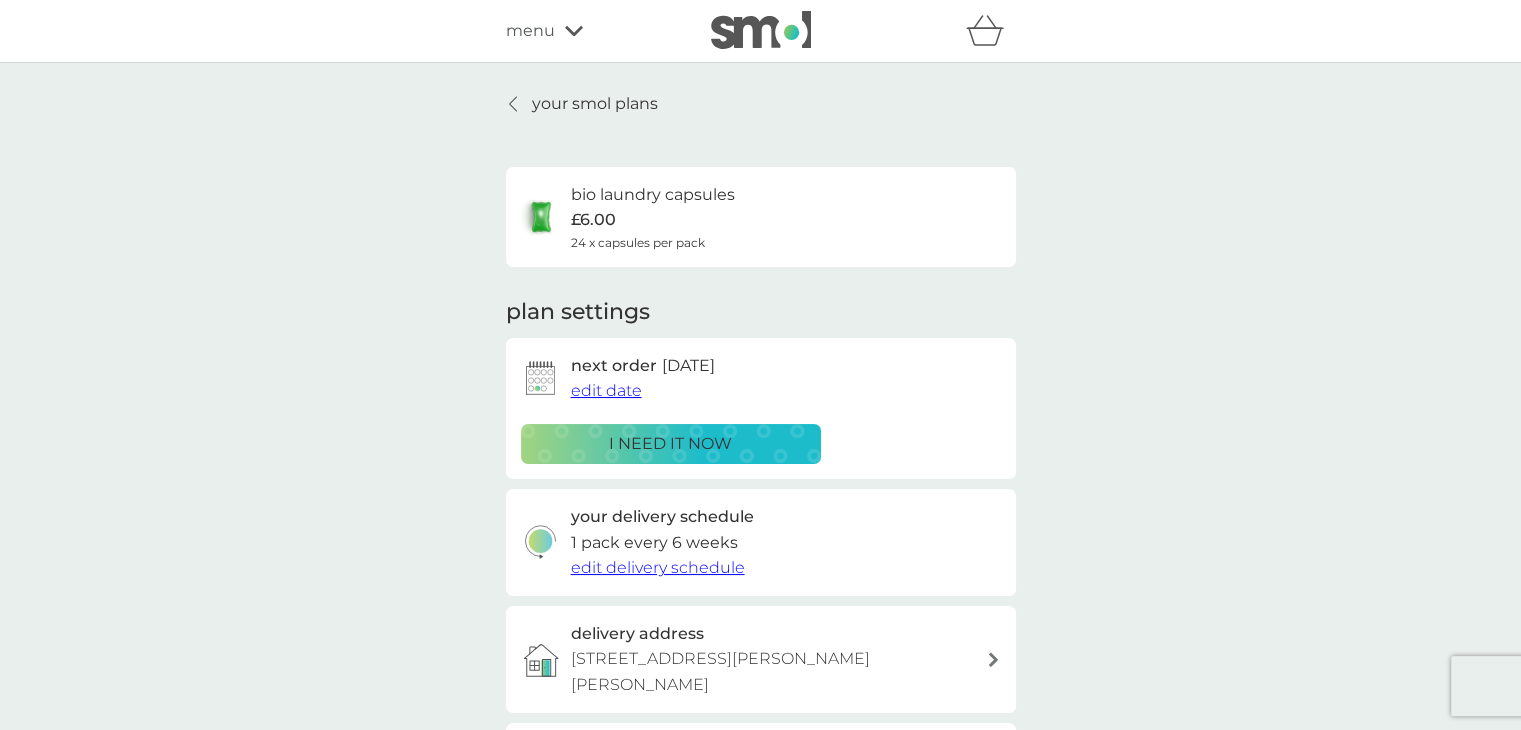 click on "edit date" at bounding box center [606, 390] 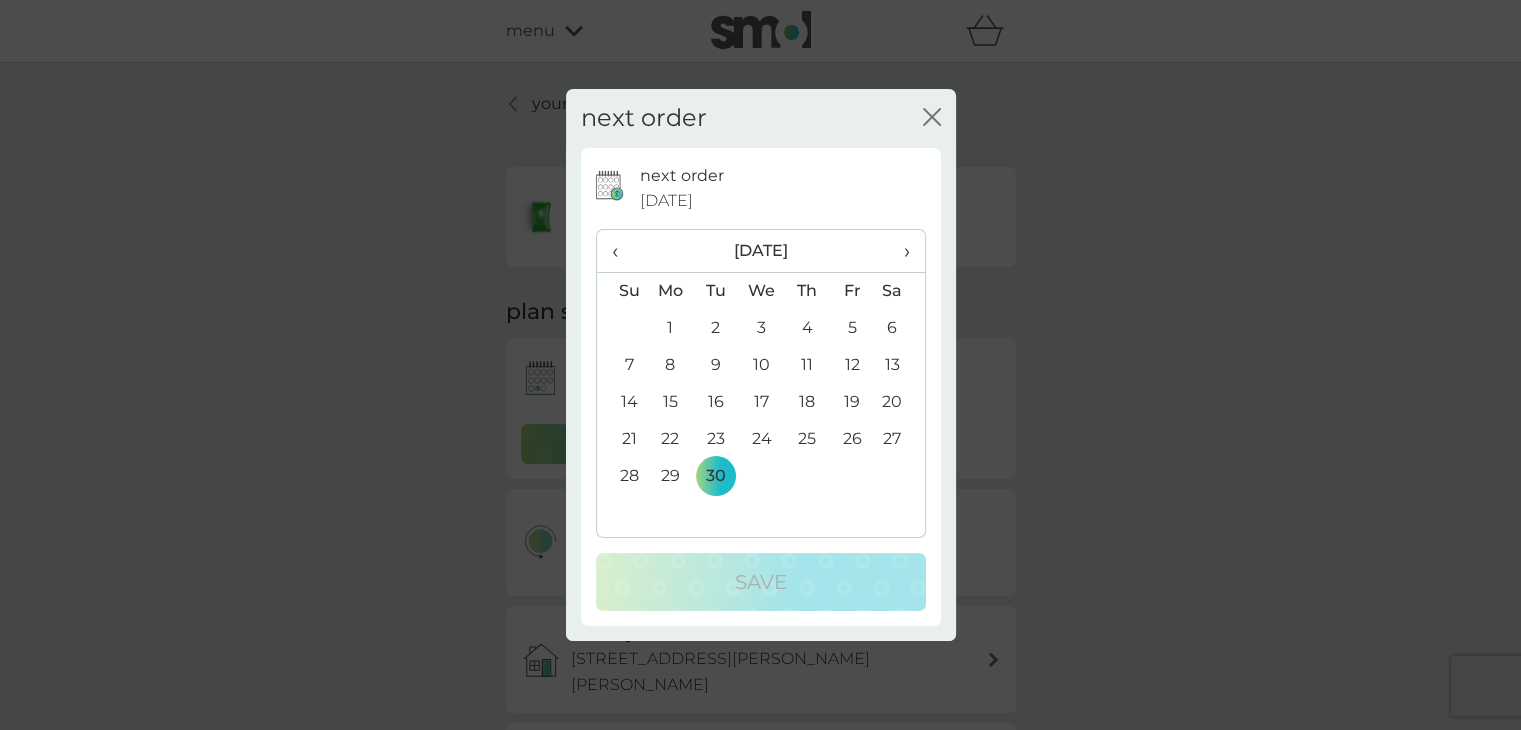 click on "›" at bounding box center (899, 251) 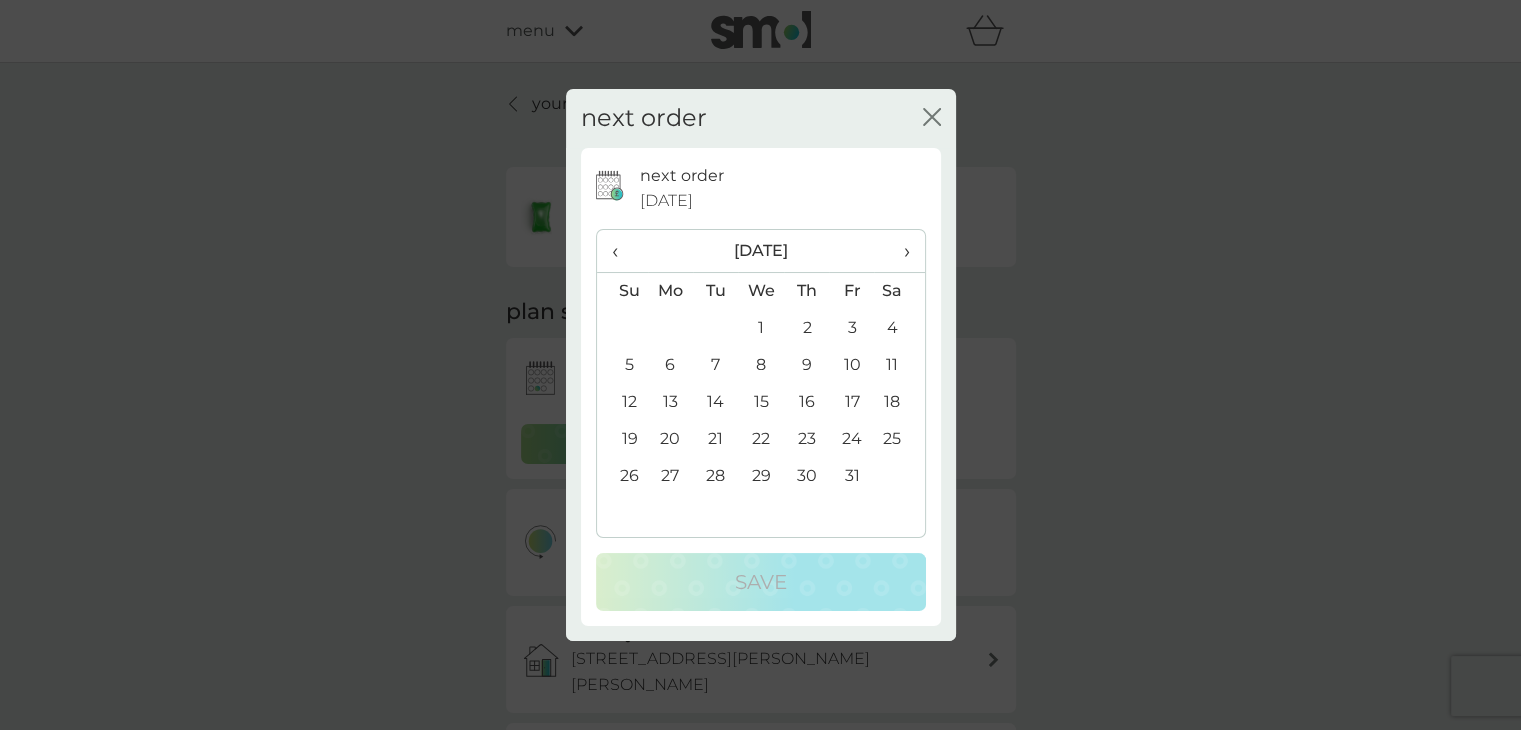 click on "›" at bounding box center [899, 251] 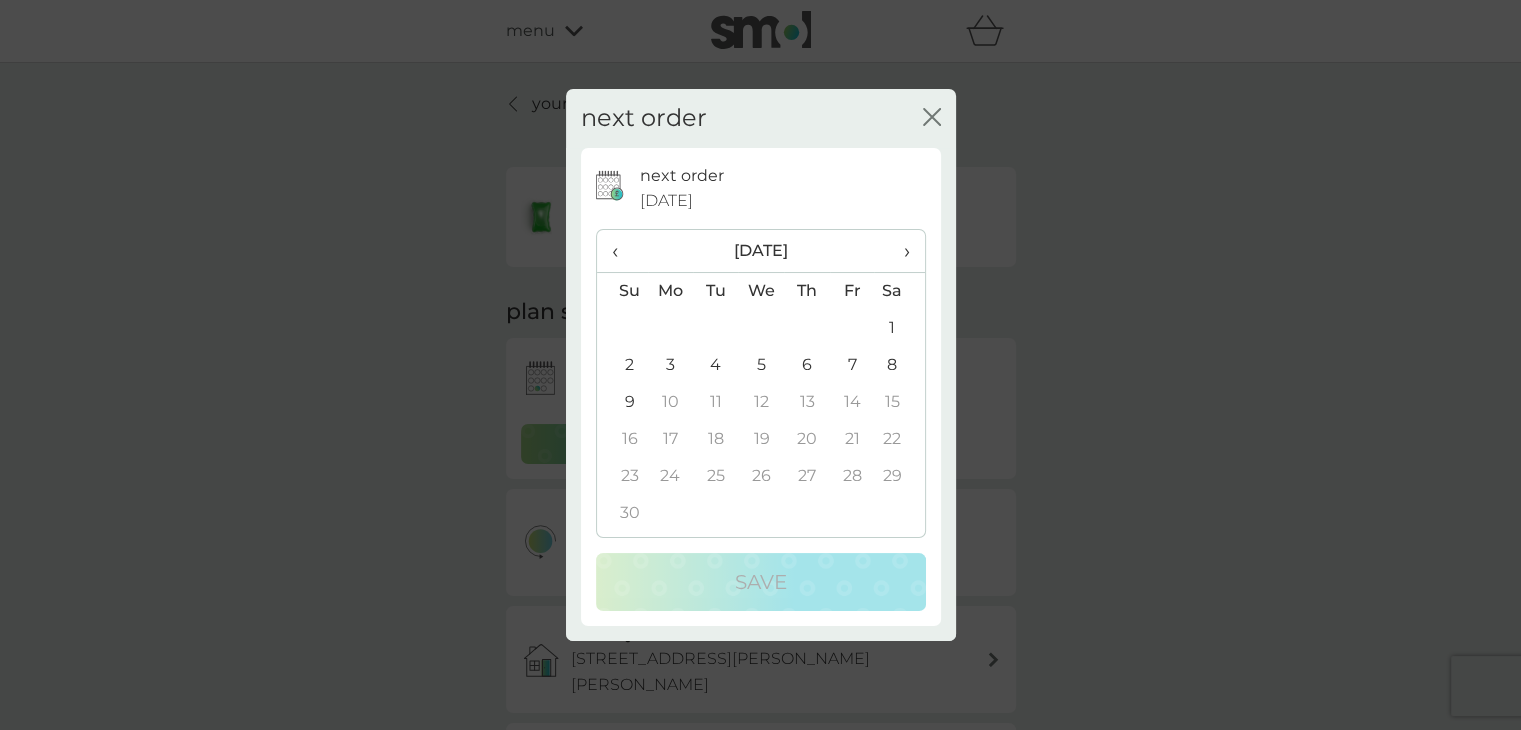 click on "1" at bounding box center (899, 328) 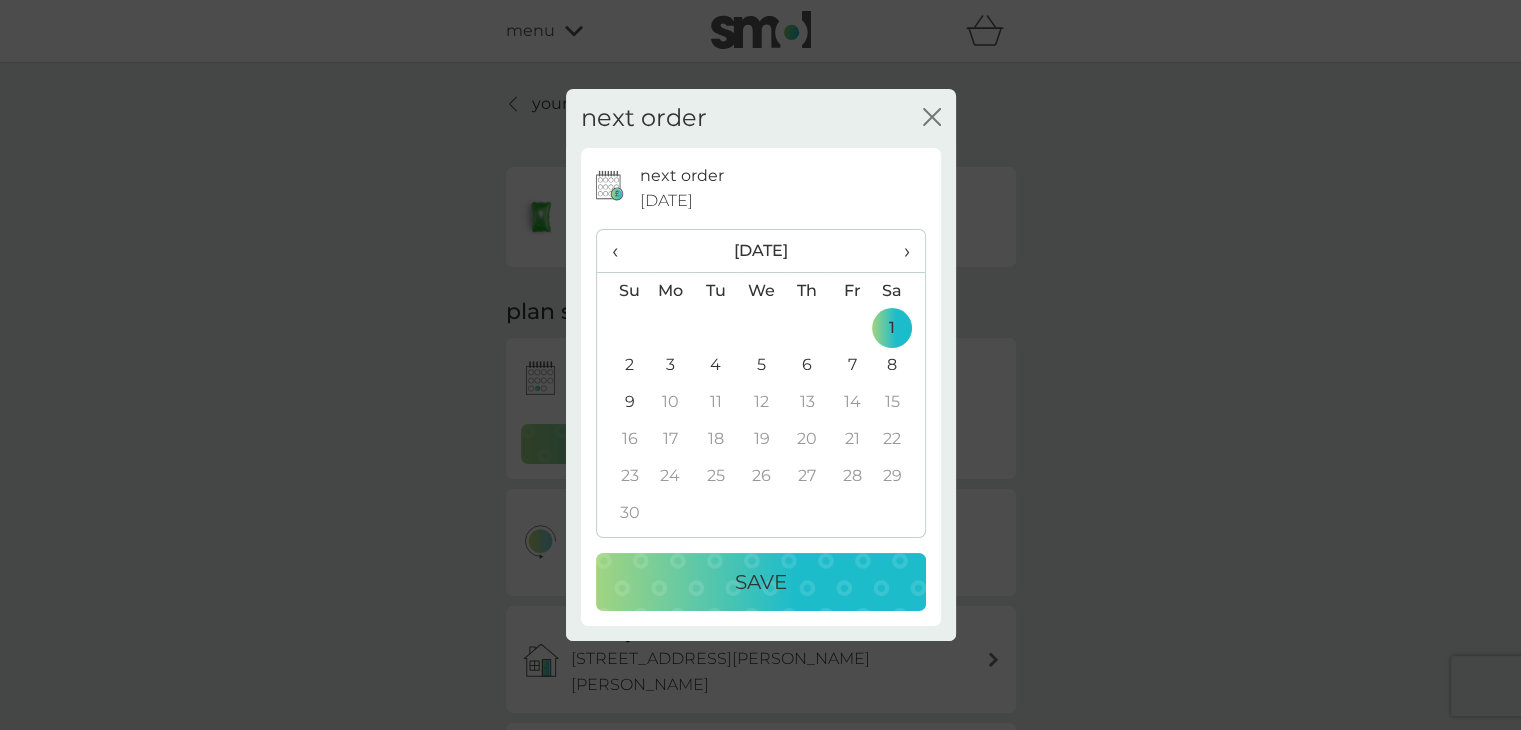 click on "Save" at bounding box center [761, 582] 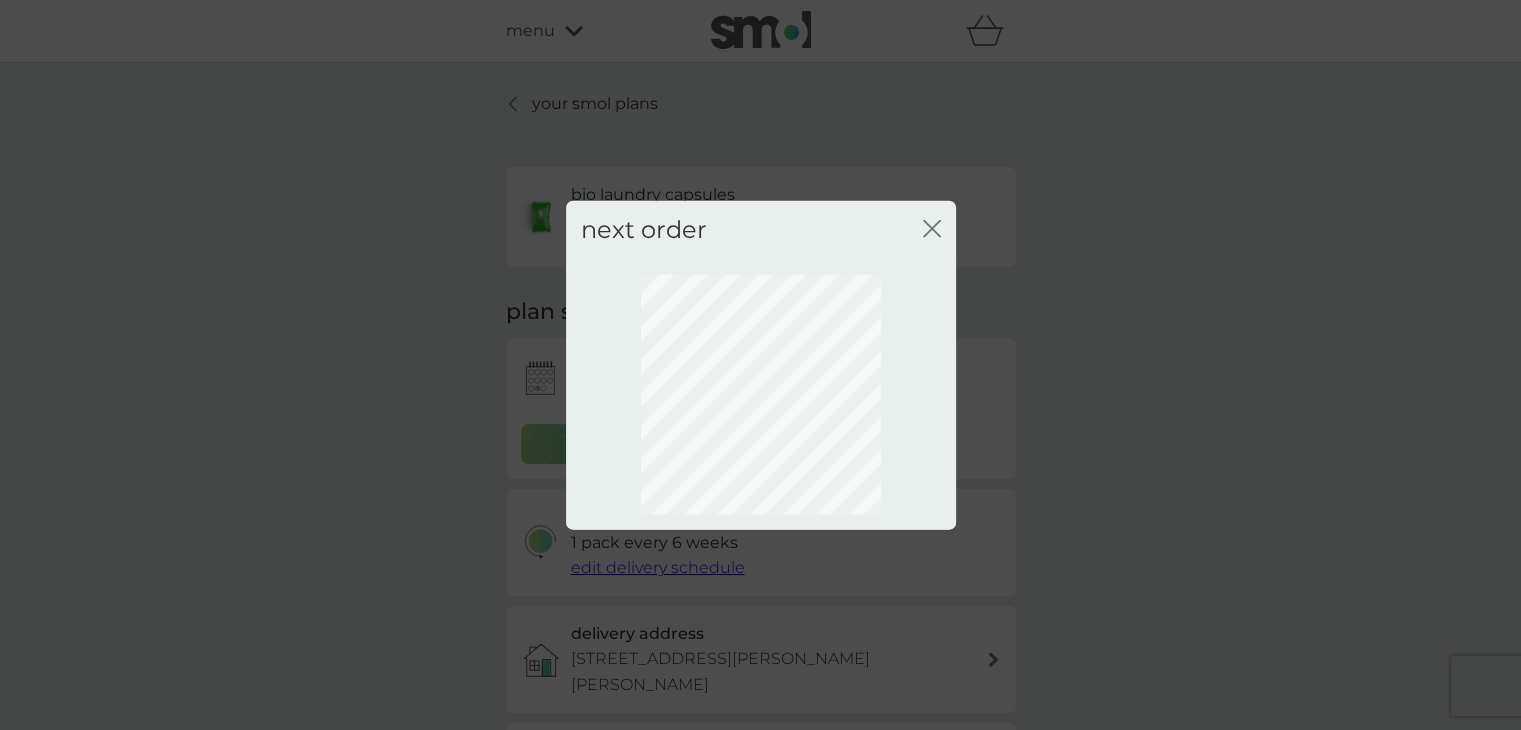 click 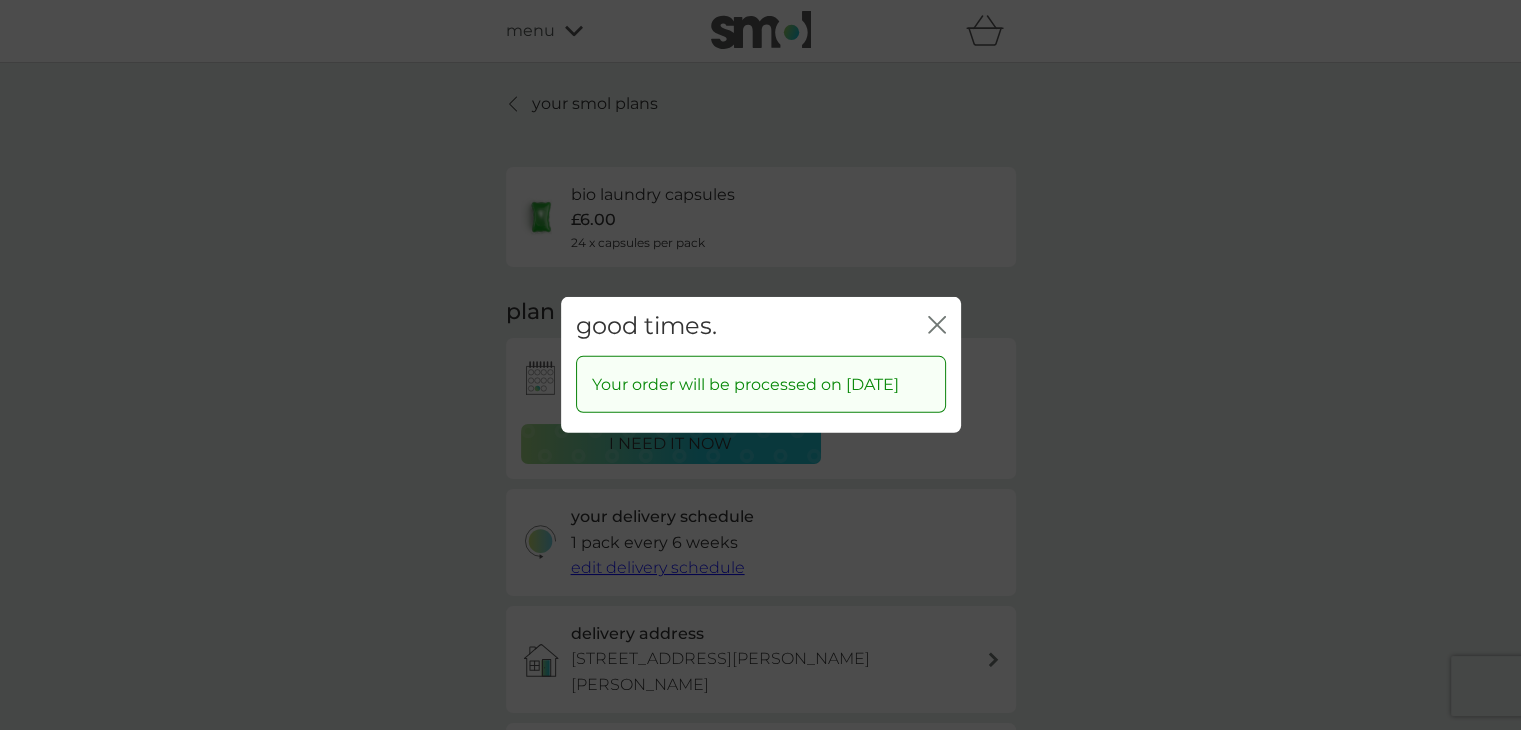 click on "close" 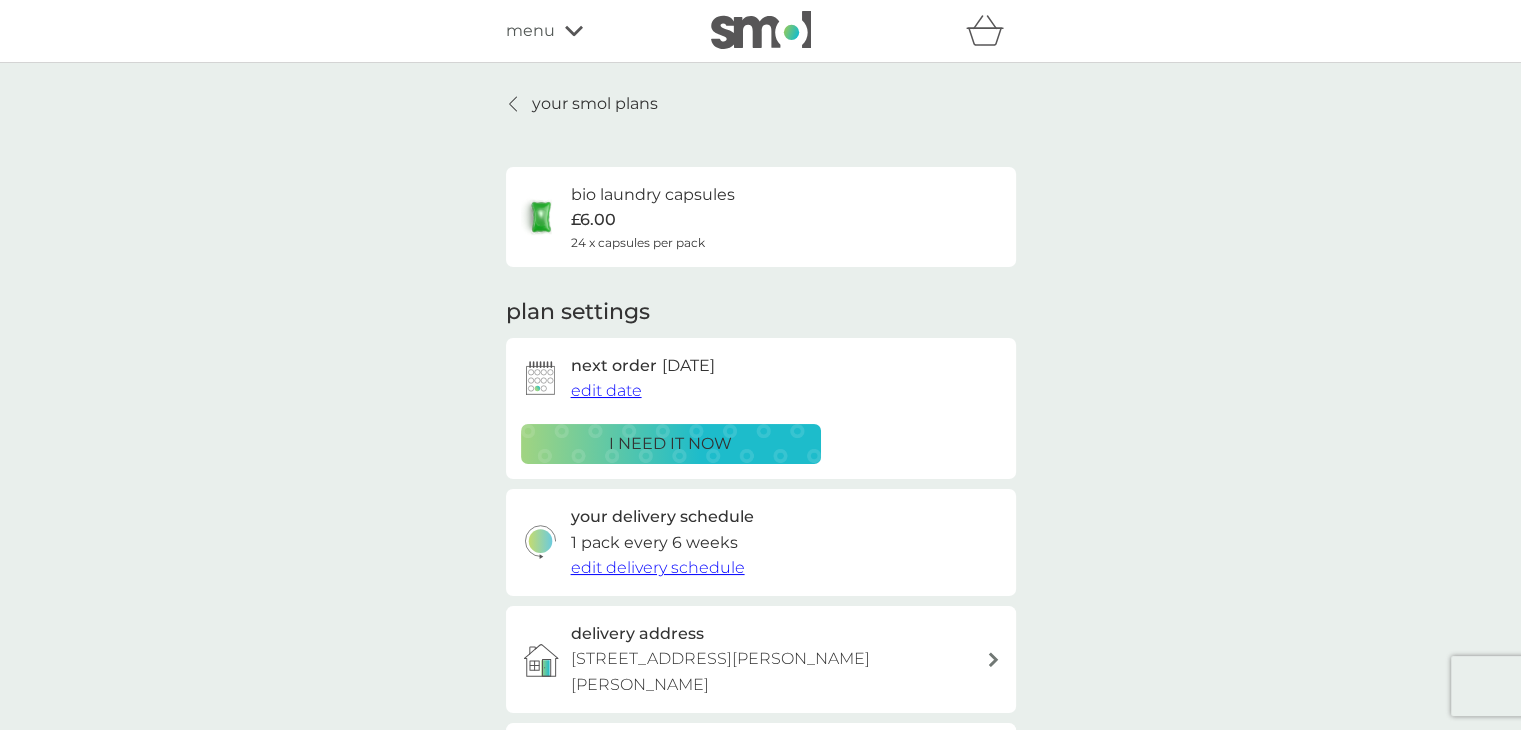 click on "your smol plans" at bounding box center [595, 104] 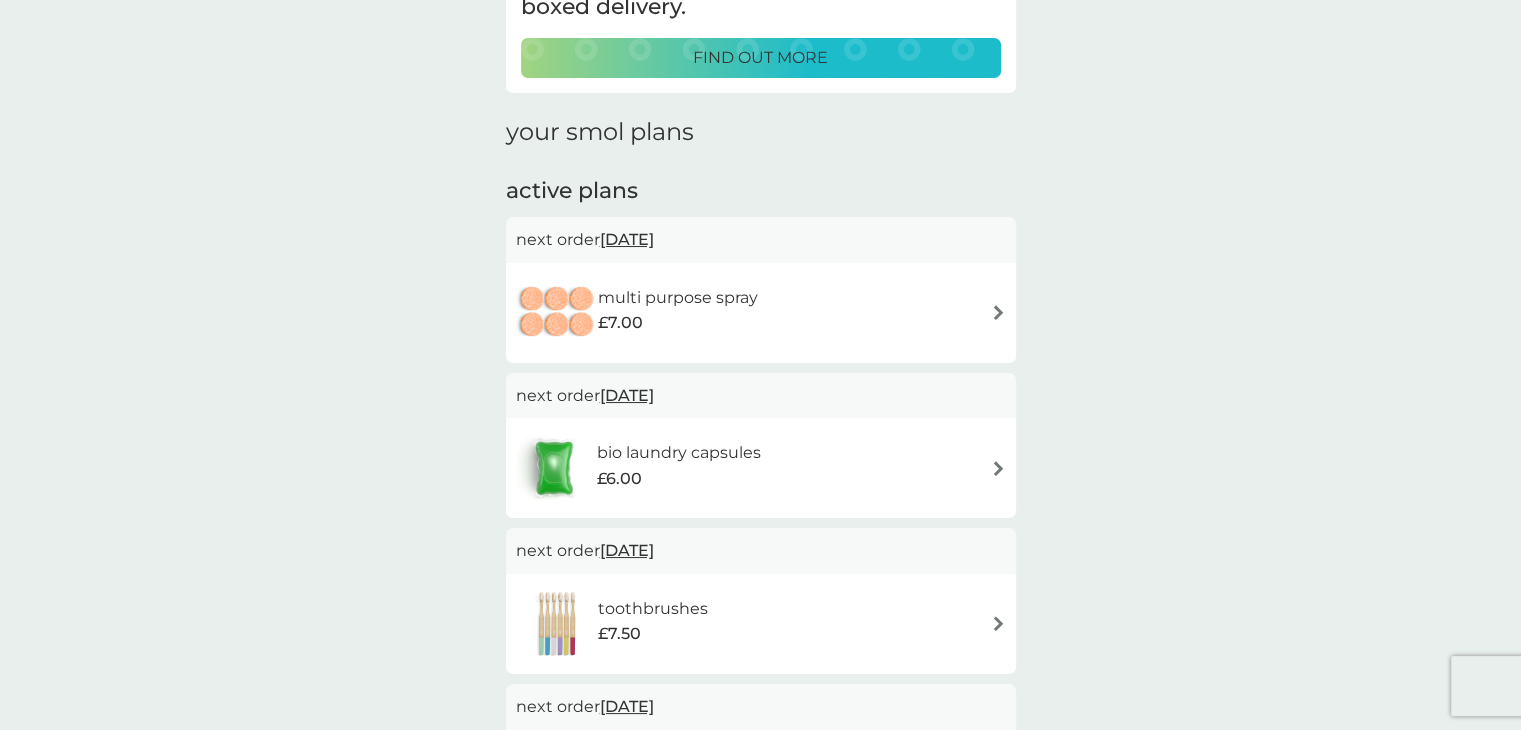 scroll, scrollTop: 300, scrollLeft: 0, axis: vertical 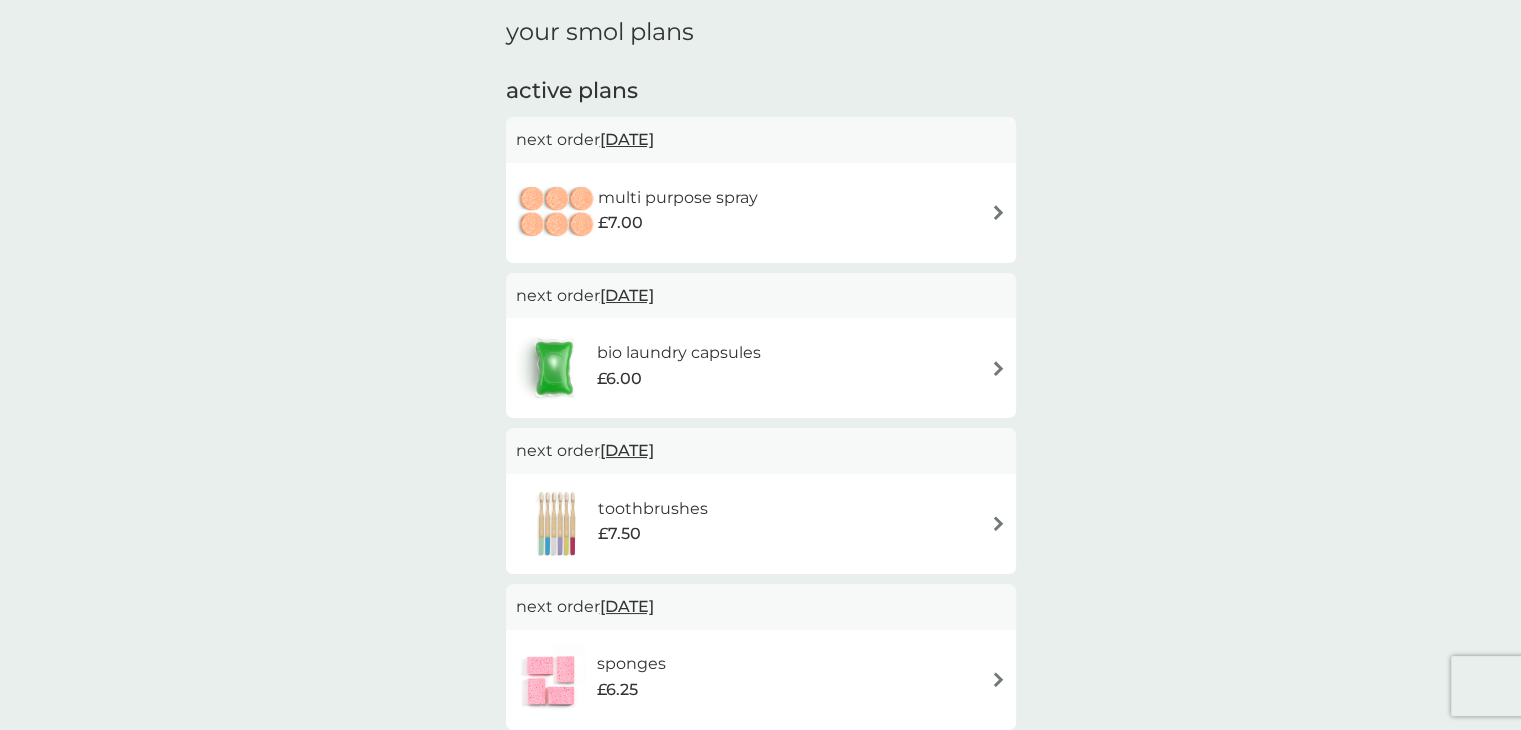 click on "9 Nov 2025" at bounding box center (627, 450) 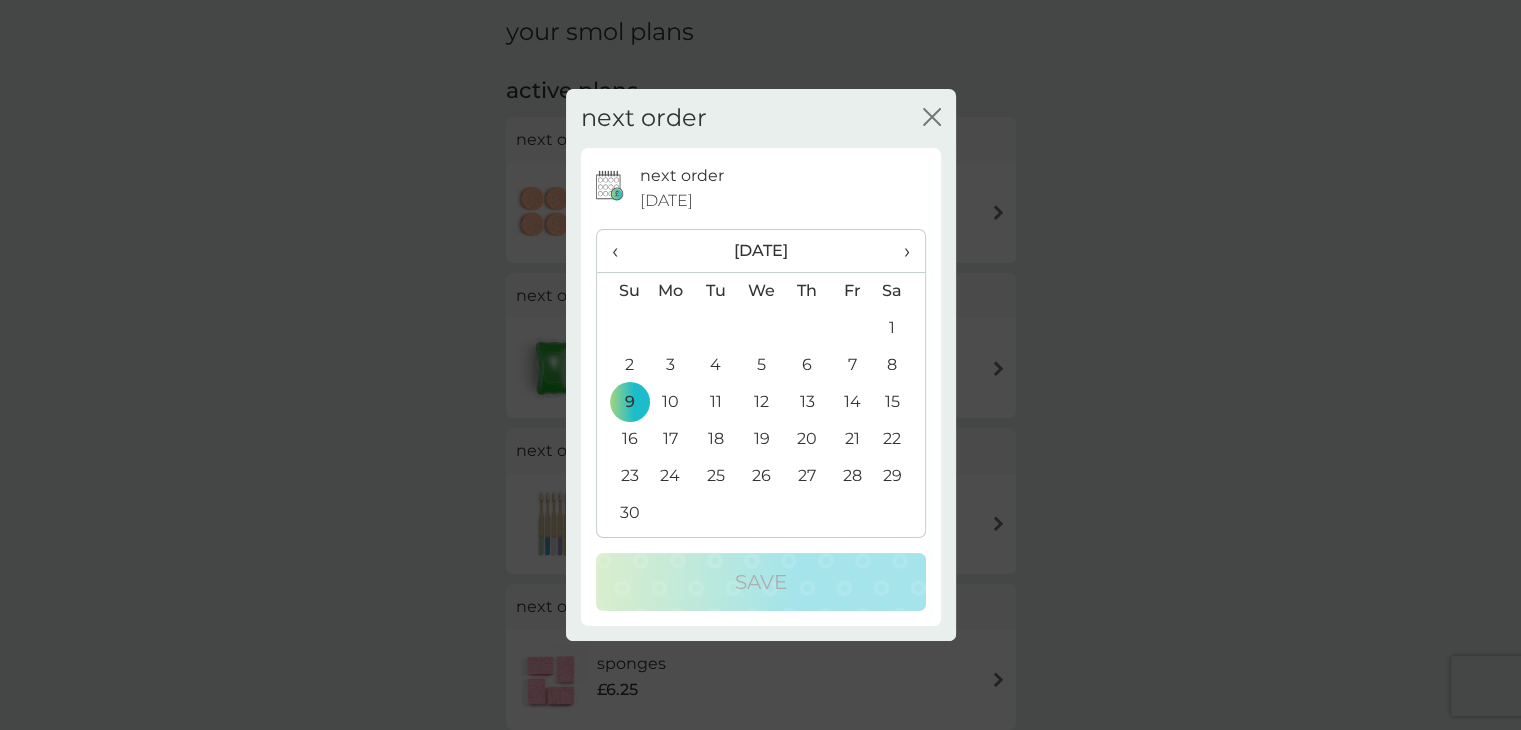 click on "1" at bounding box center (899, 328) 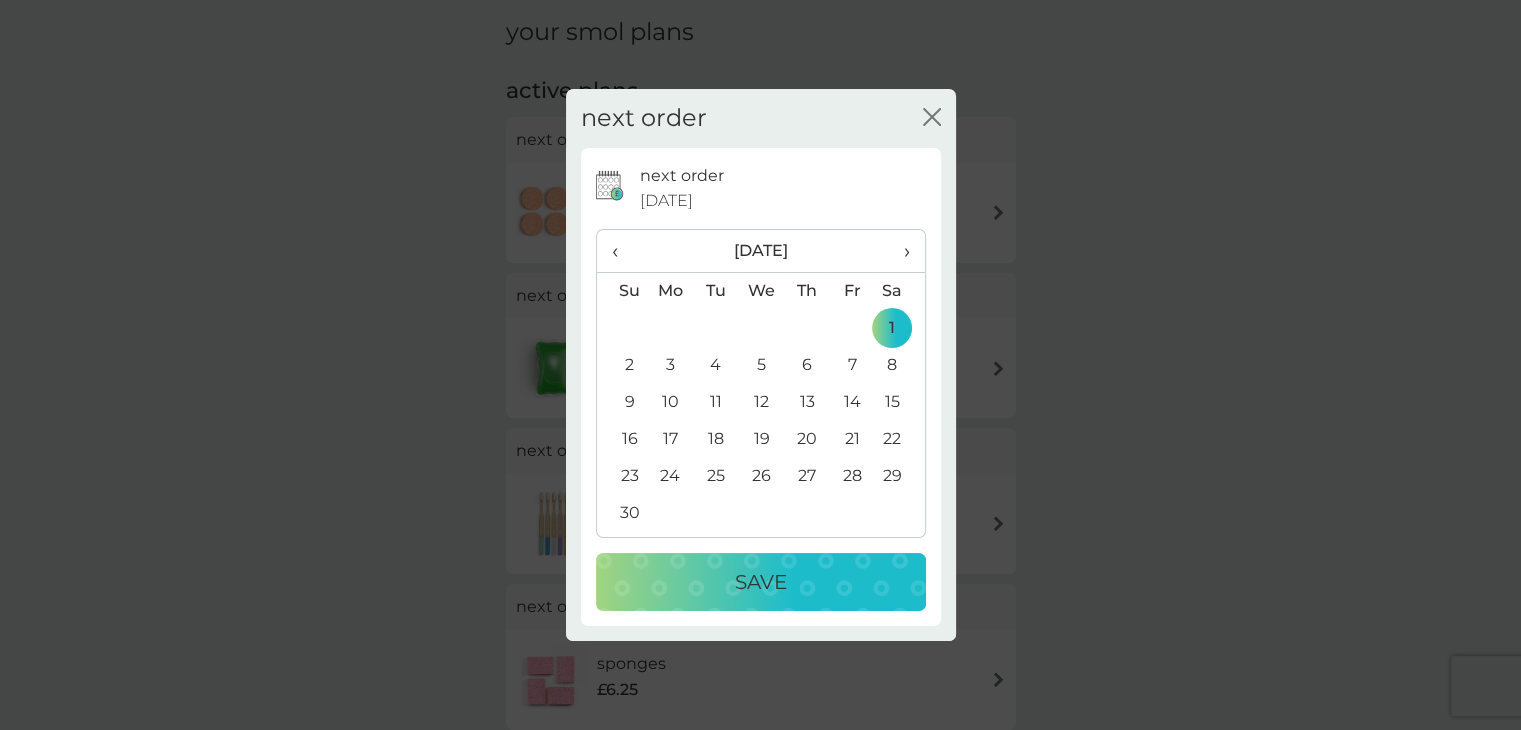 click on "›" at bounding box center [899, 251] 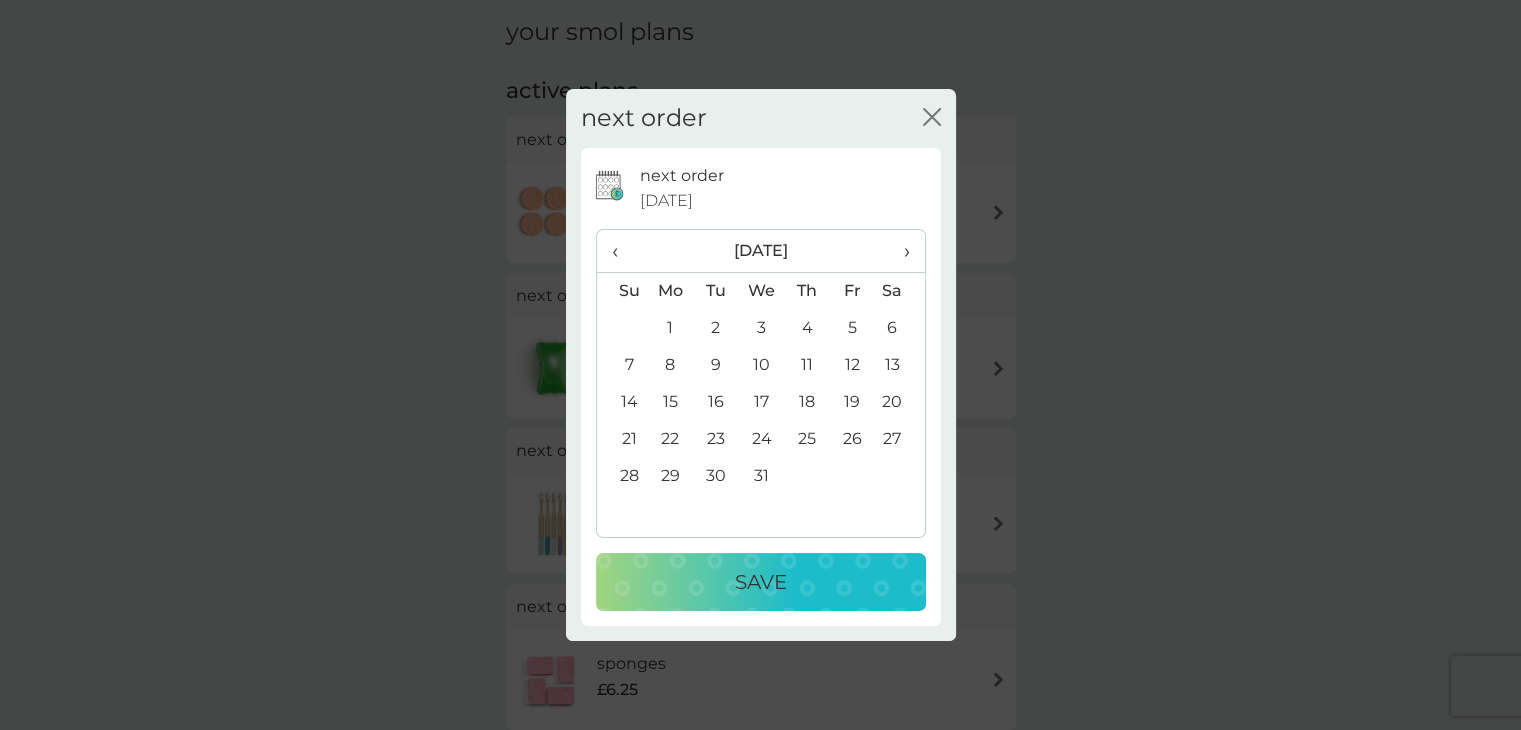 click on "1" at bounding box center [671, 328] 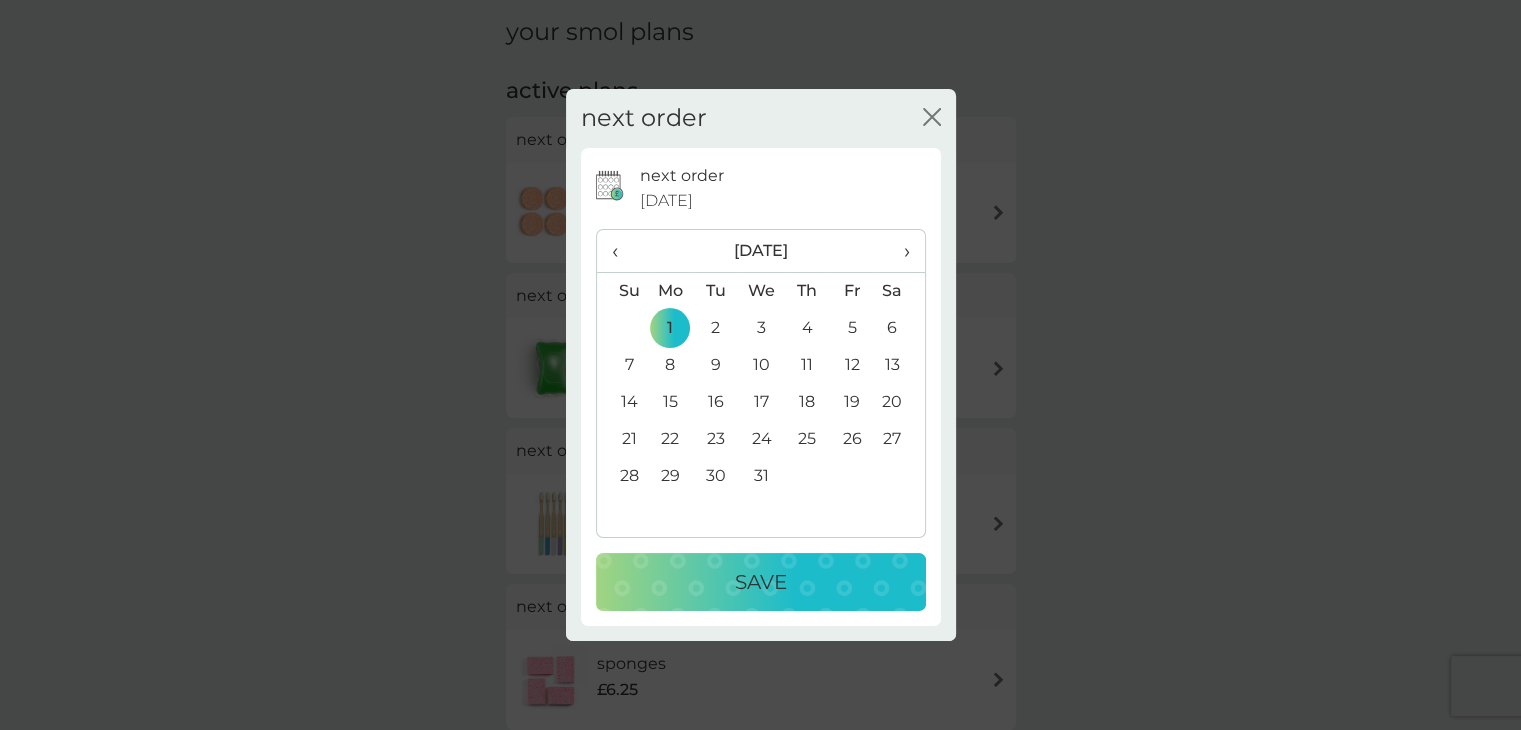click on "Save" at bounding box center (761, 582) 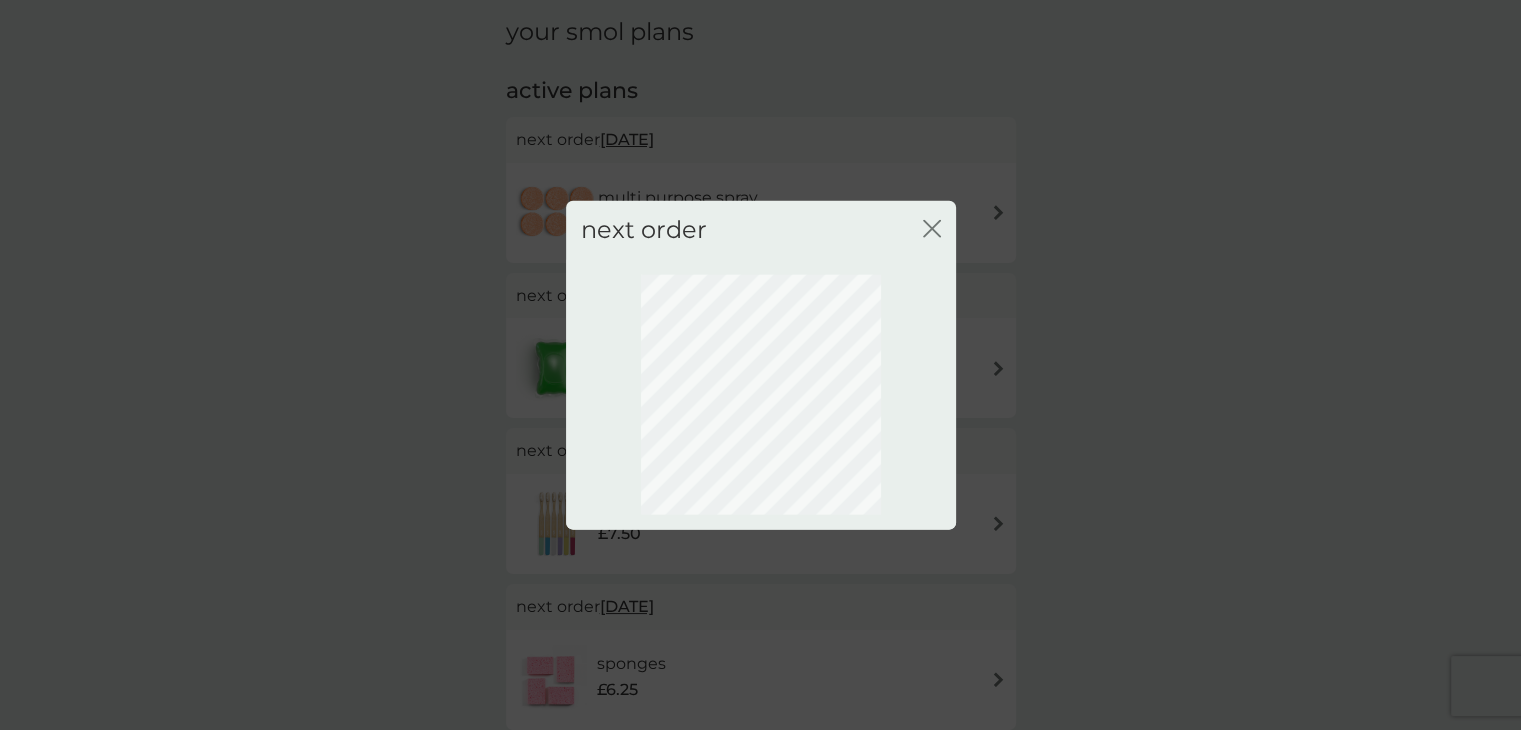 scroll, scrollTop: 108, scrollLeft: 0, axis: vertical 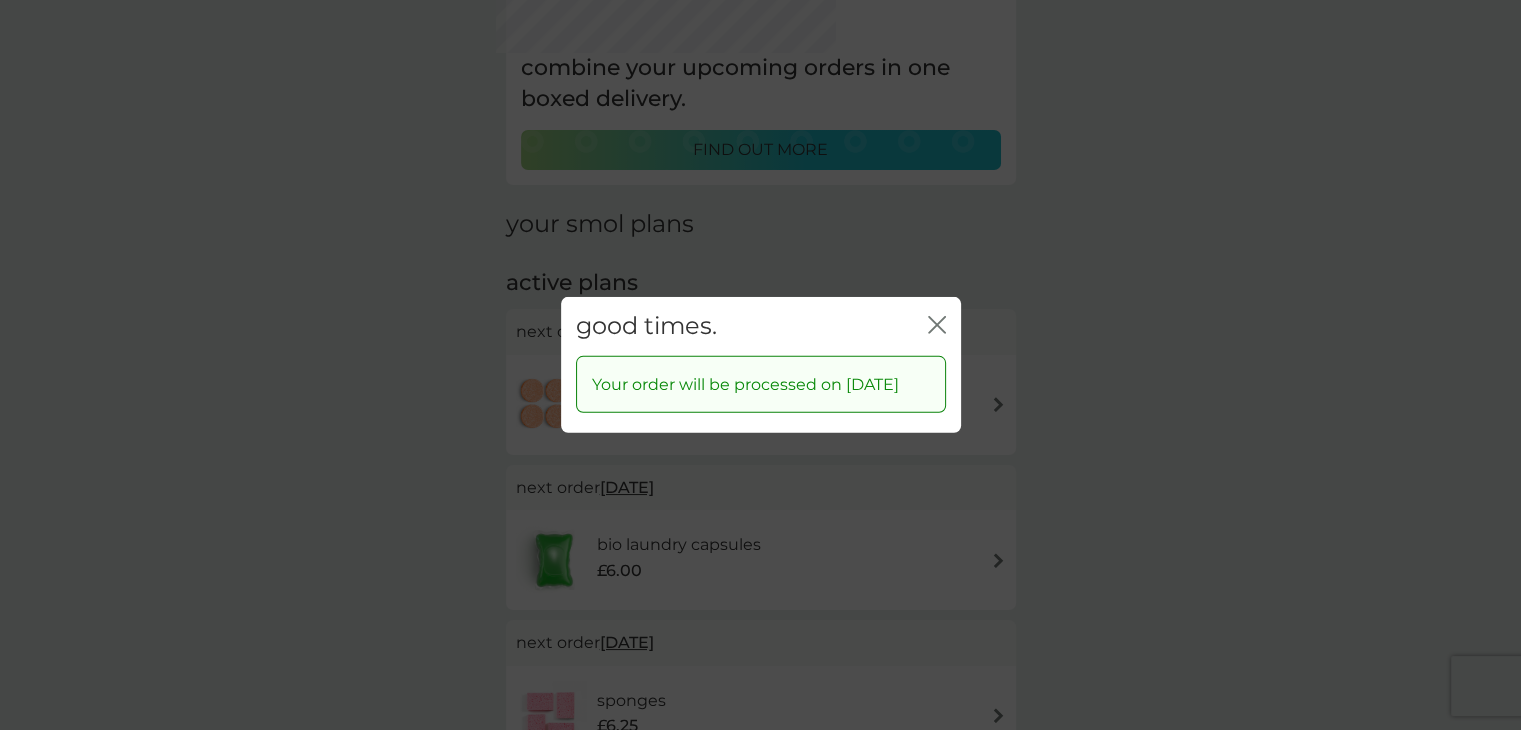 click on "close" 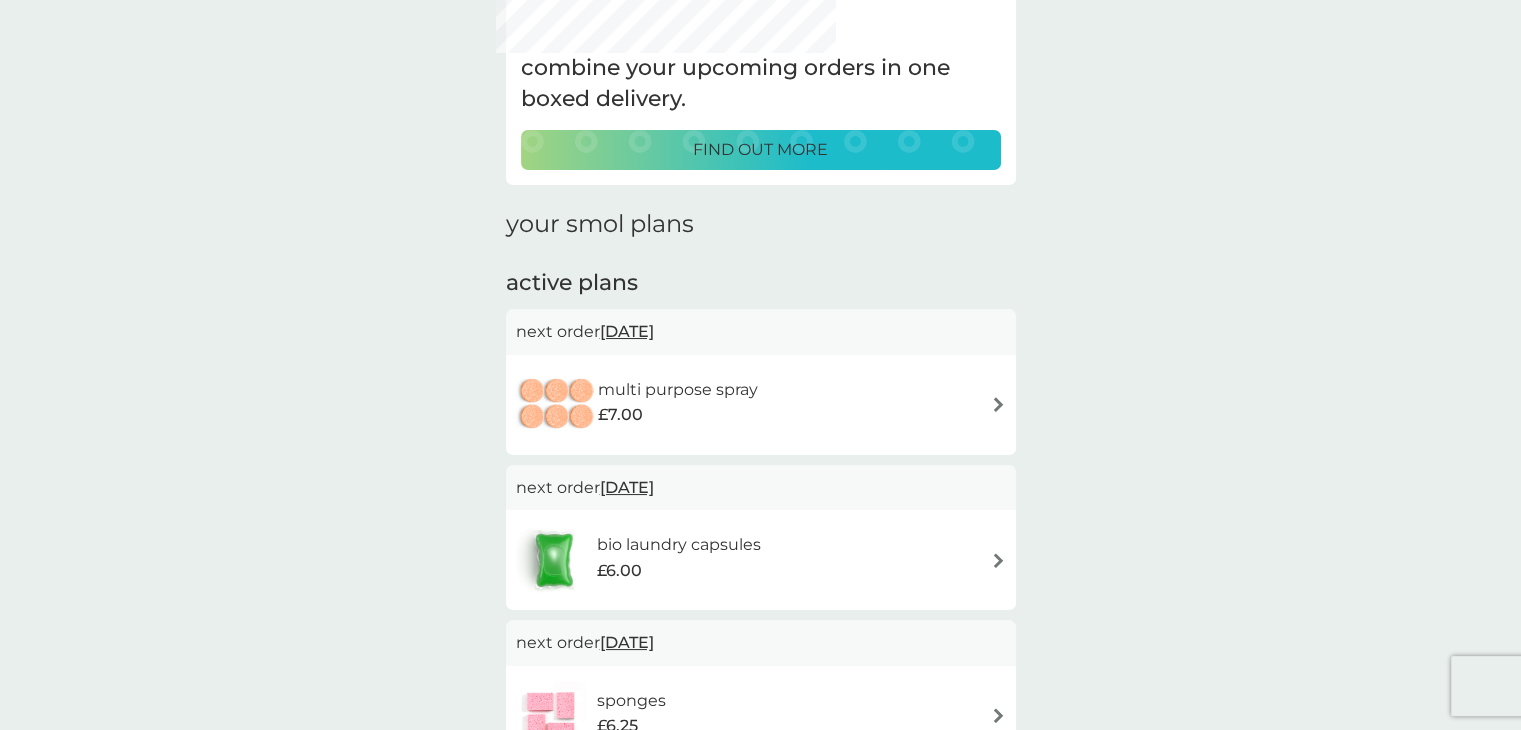 click on "1 Nov 2025" at bounding box center [627, 487] 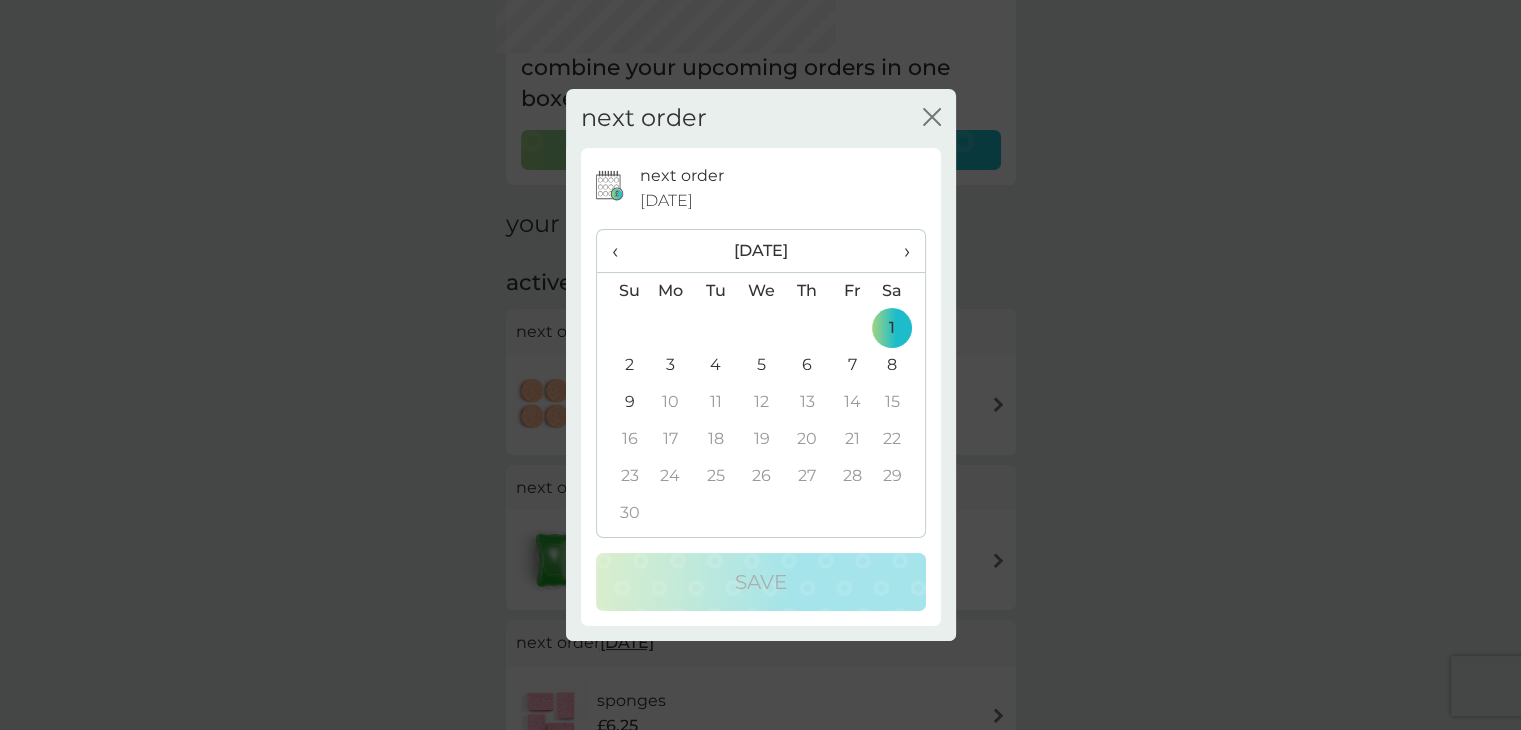click on "›" at bounding box center [899, 251] 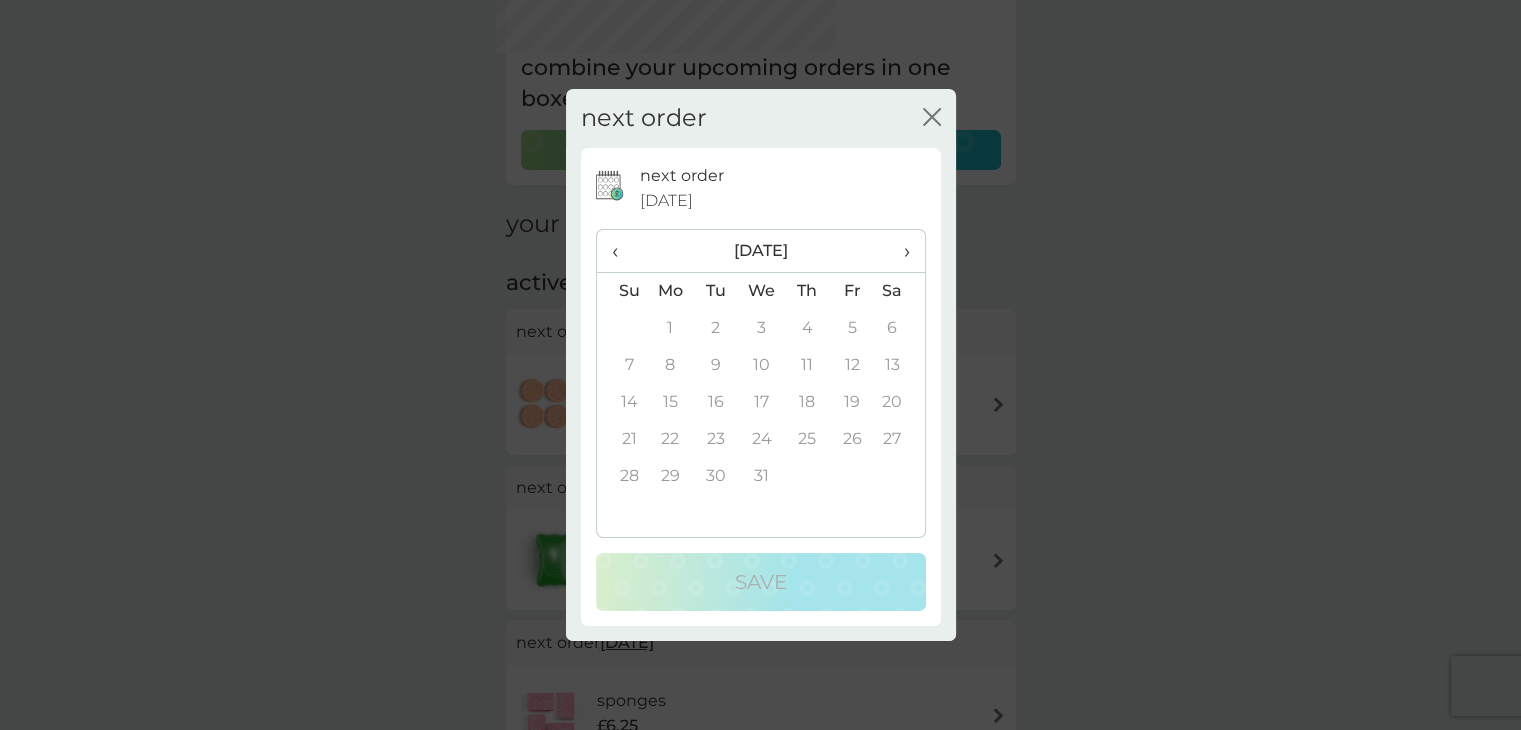 click on "1" at bounding box center (671, 328) 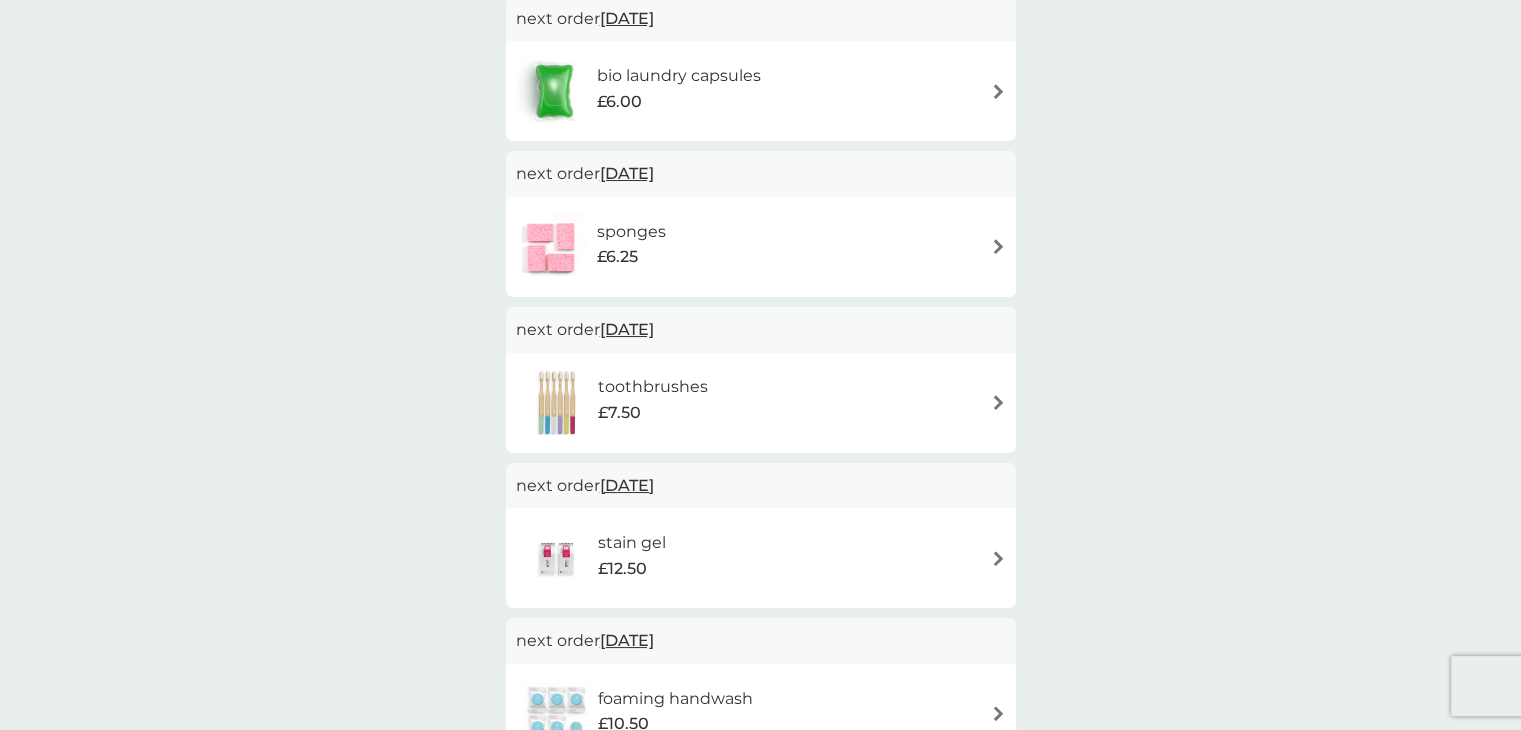 scroll, scrollTop: 608, scrollLeft: 0, axis: vertical 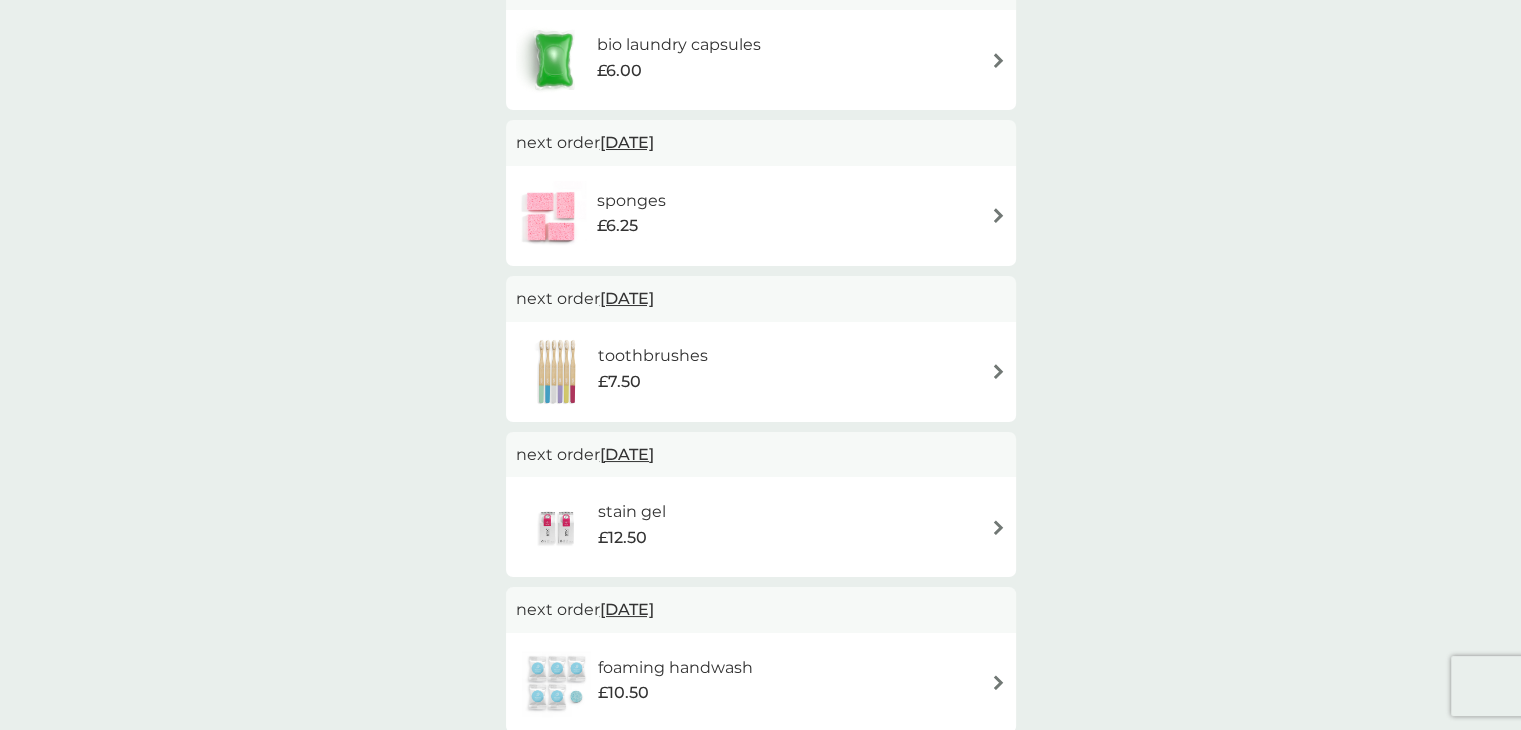 click on "[DATE]" at bounding box center (627, 454) 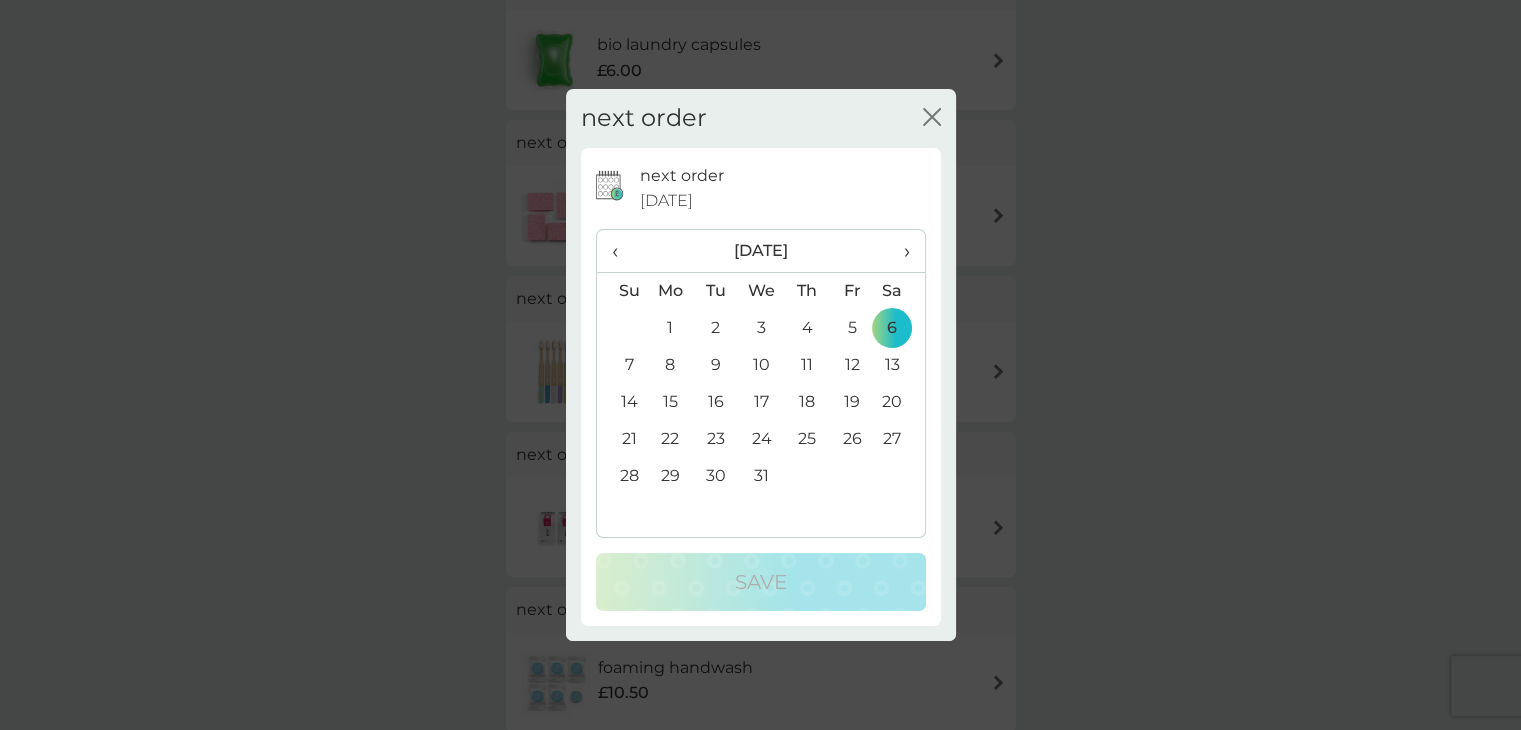 click on "›" at bounding box center [899, 251] 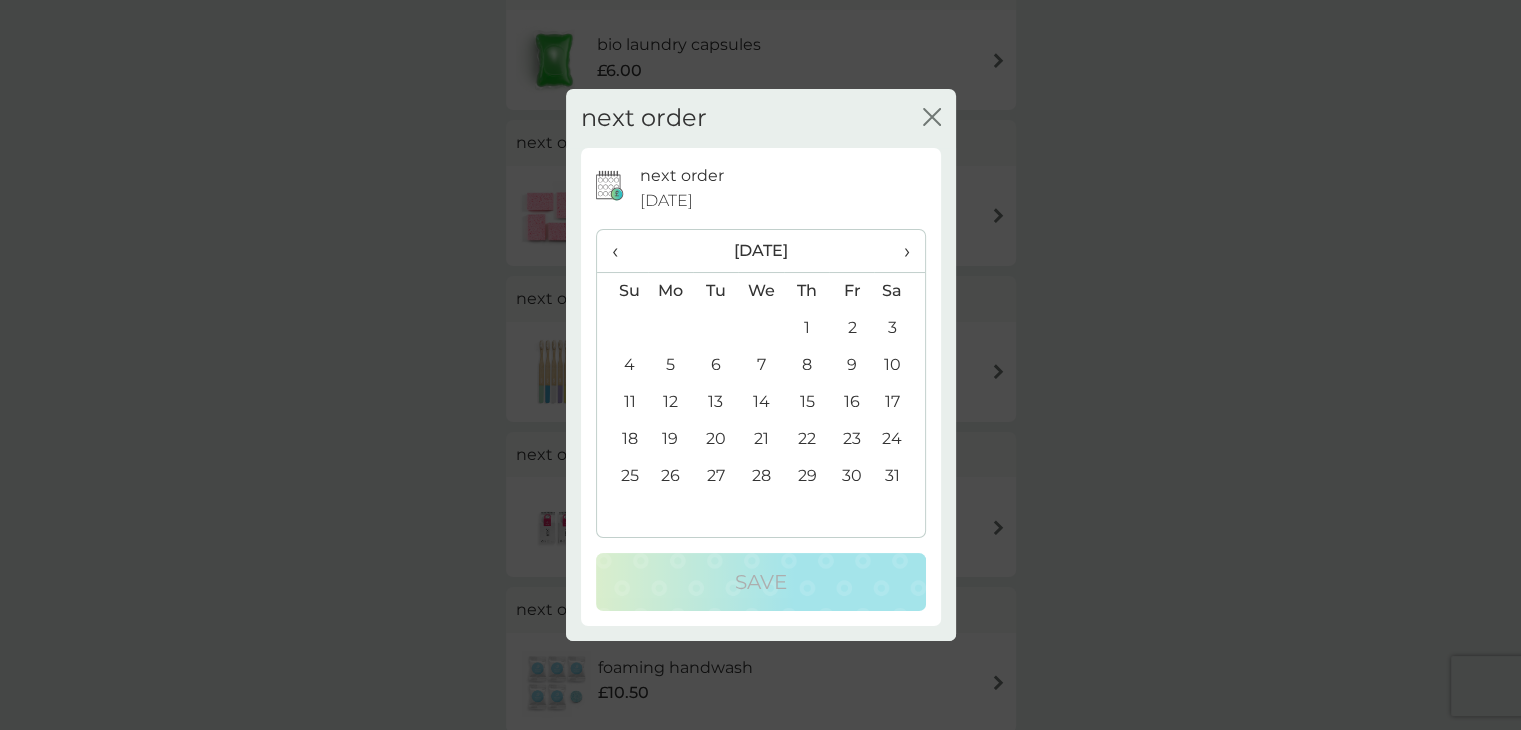 click on "1" at bounding box center (806, 328) 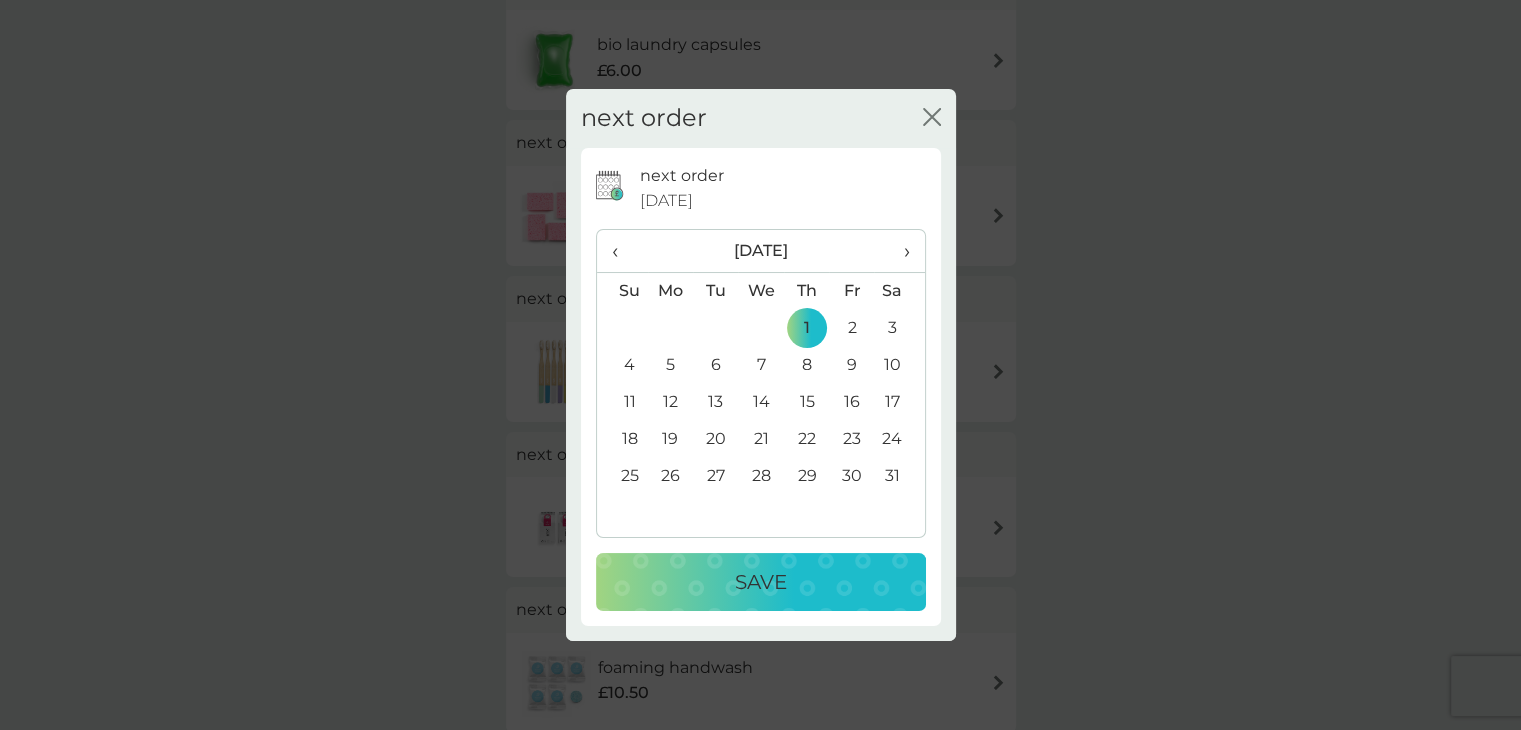 click on "Save" at bounding box center (761, 582) 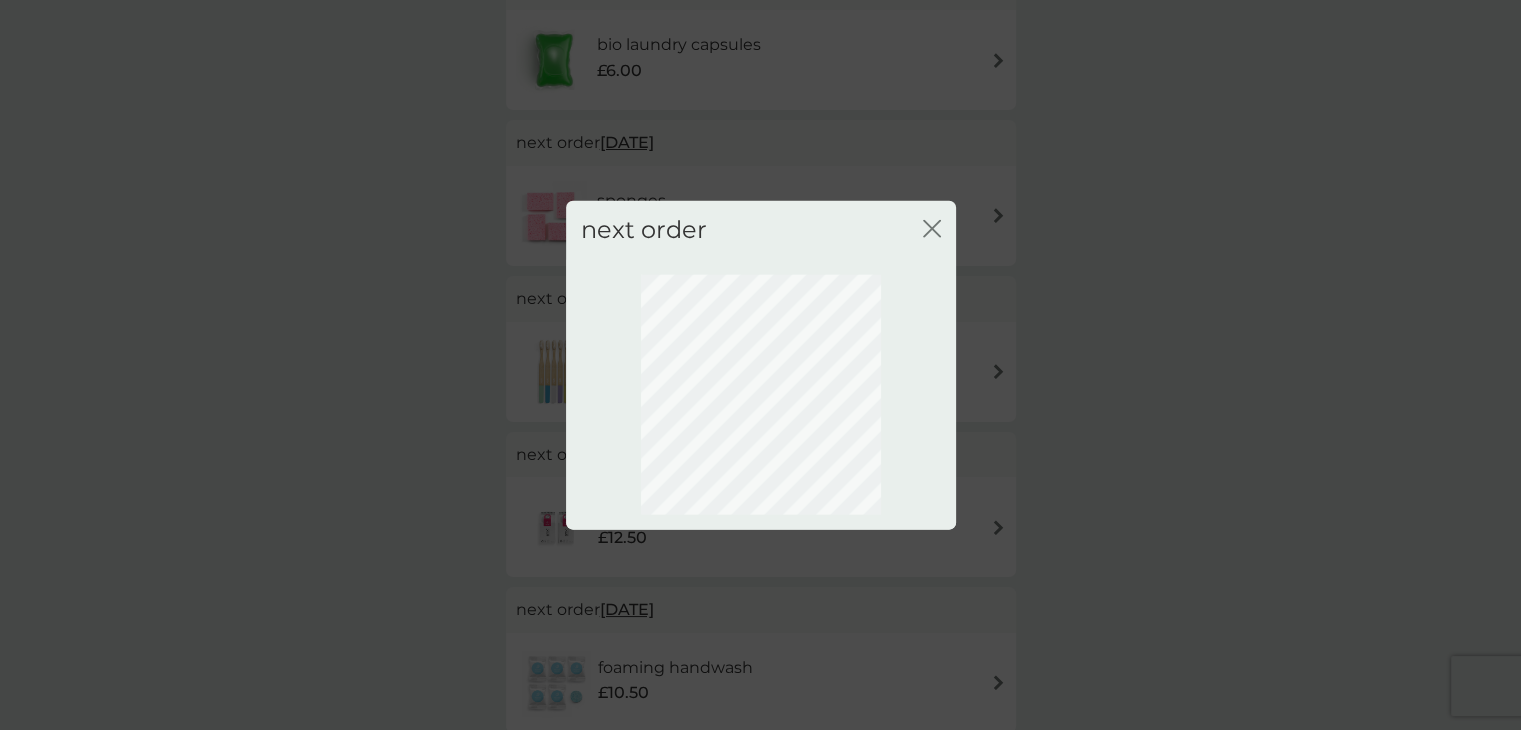 scroll, scrollTop: 108, scrollLeft: 0, axis: vertical 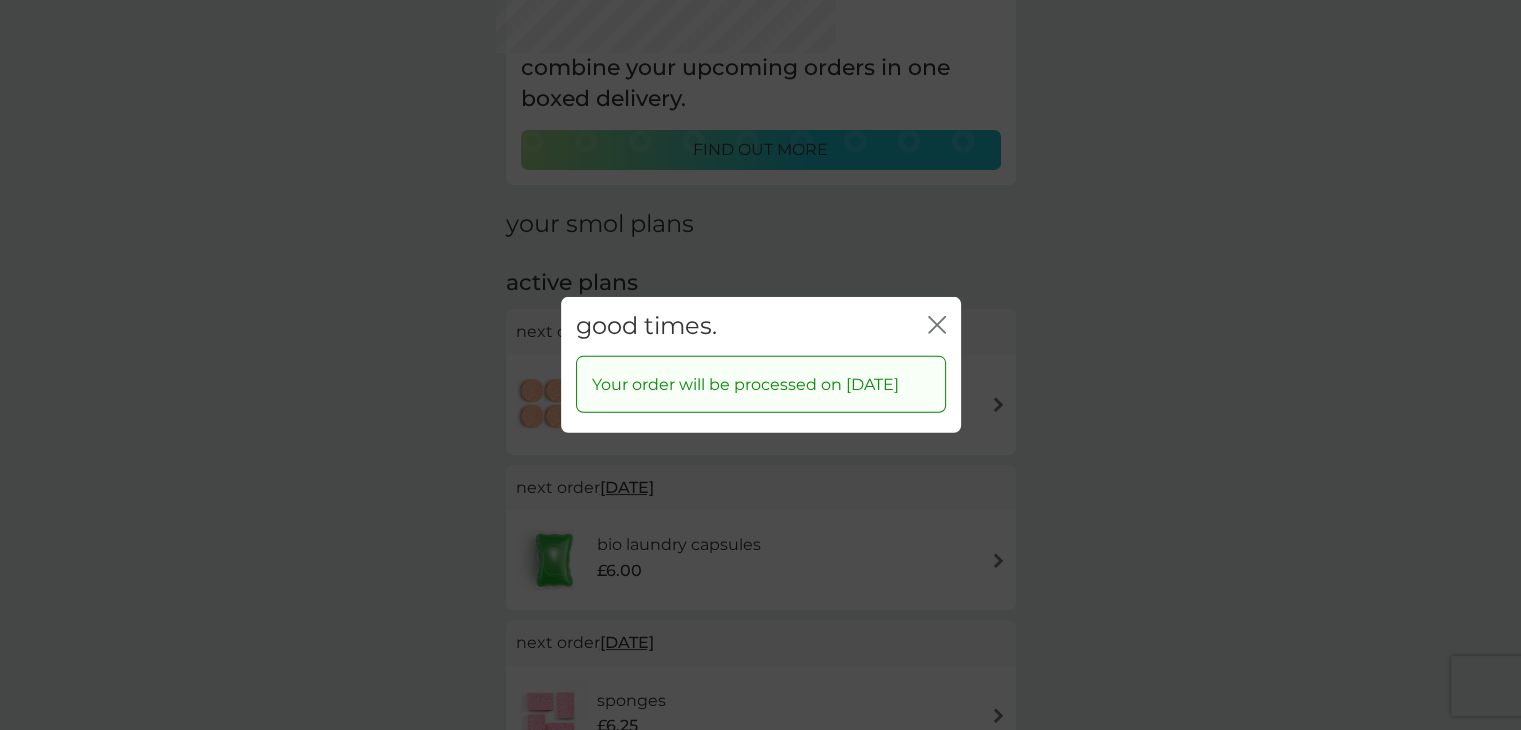 click 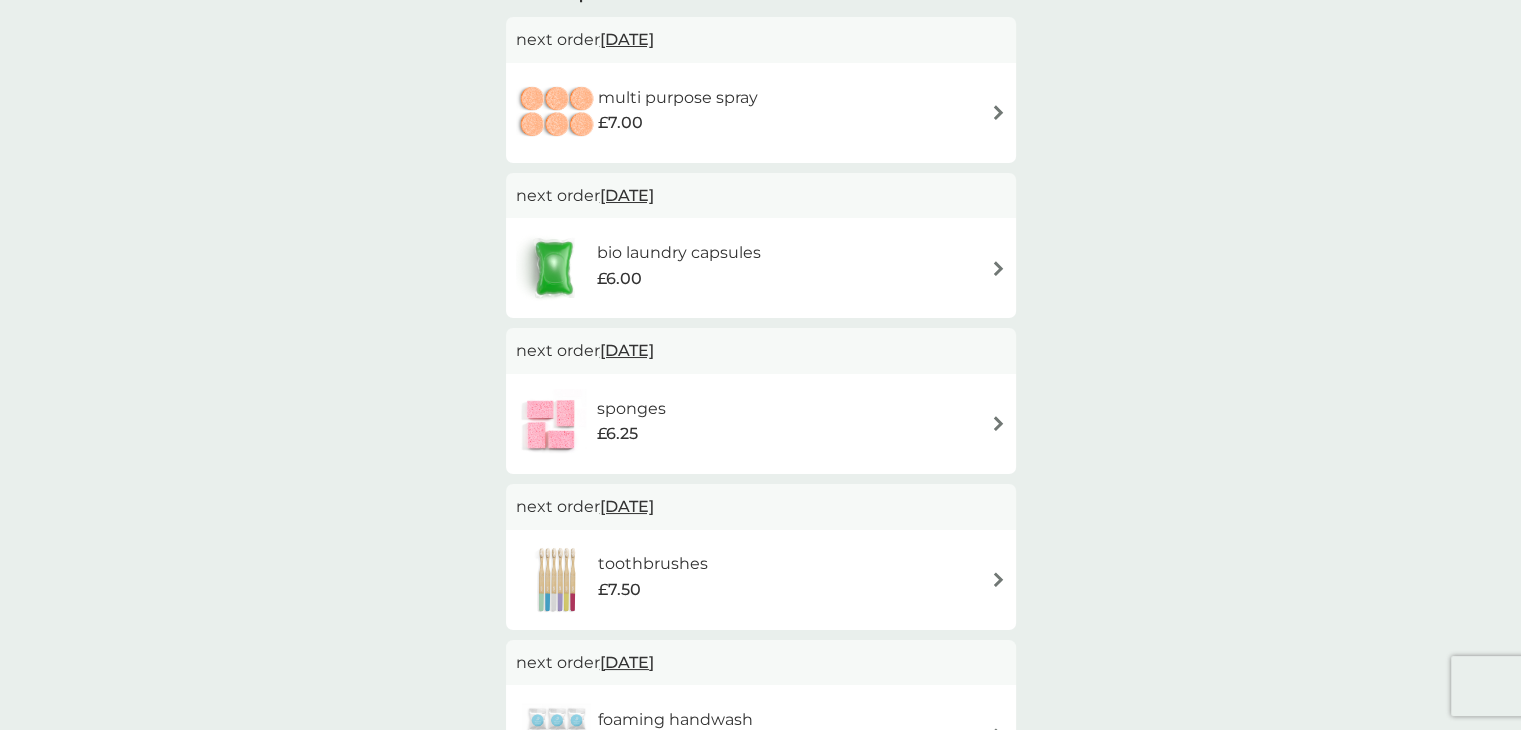 scroll, scrollTop: 308, scrollLeft: 0, axis: vertical 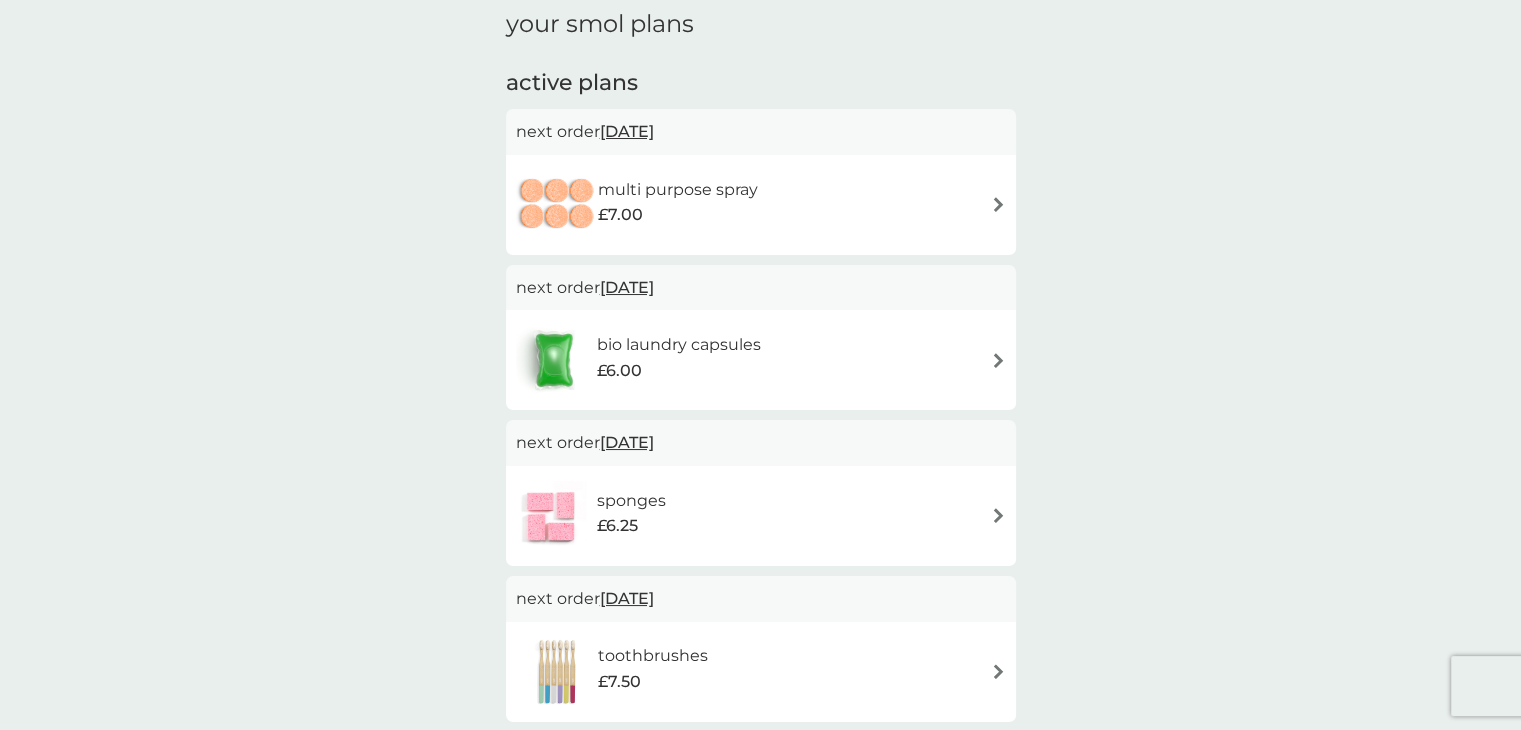 click on "1 Nov 2025" at bounding box center [627, 287] 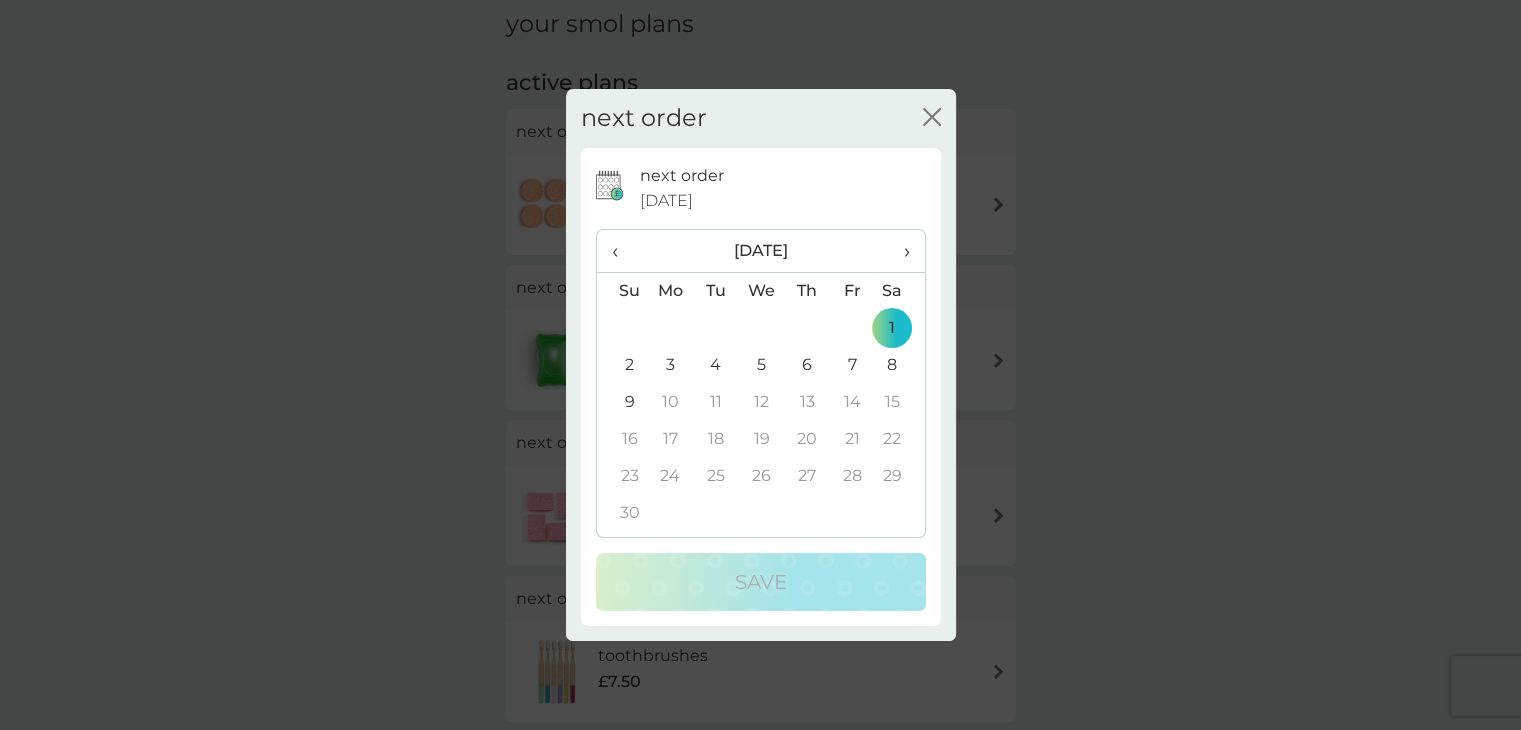 click on "›" at bounding box center [899, 251] 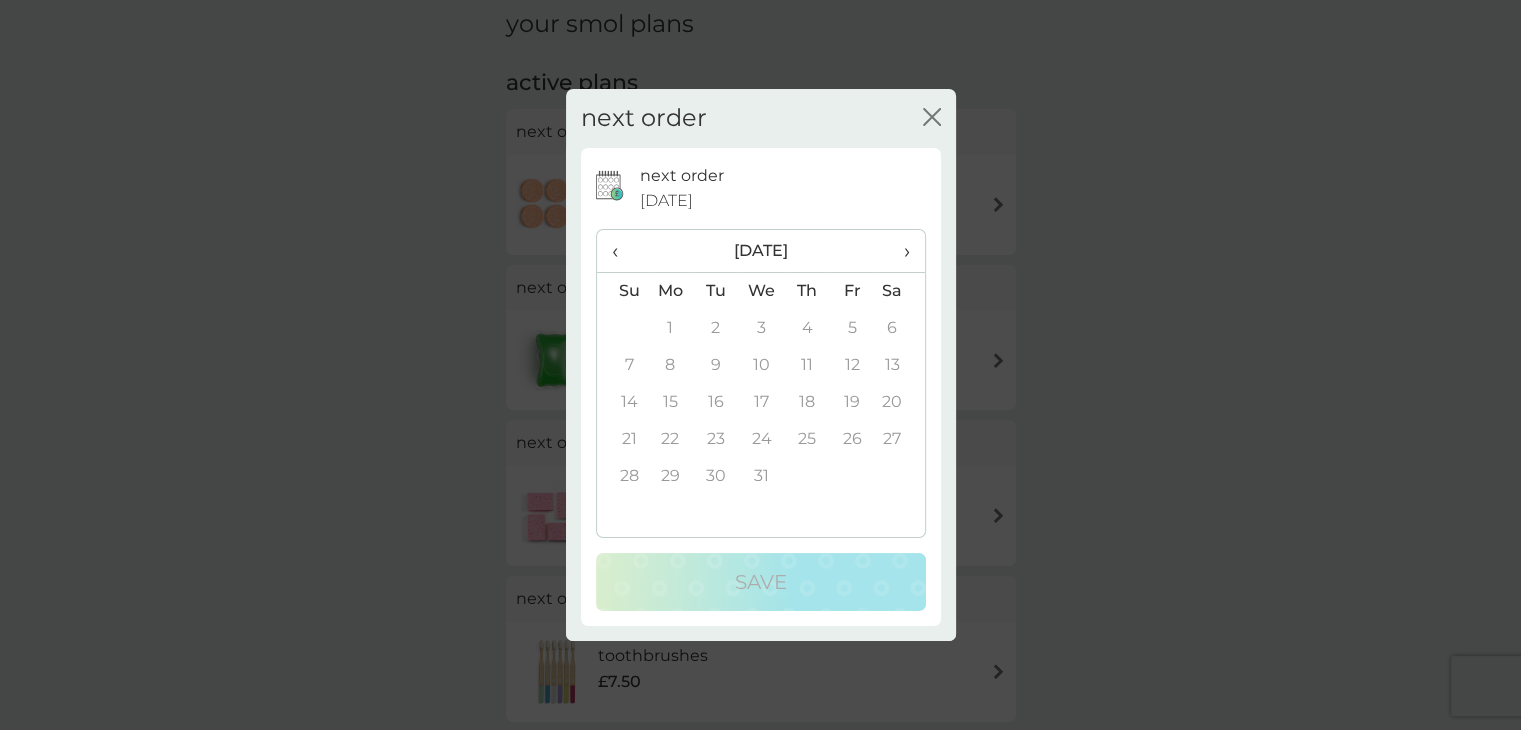 click on "›" at bounding box center (899, 251) 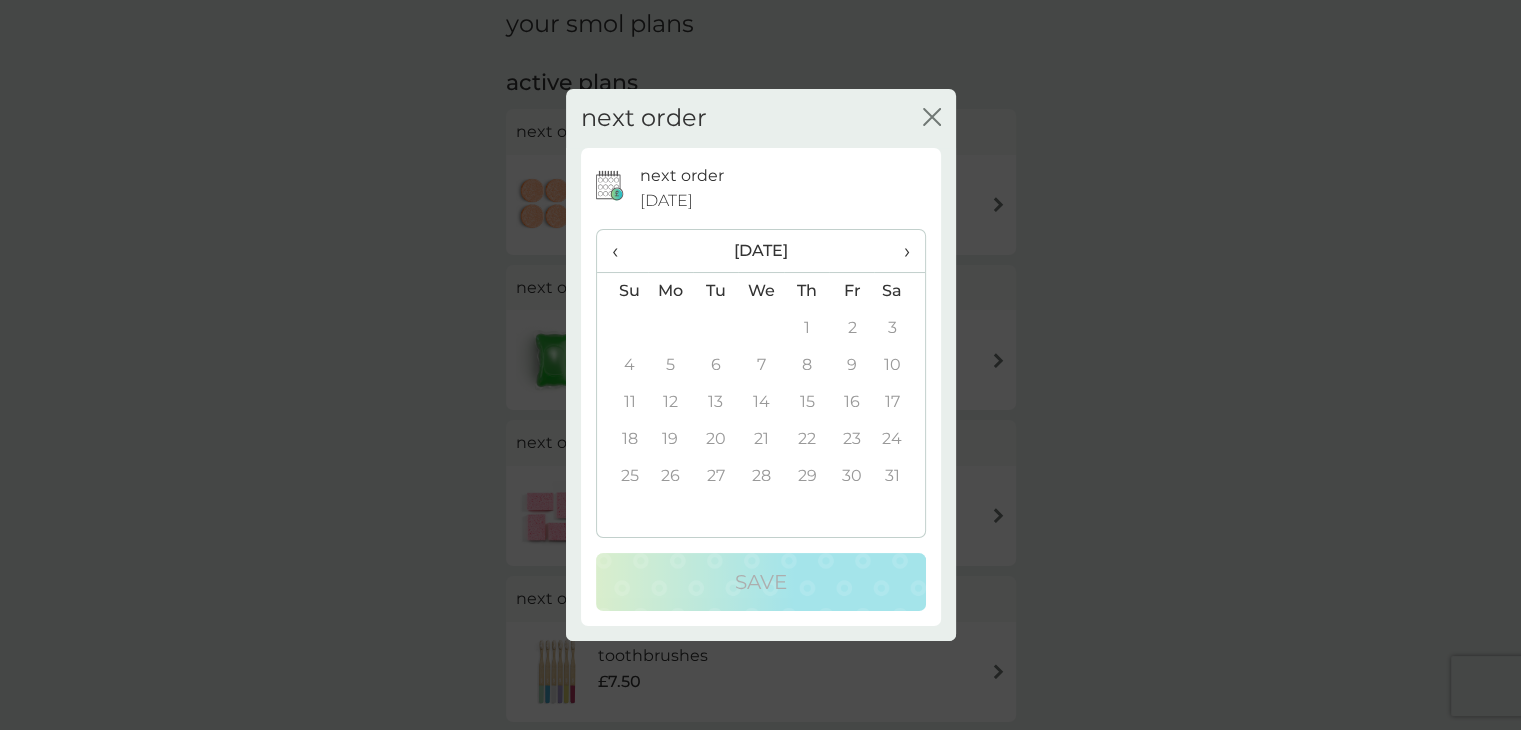 click on "close" 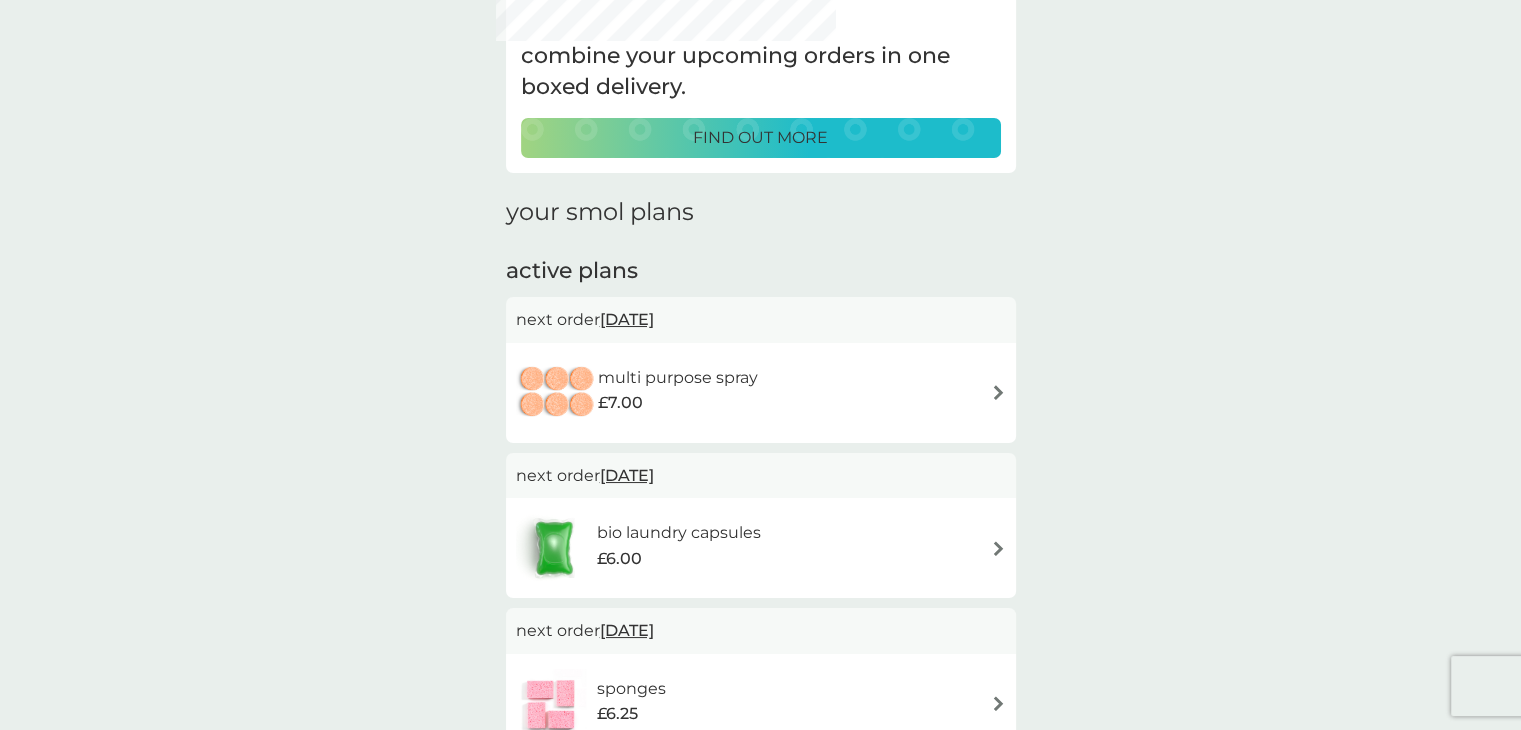 scroll, scrollTop: 108, scrollLeft: 0, axis: vertical 